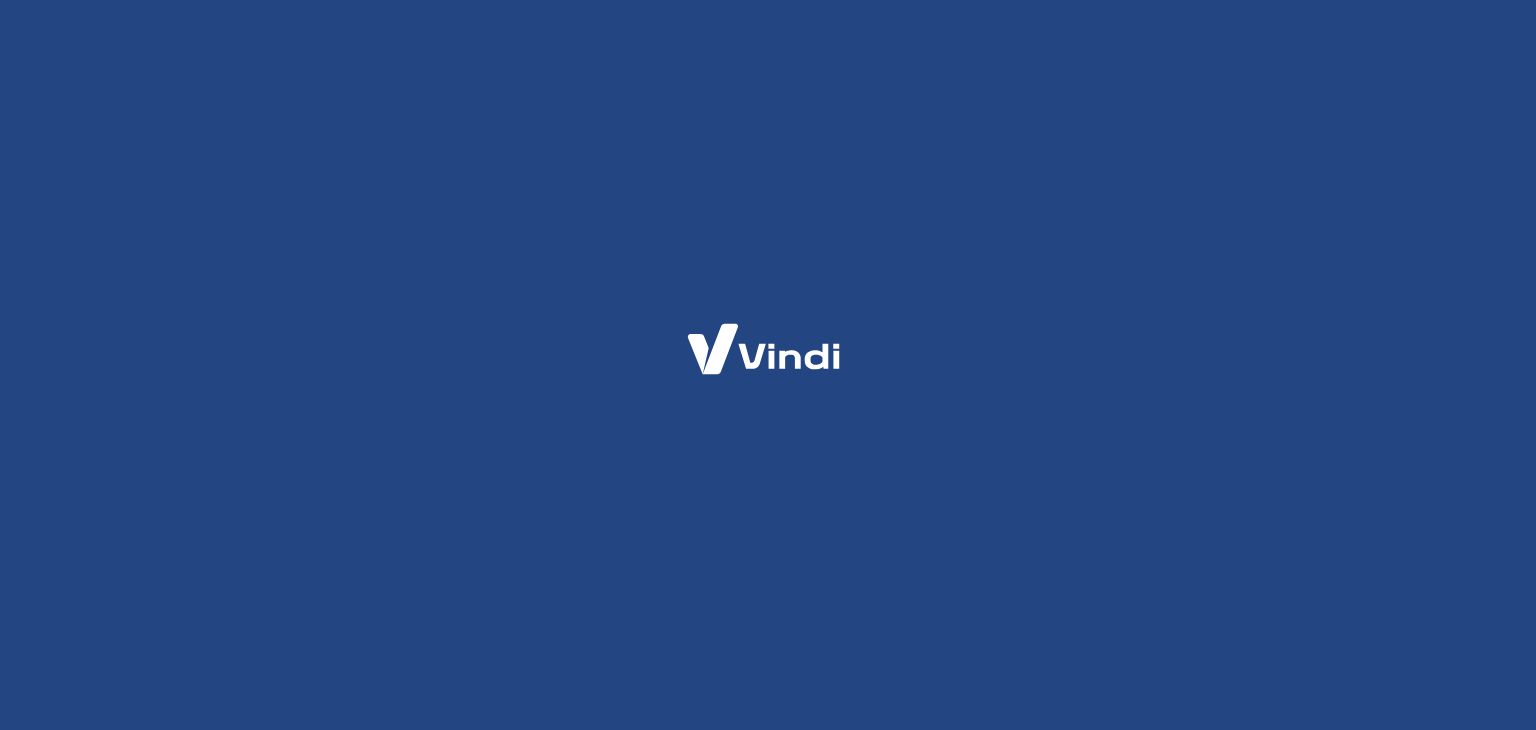 scroll, scrollTop: 0, scrollLeft: 0, axis: both 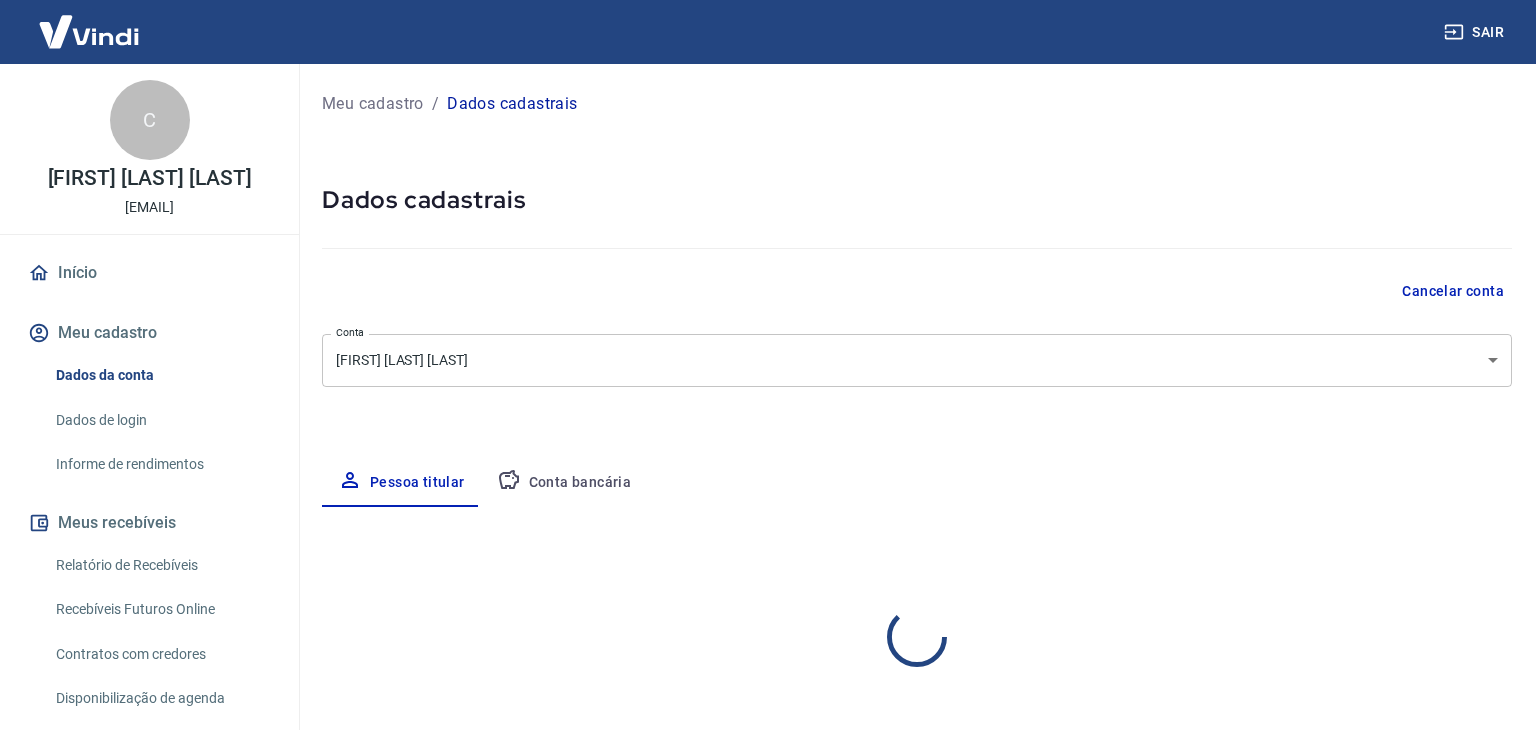 select on "SP" 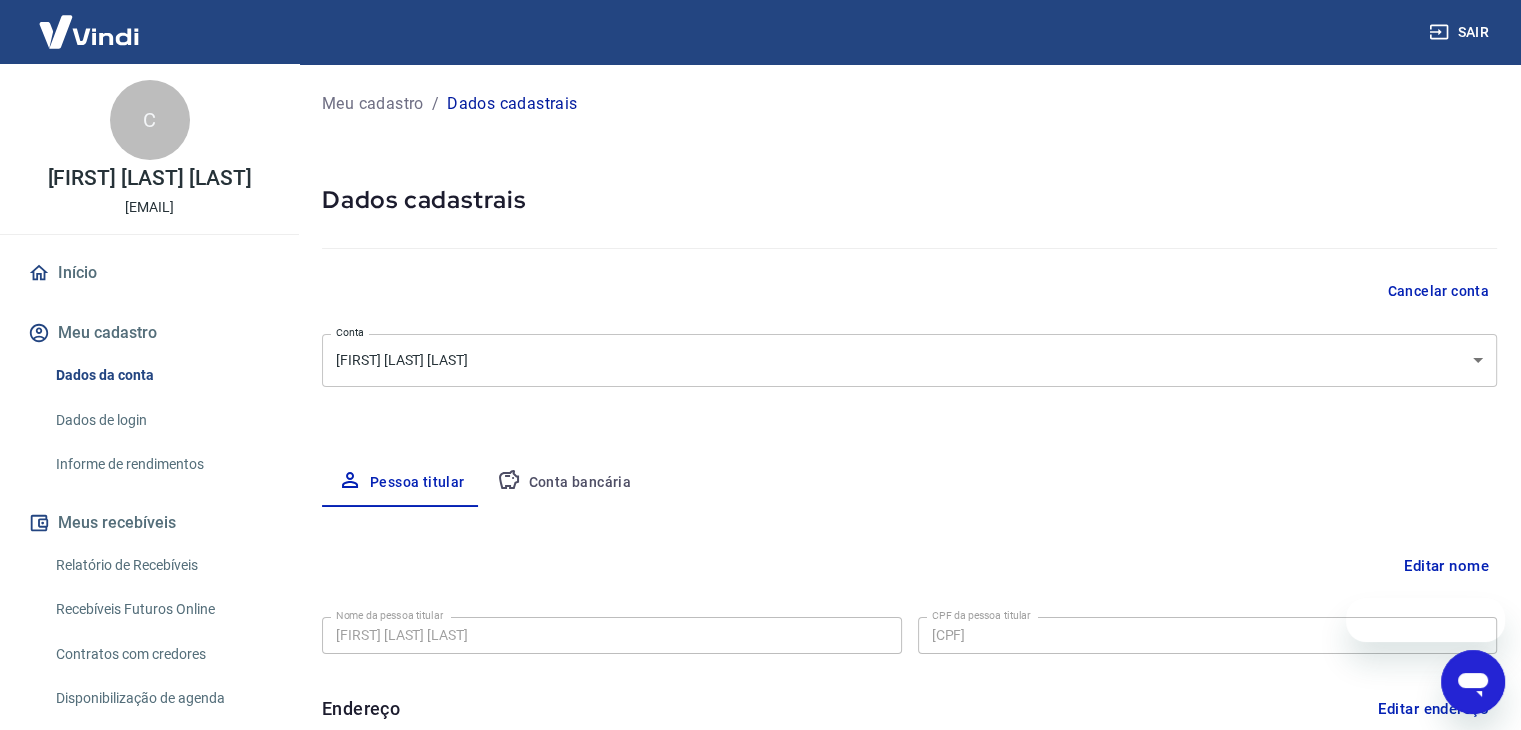 scroll, scrollTop: 0, scrollLeft: 0, axis: both 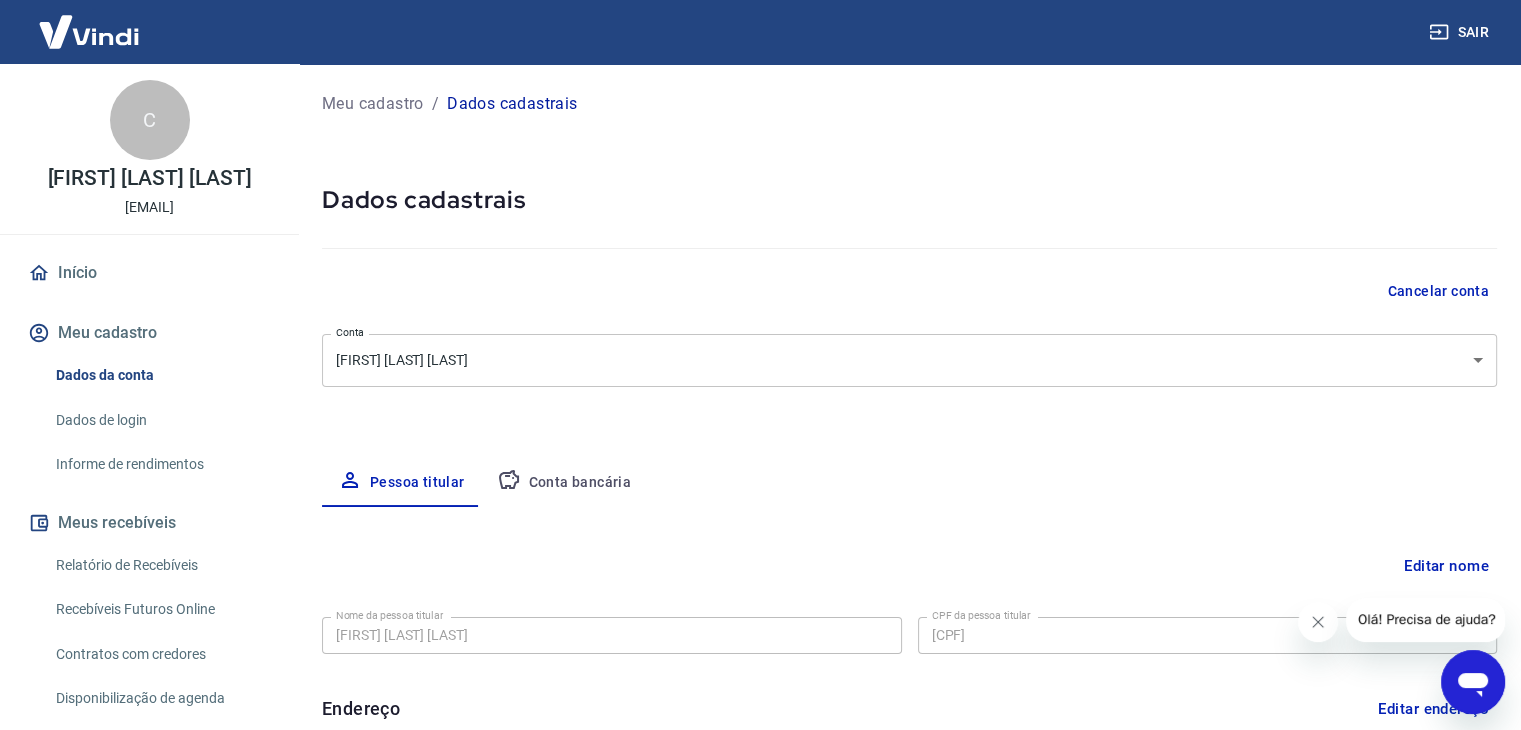 click on "Editar endereço CEP [POSTAL_CODE] CEP Rua Rua [STREET] Rua Número 255 Número Complemento Apto [APARTMENT_NUMBER] Complemento Bairro Canto do Forte Bairro Cidade Praia Grande Cidade Estado Acre Alagoas Amapá Amazonas Bahia Ceará Distrito Federal Espírito Santo Goiás Maranhão Mato Grosso Mato Grosso do Sul Minas Gerais Pará Paraíba Paraná Pernambuco Piauí Rondônia" at bounding box center [909, 839] 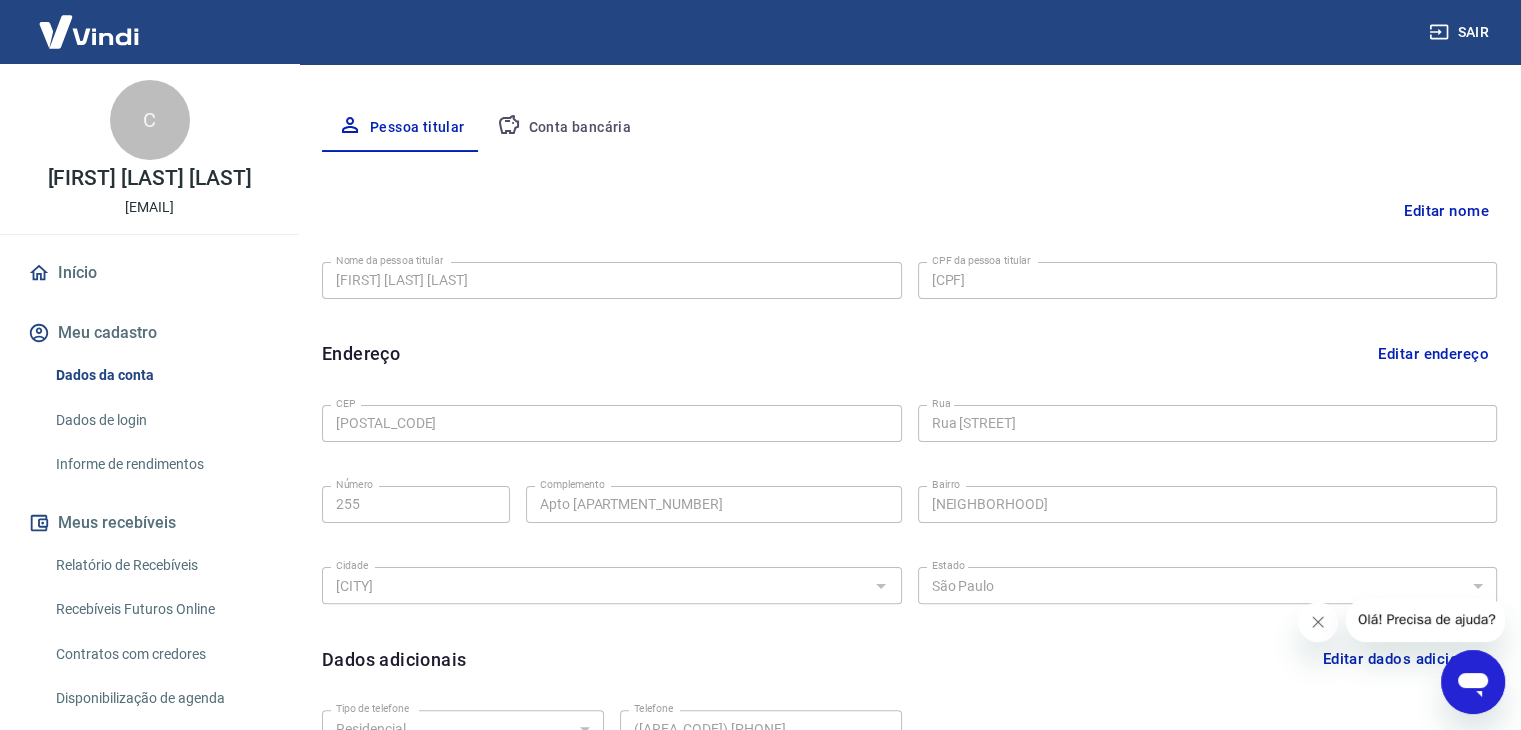 scroll, scrollTop: 350, scrollLeft: 0, axis: vertical 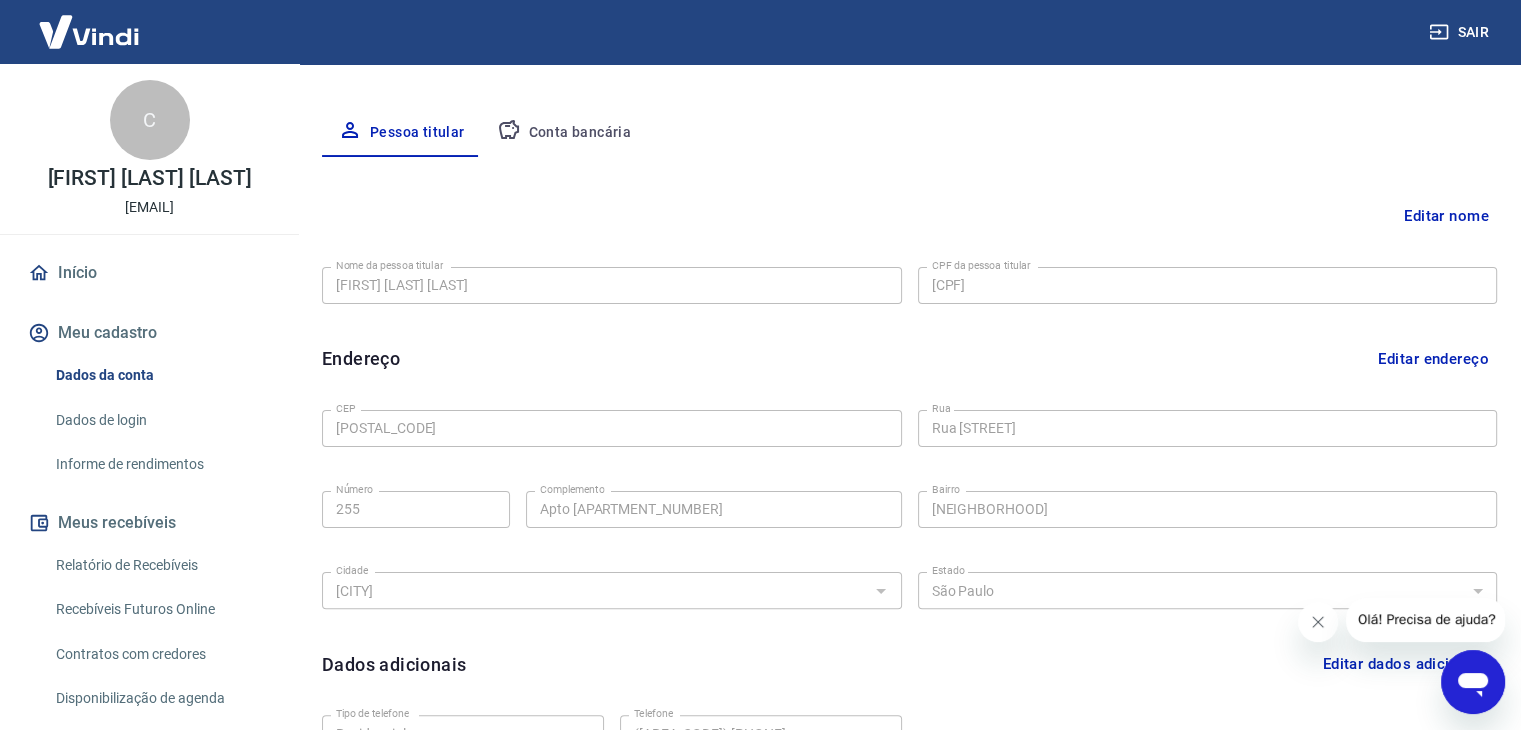 click 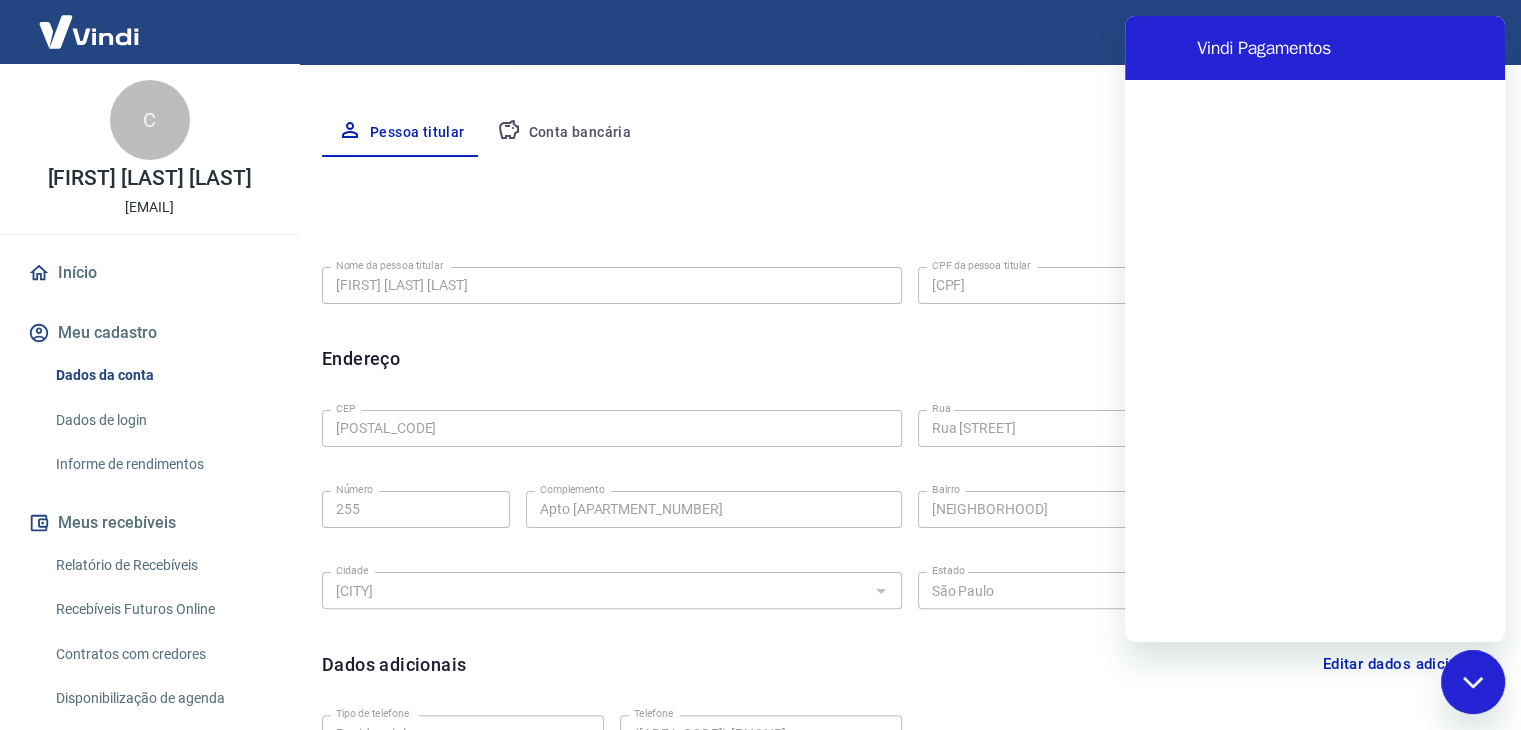 scroll, scrollTop: 0, scrollLeft: 0, axis: both 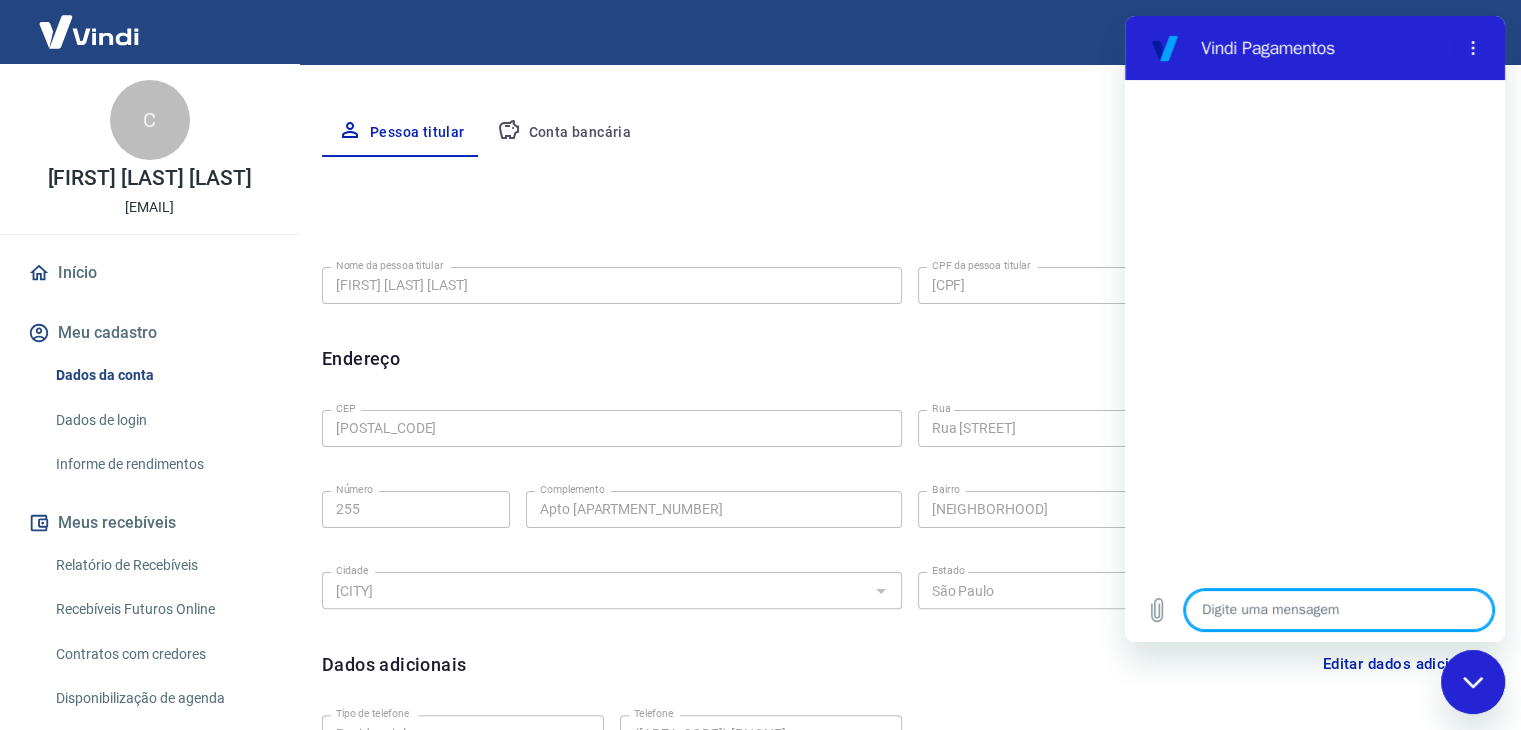 type on "x" 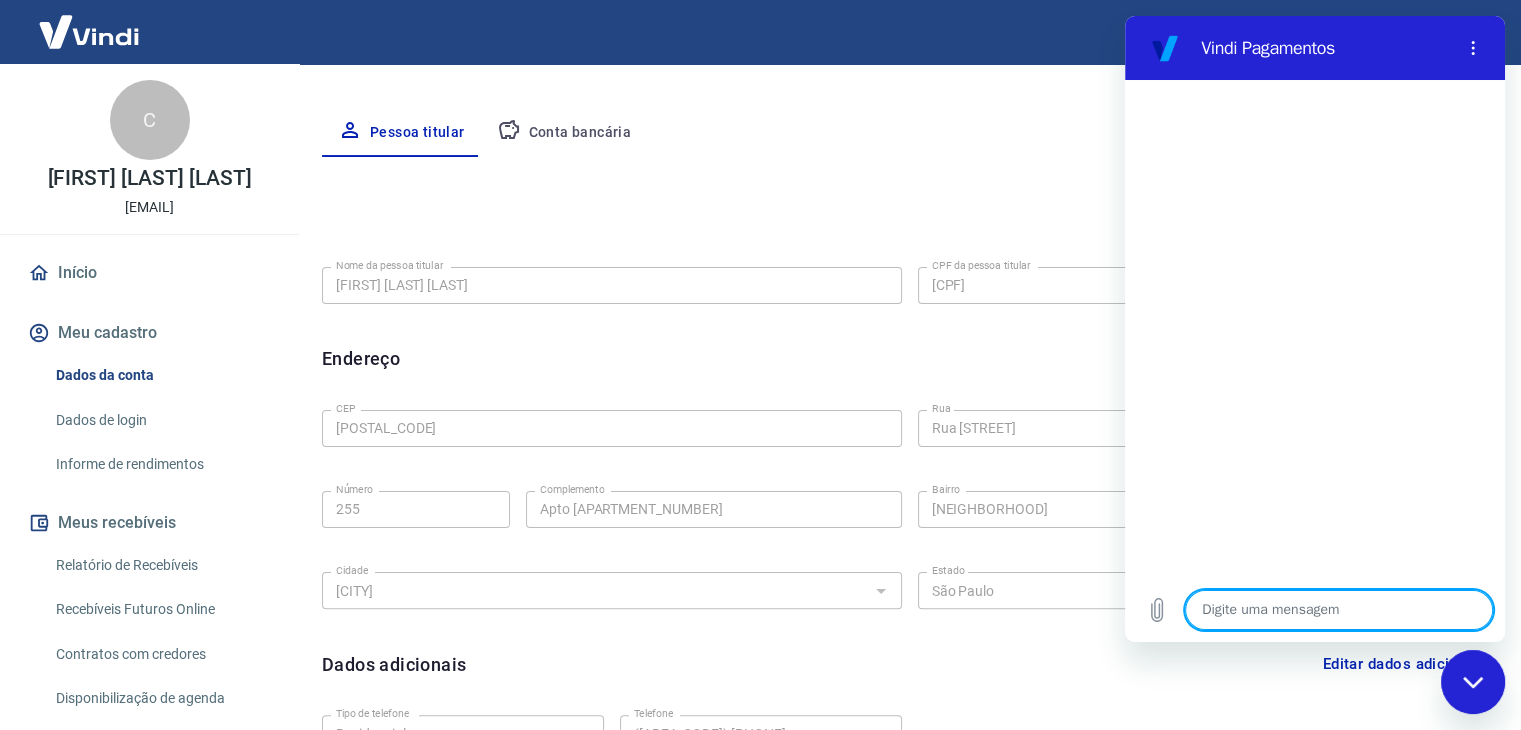 type on "O" 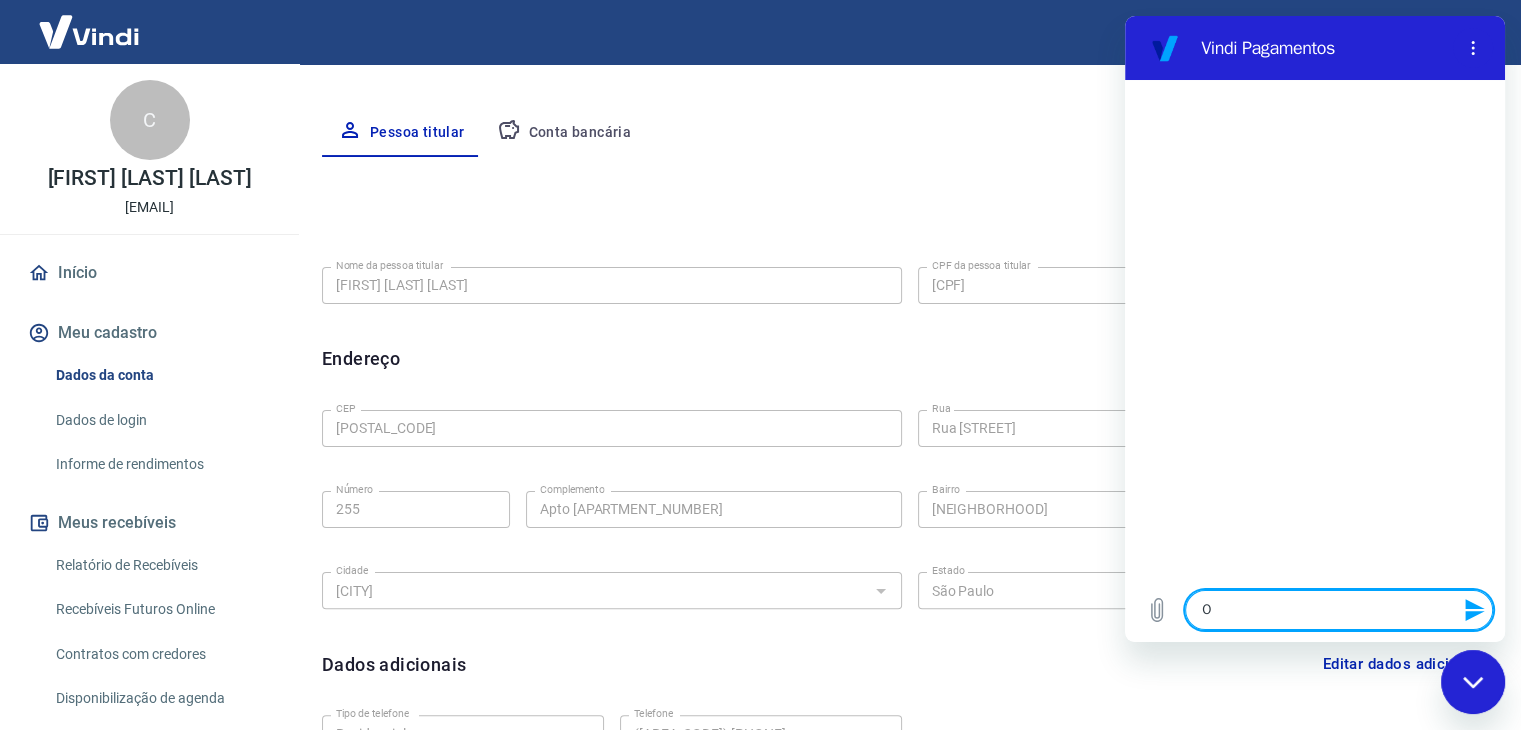 type on "Ol" 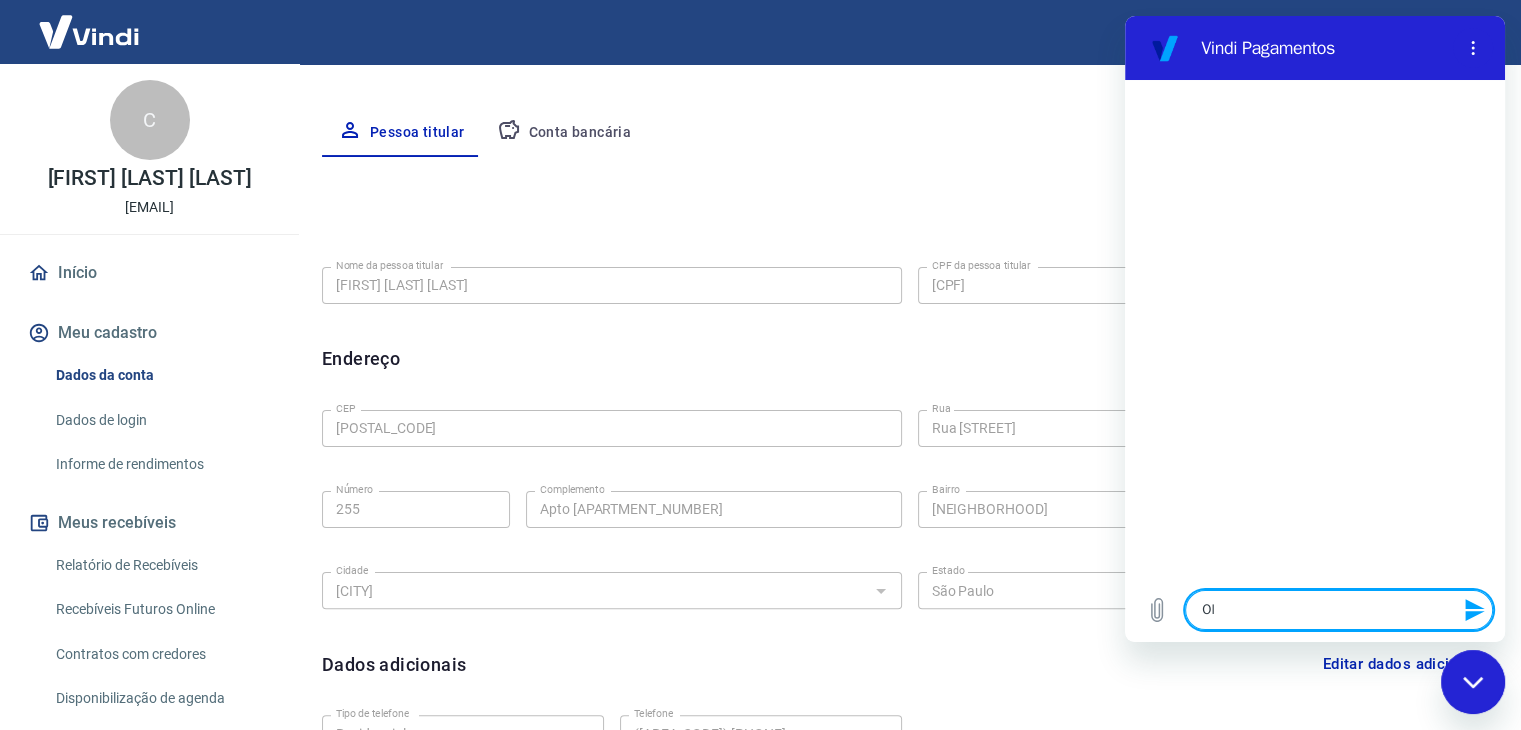 type on "Ol´s" 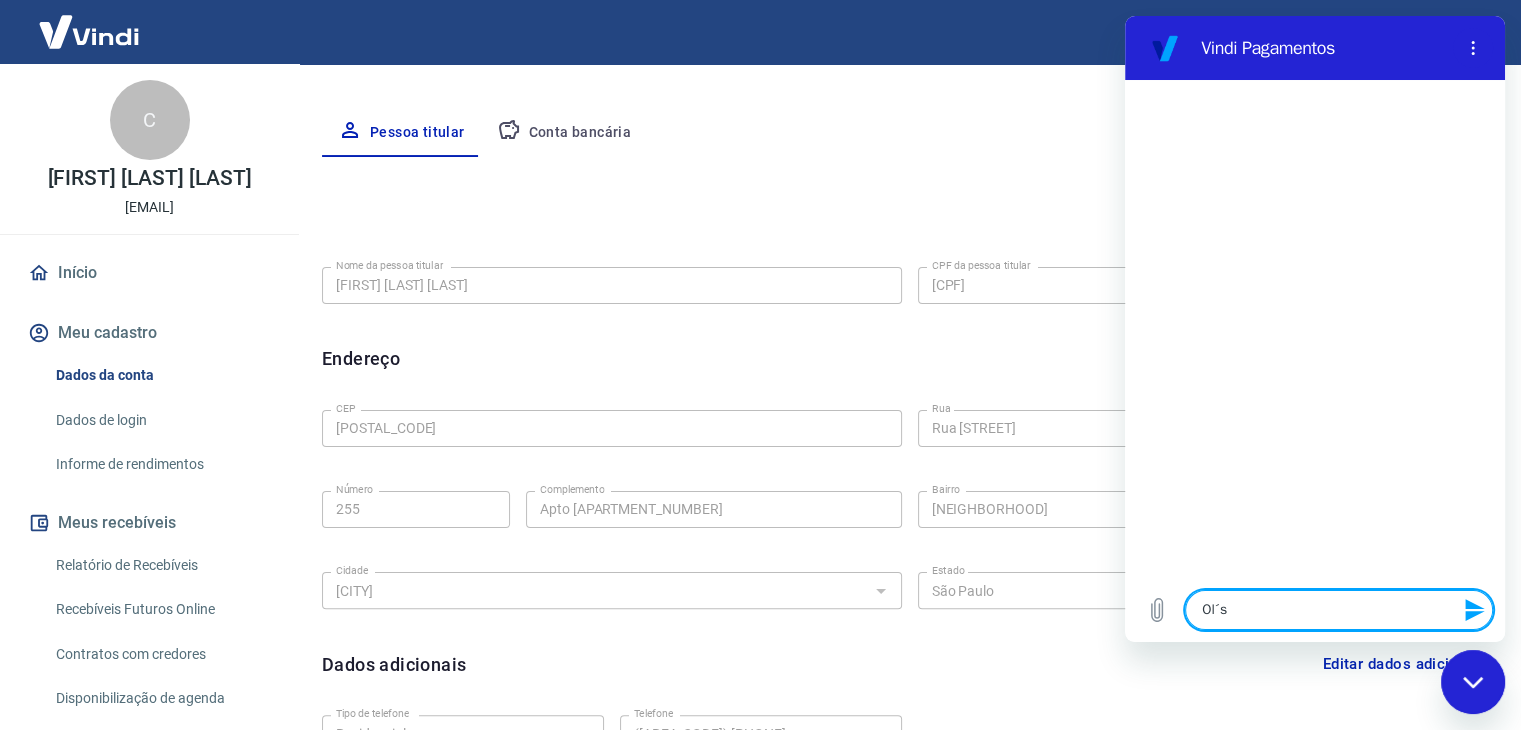 type on "Ol´s" 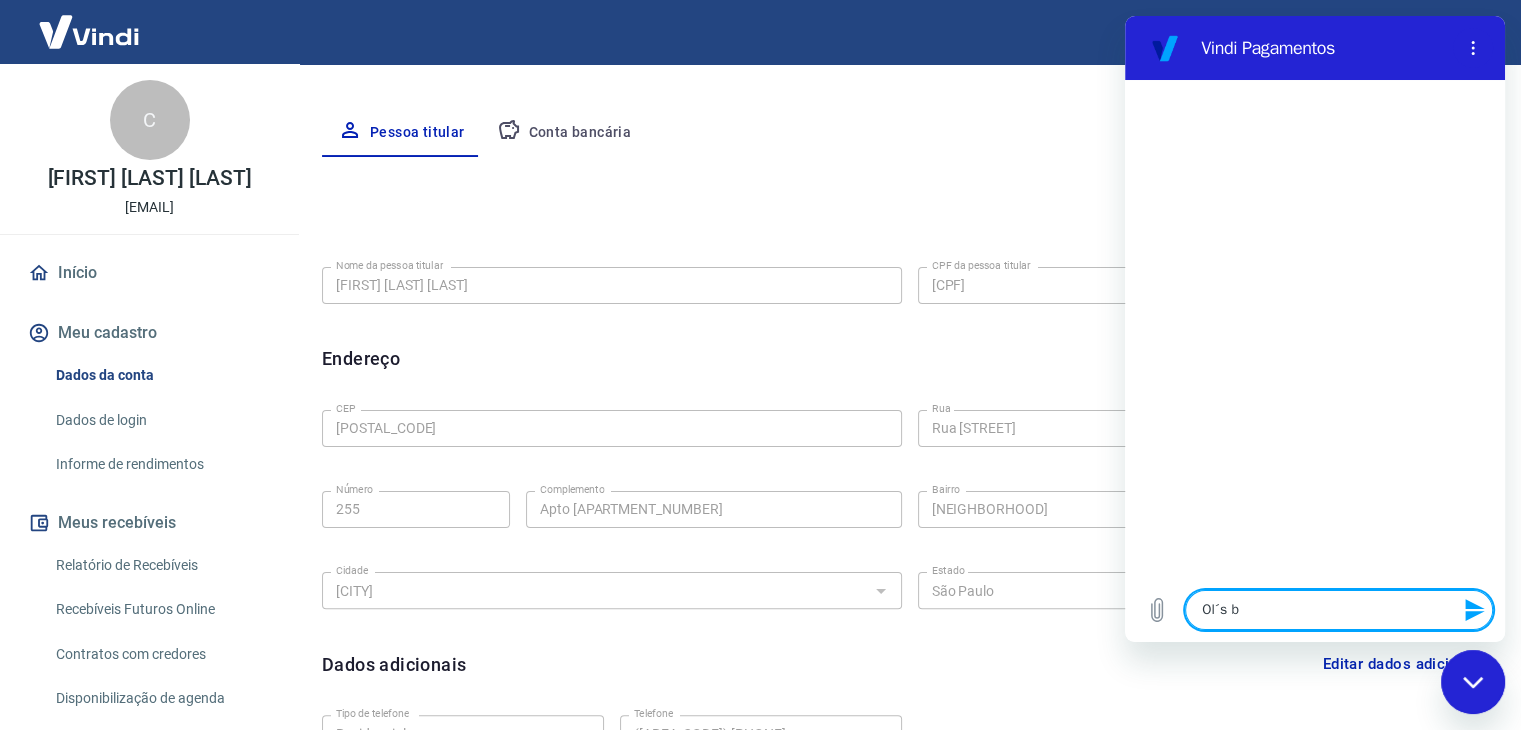 type on "Ol´s" 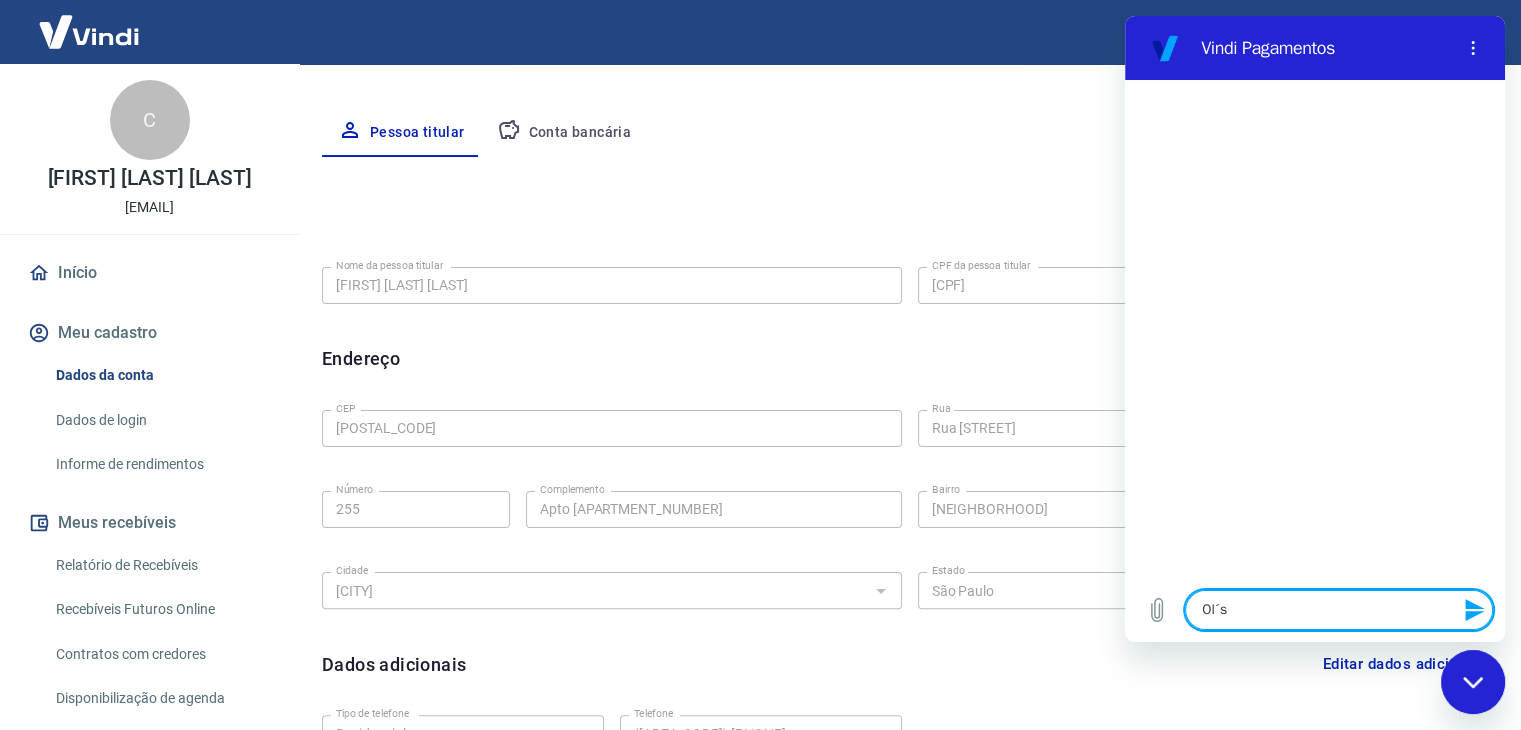 type on "Ol´s" 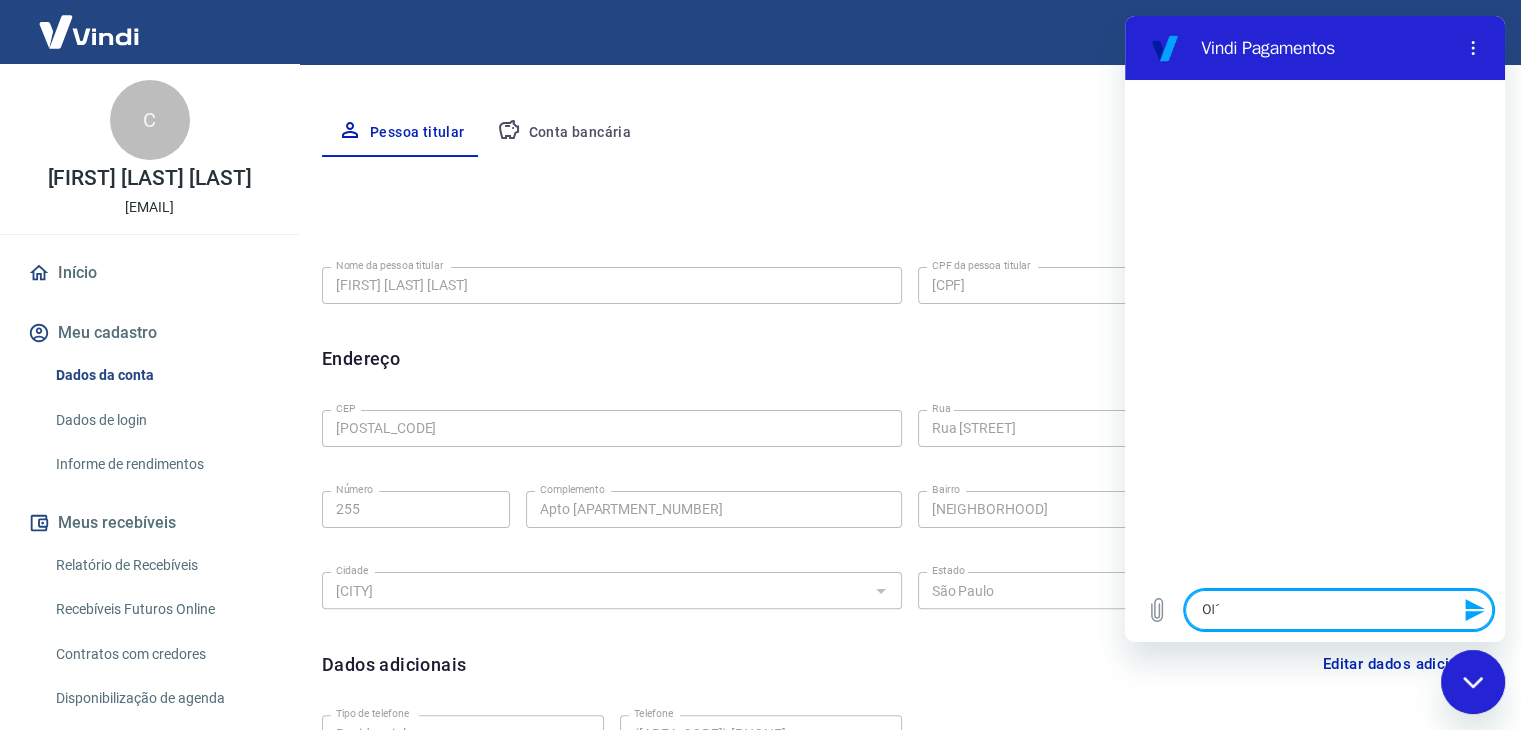 type on "Ol´á" 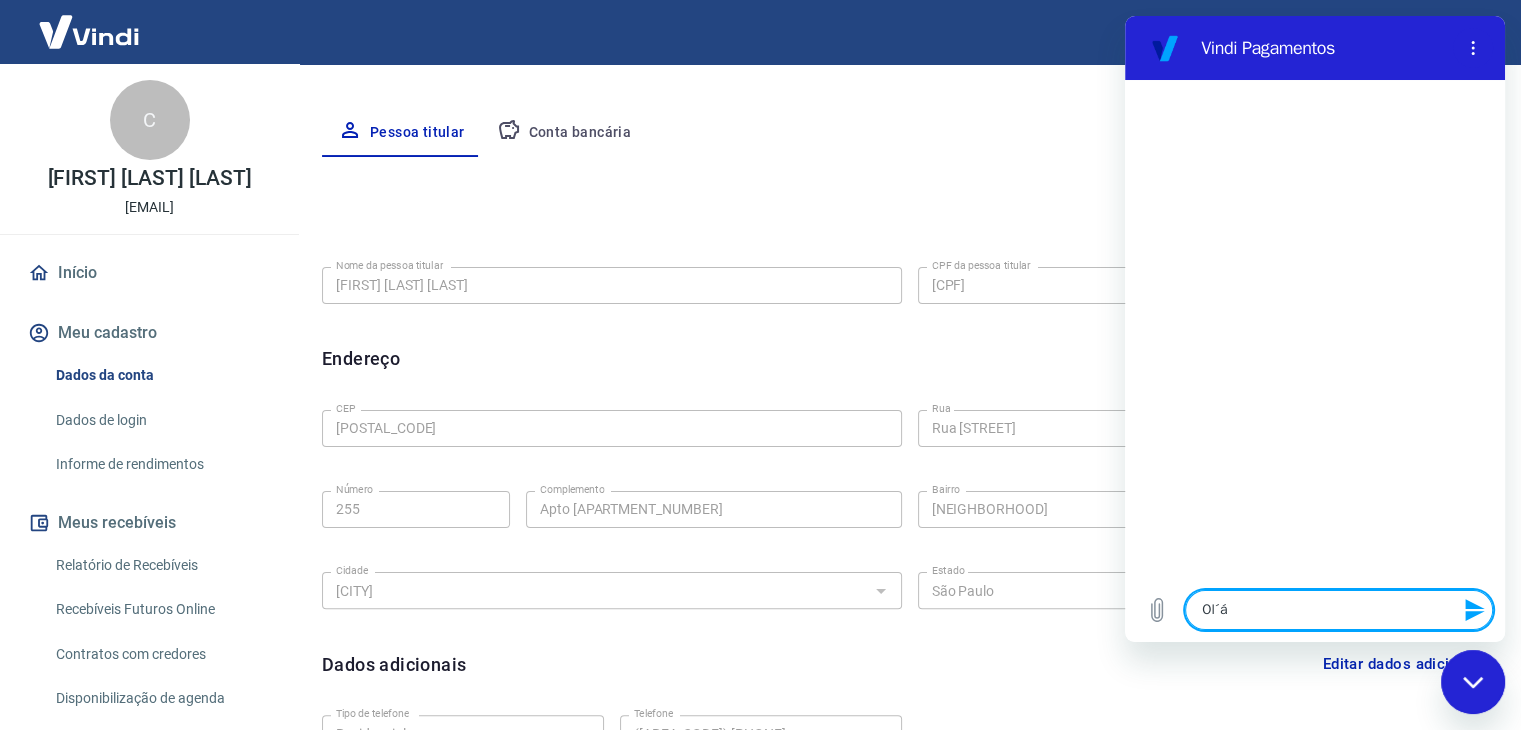 type on "Ol´á" 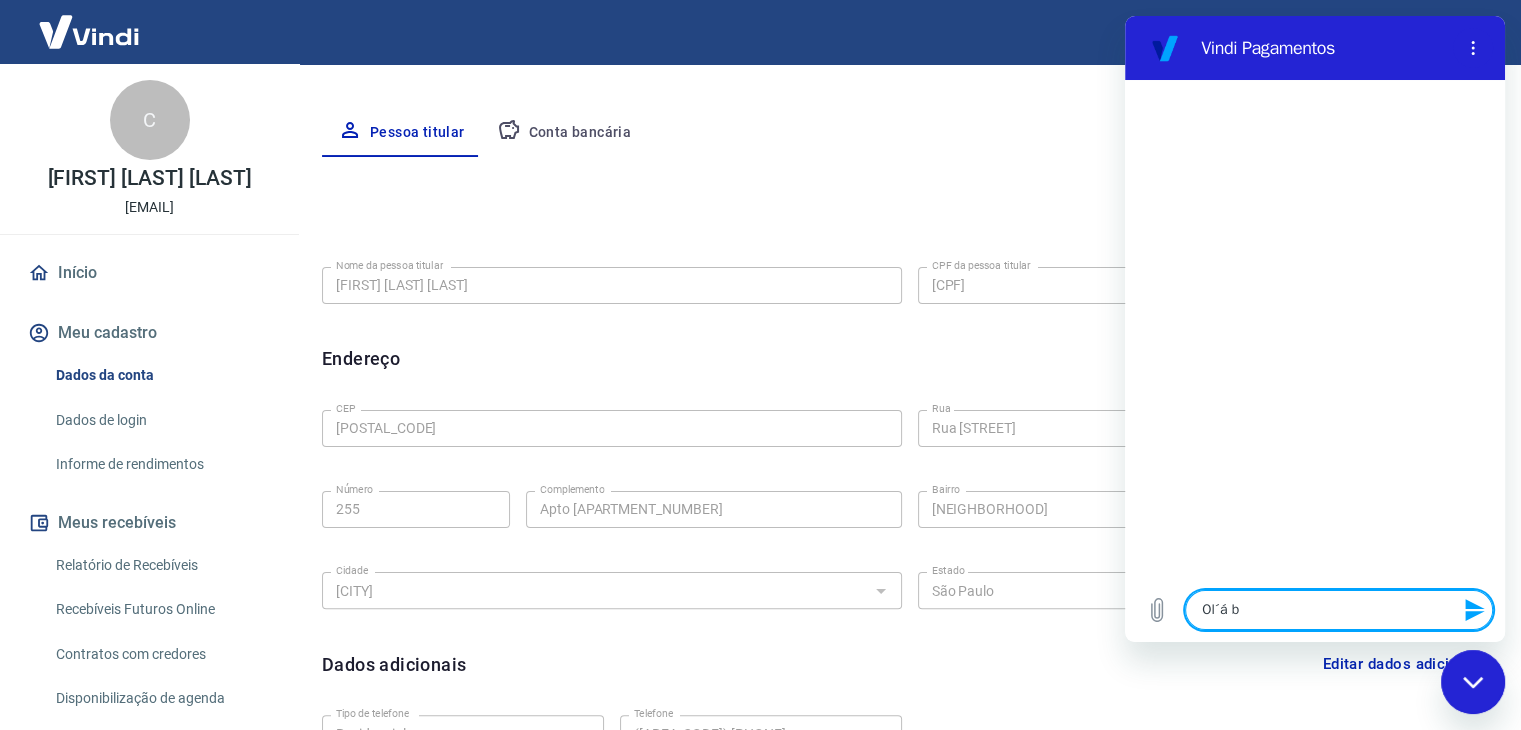 type on "Ol´á bo" 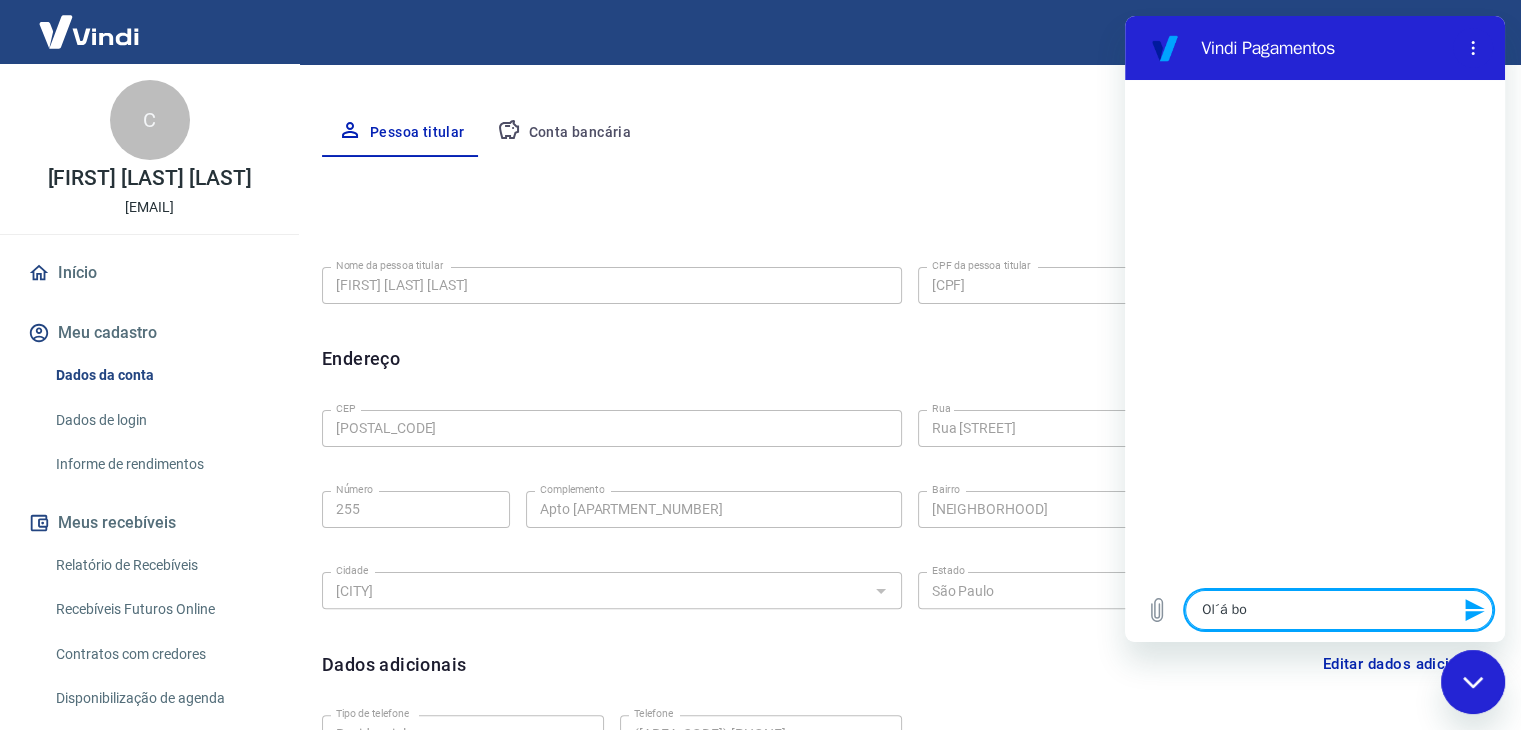 type on "Ol´á boa" 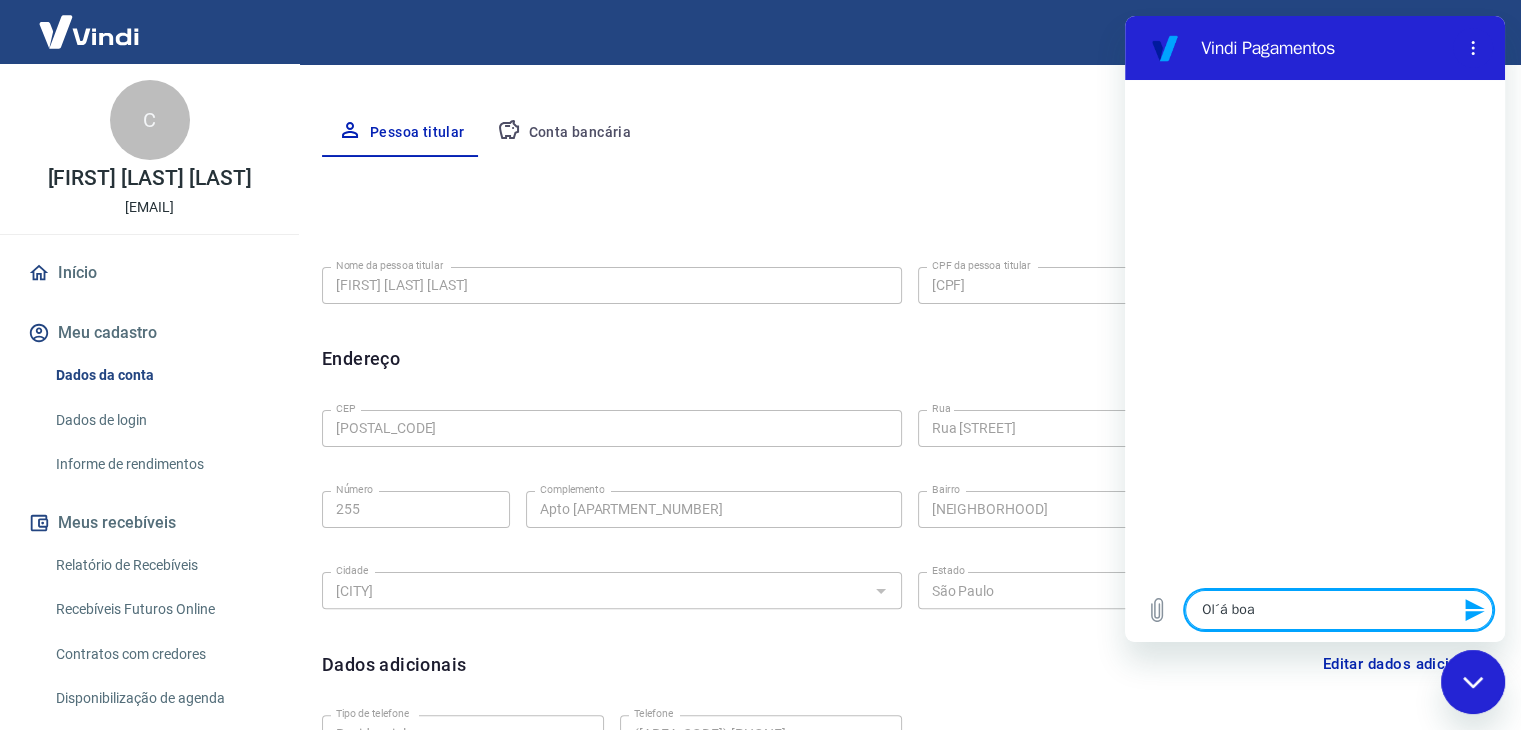 type on "Ol´á boa" 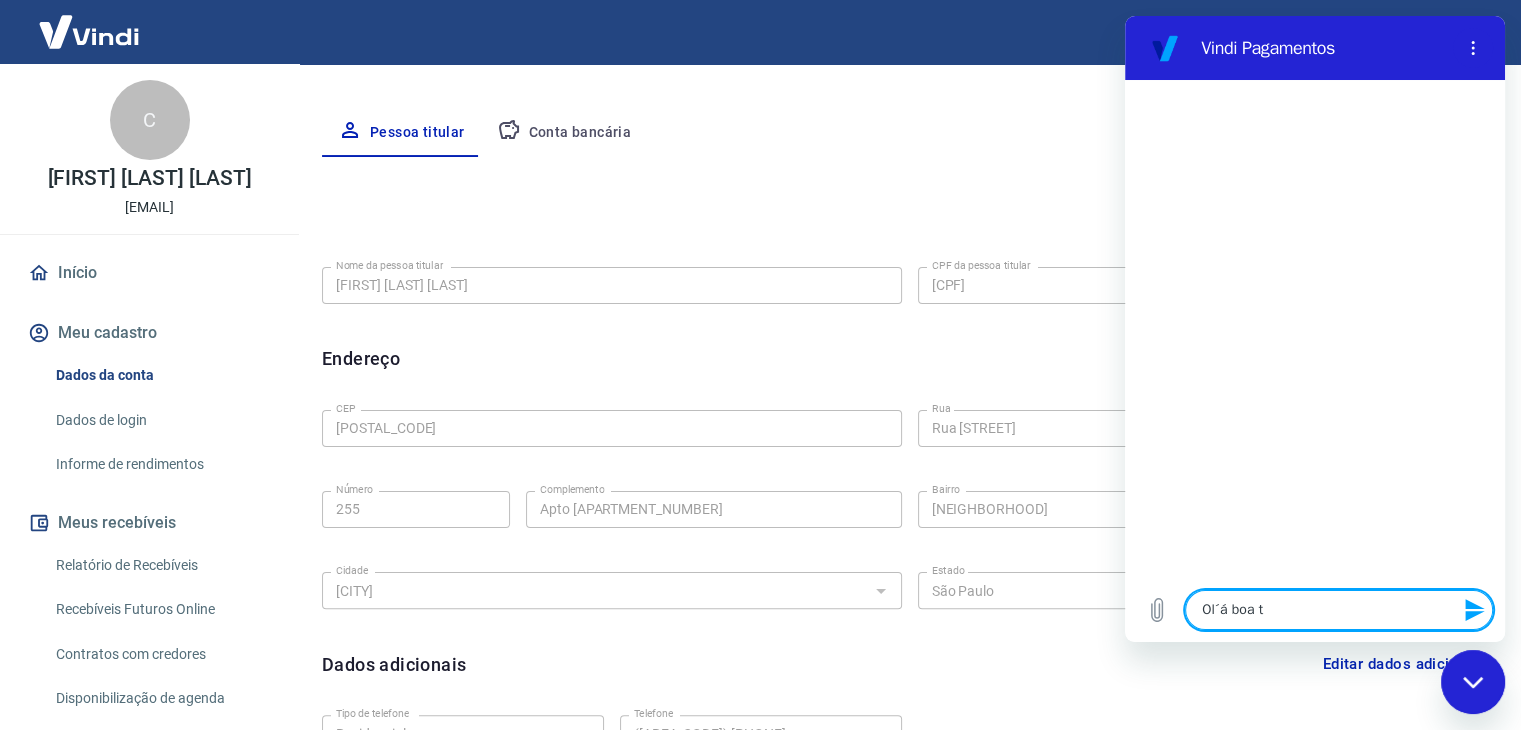 type on "Ol´á boa ta" 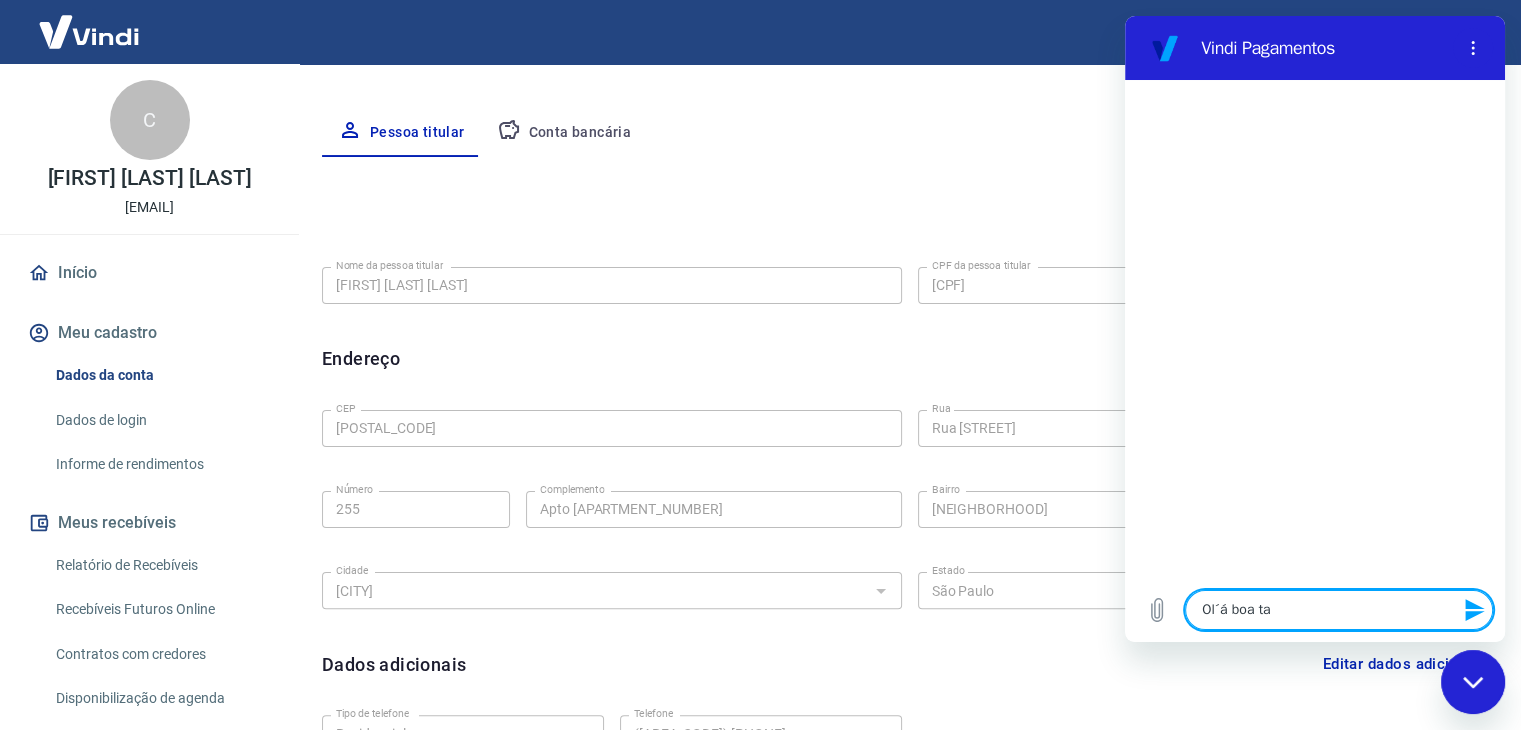 type on "Ol´á boa tar" 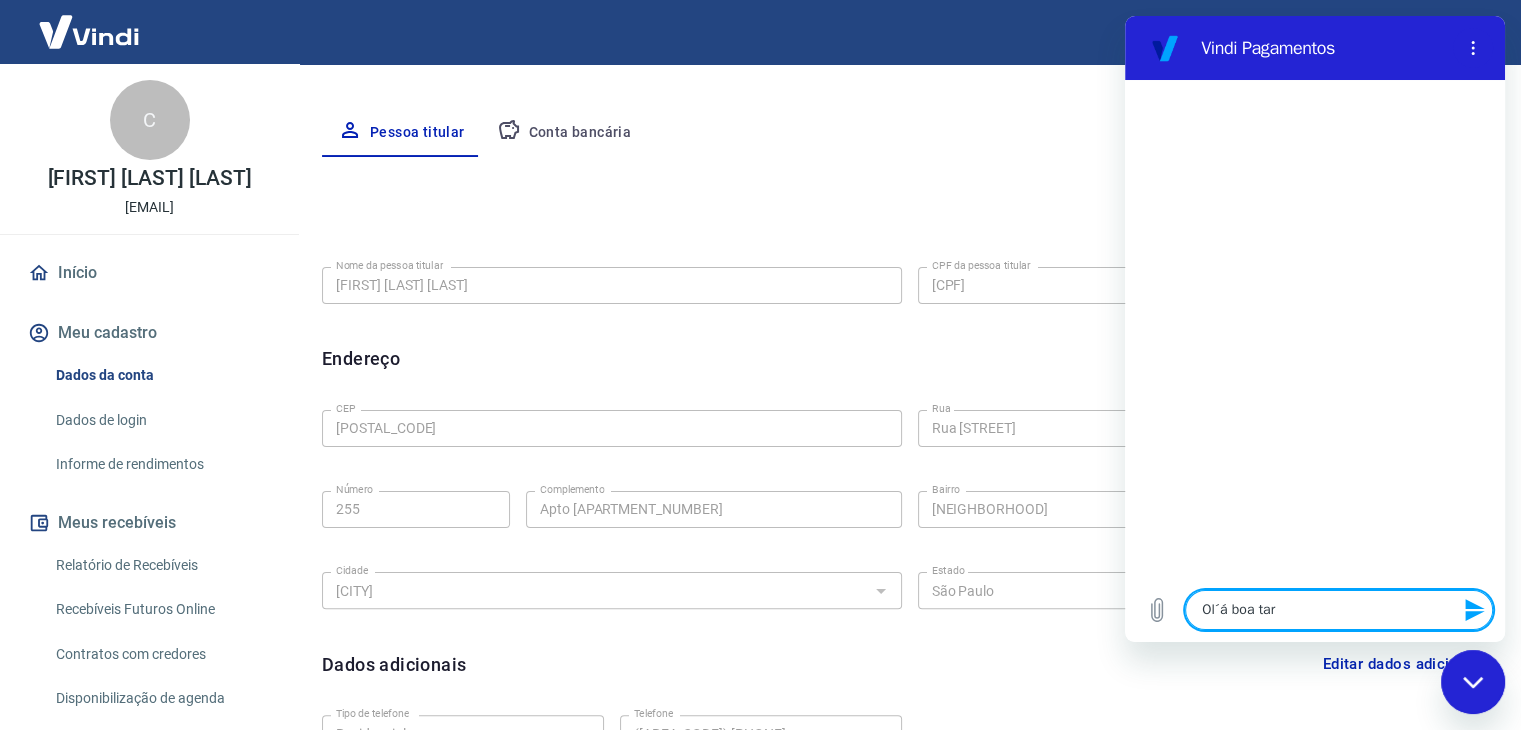 type on "Ol´á boa tard" 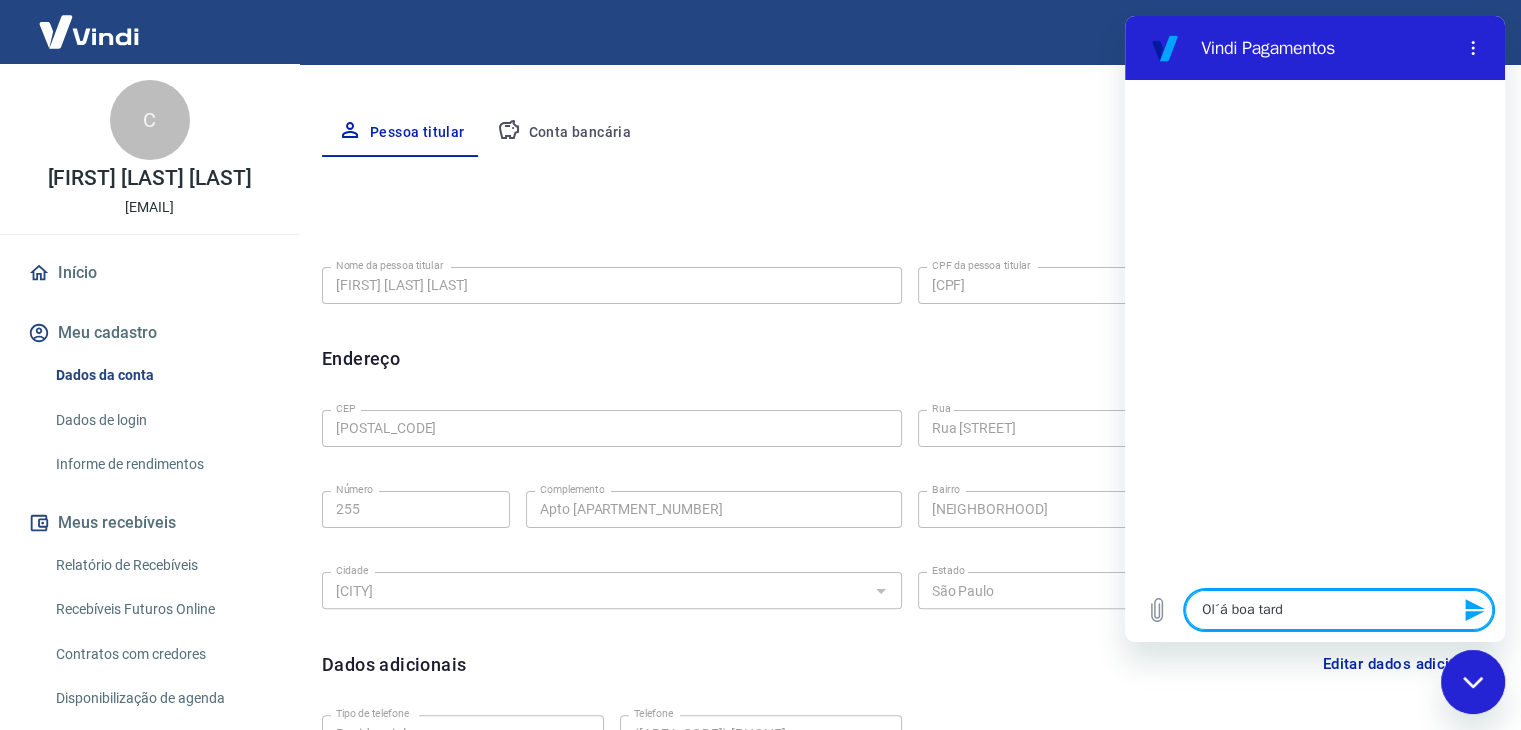 type on "Ol´á boa tarde" 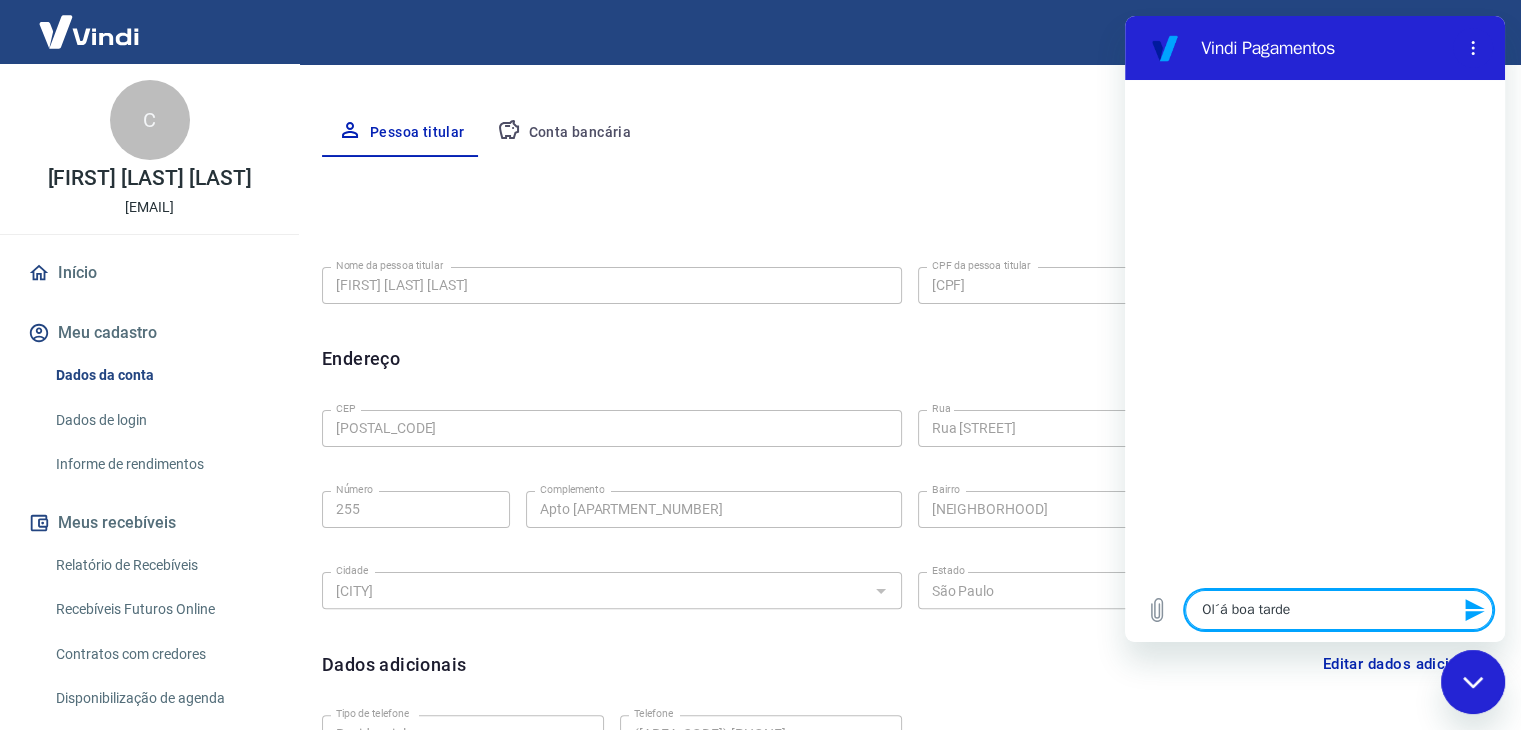 type 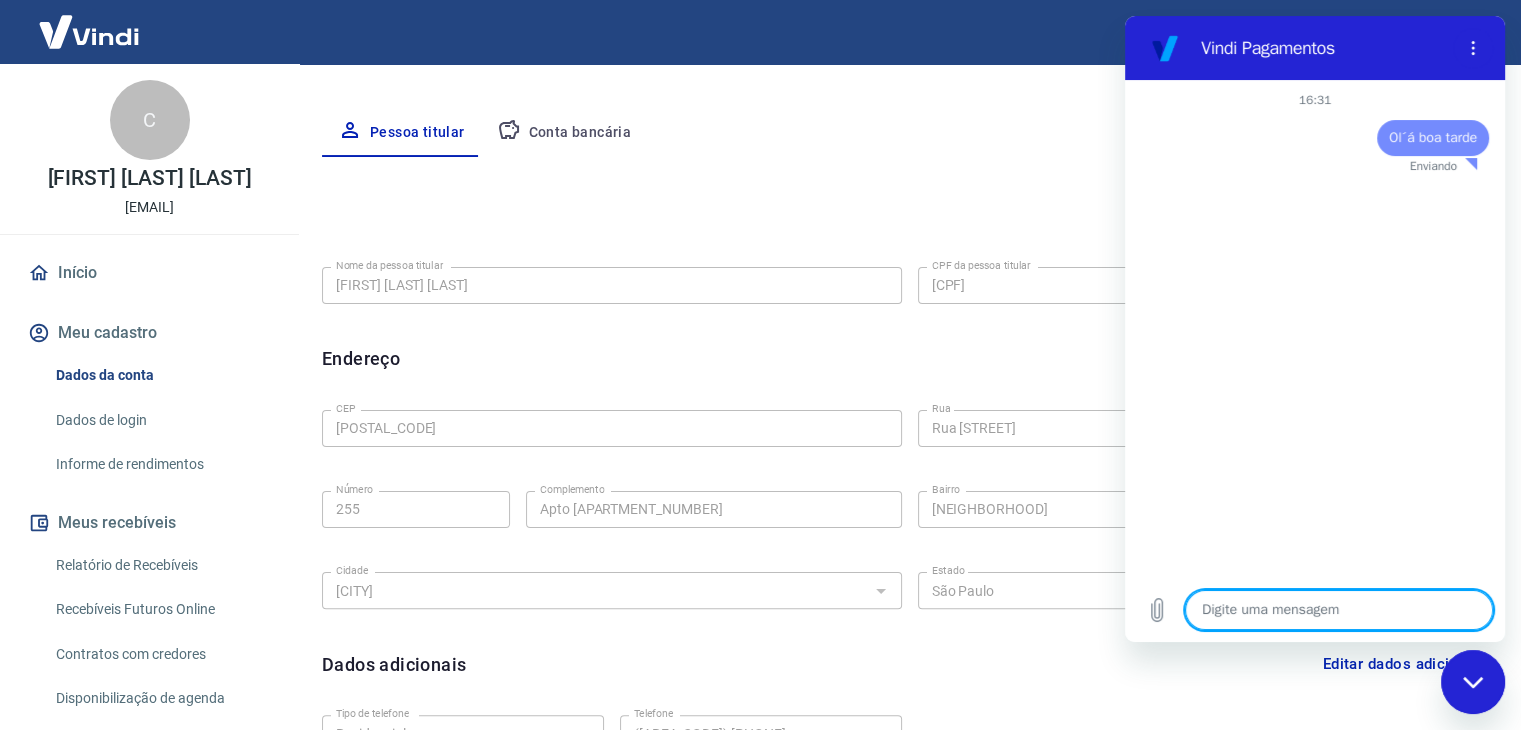 type on "x" 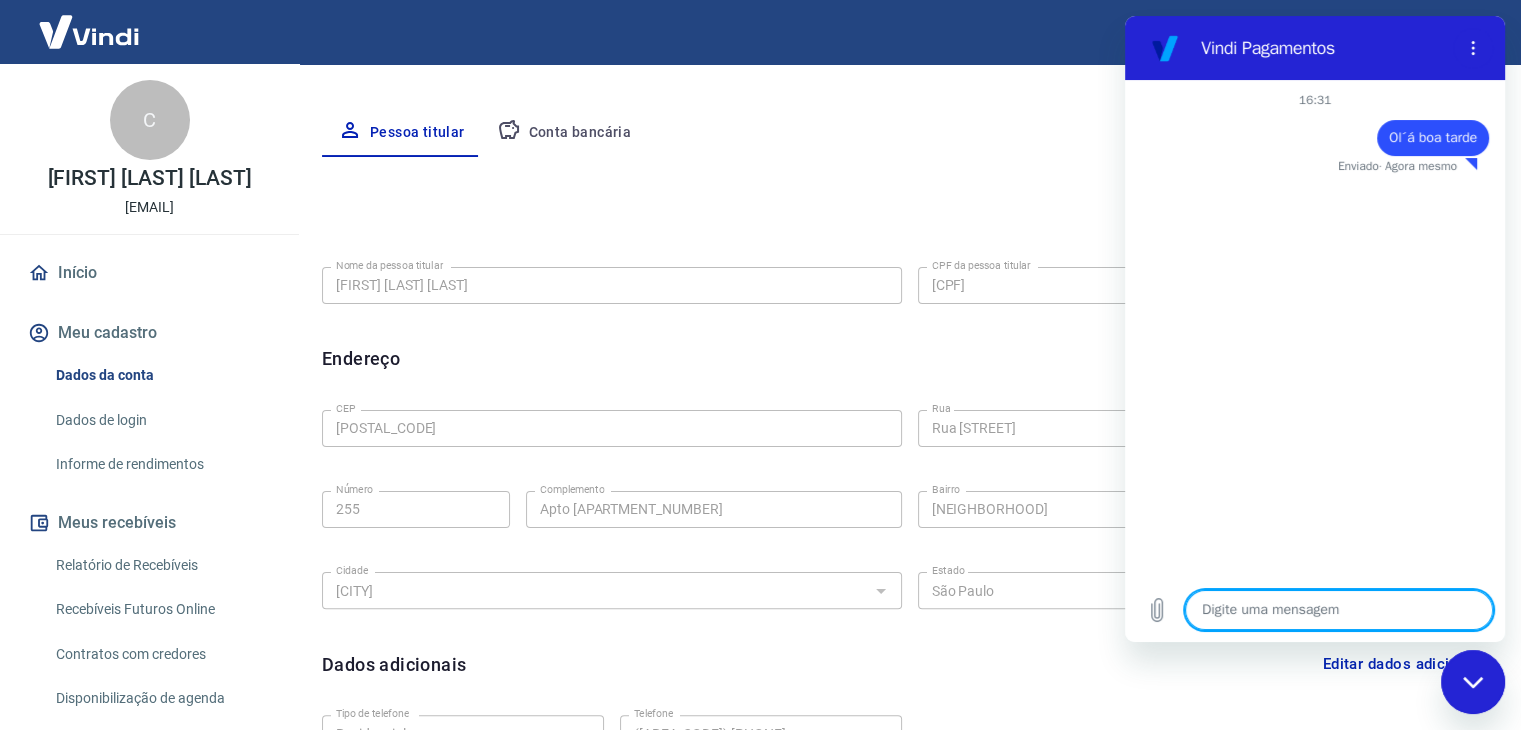 type on "c" 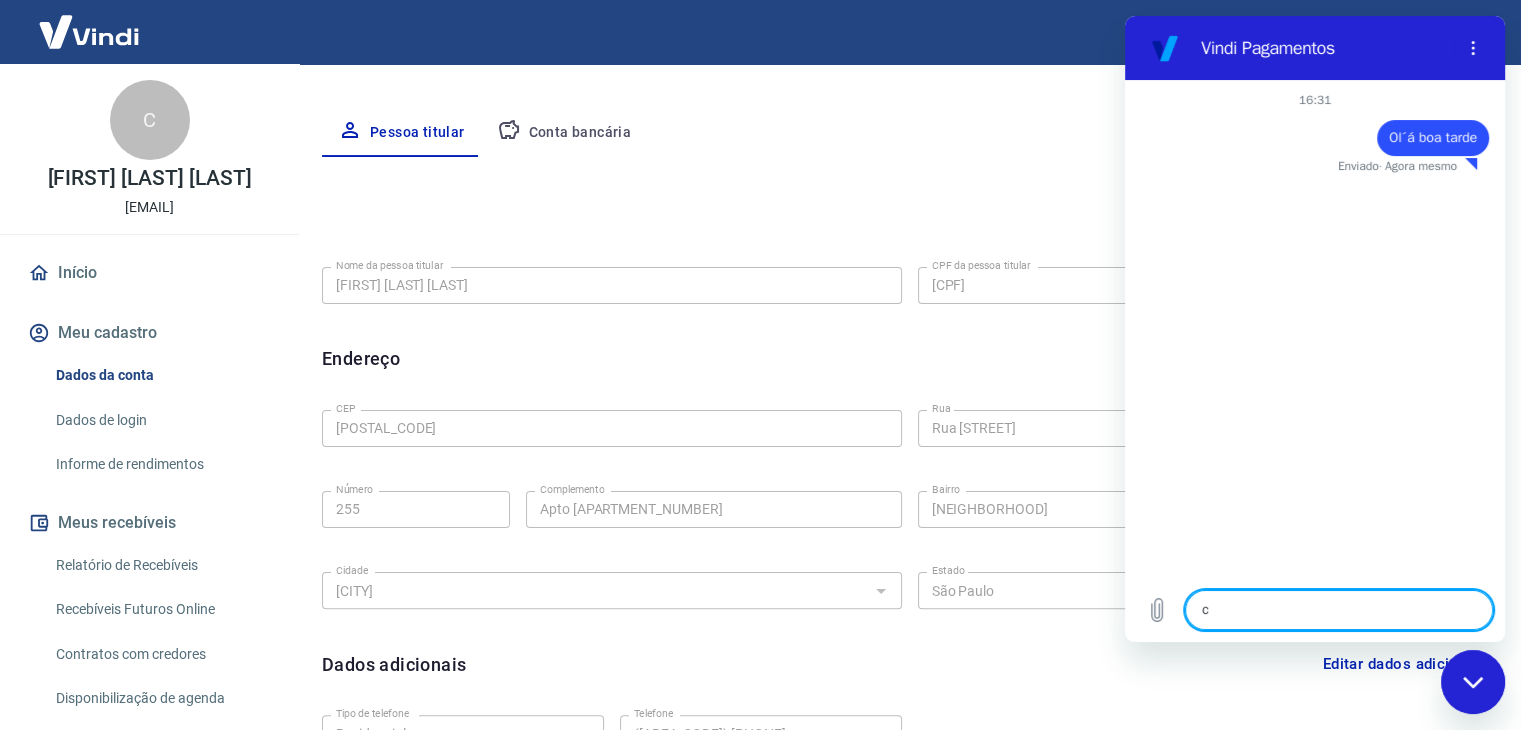 type on "co" 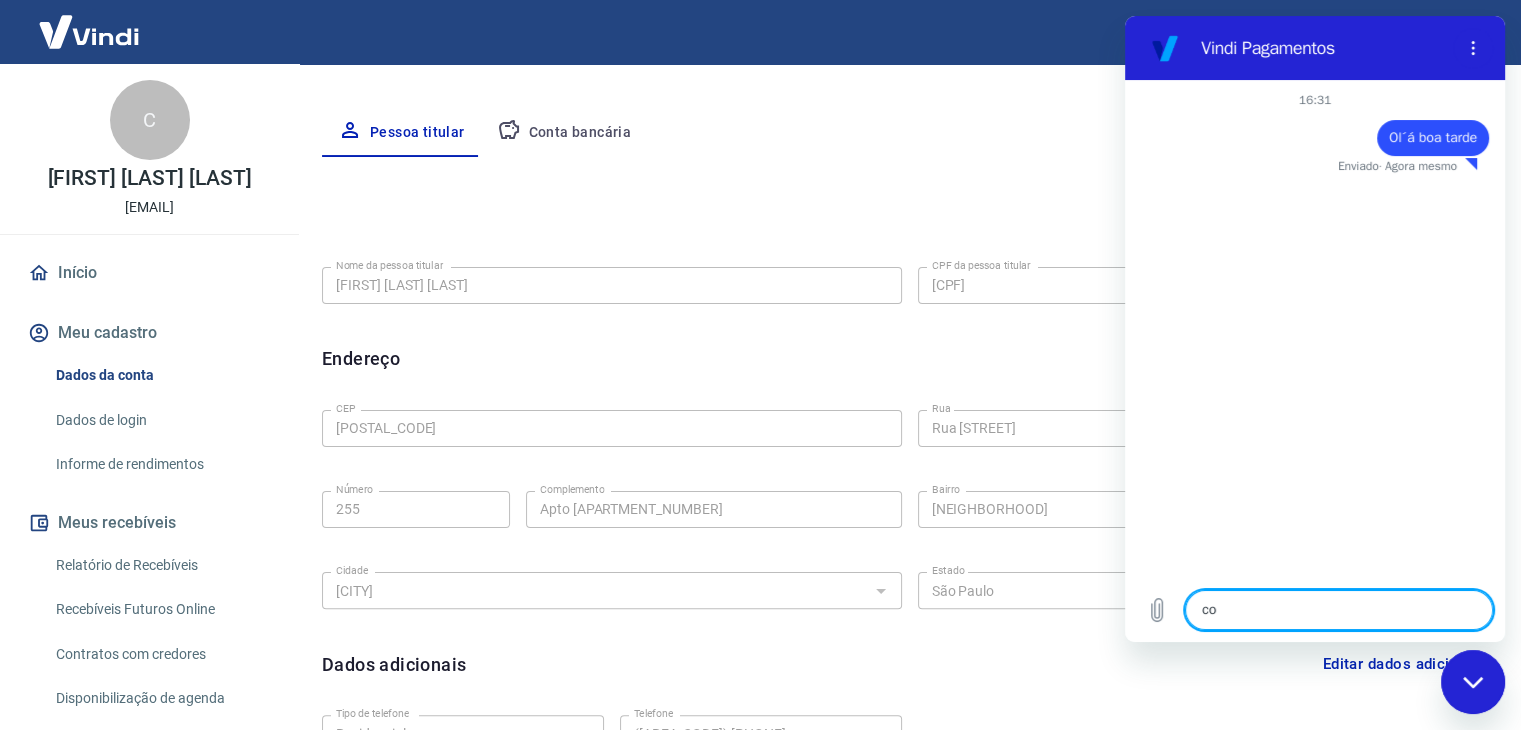 type on "x" 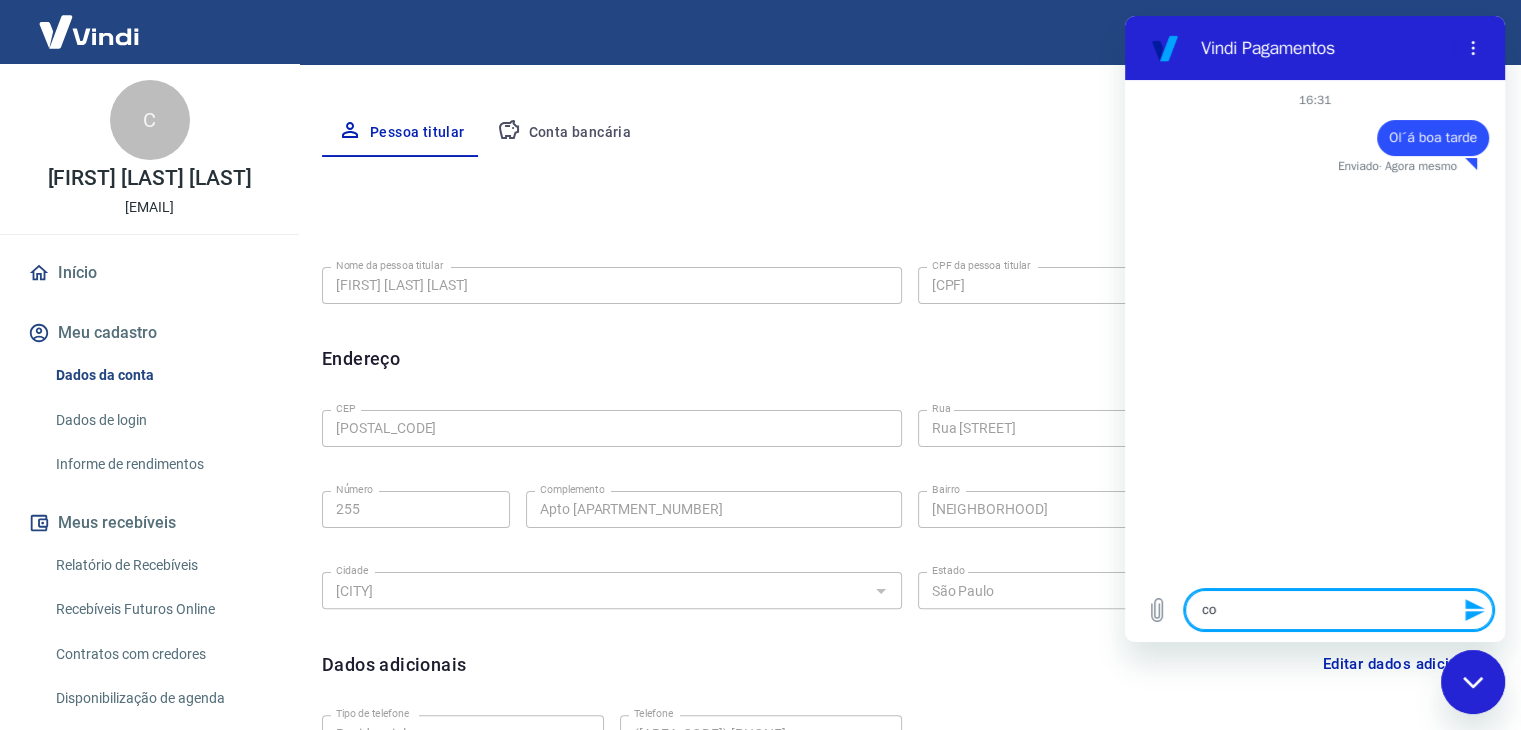 type on "com" 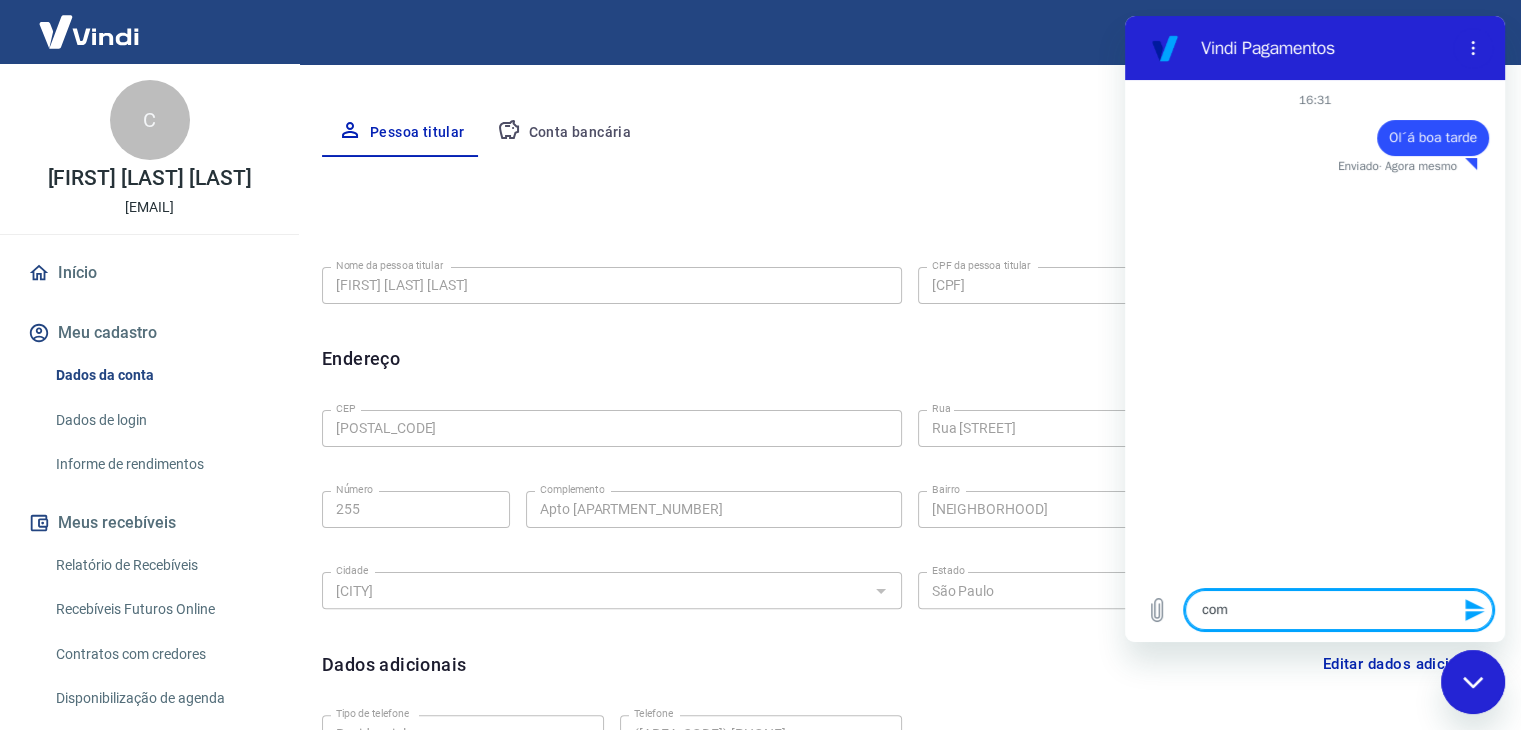 type on "como" 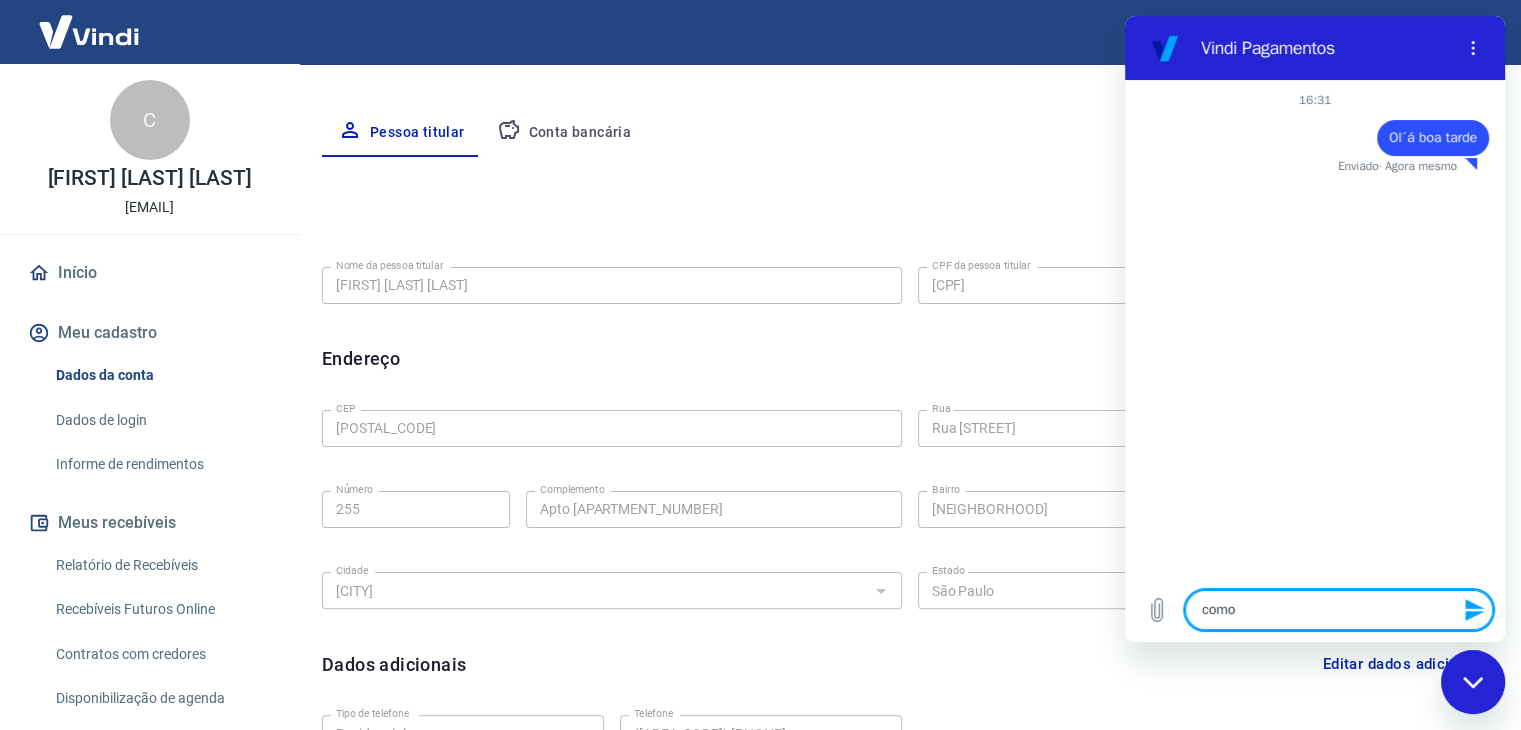 type on "como" 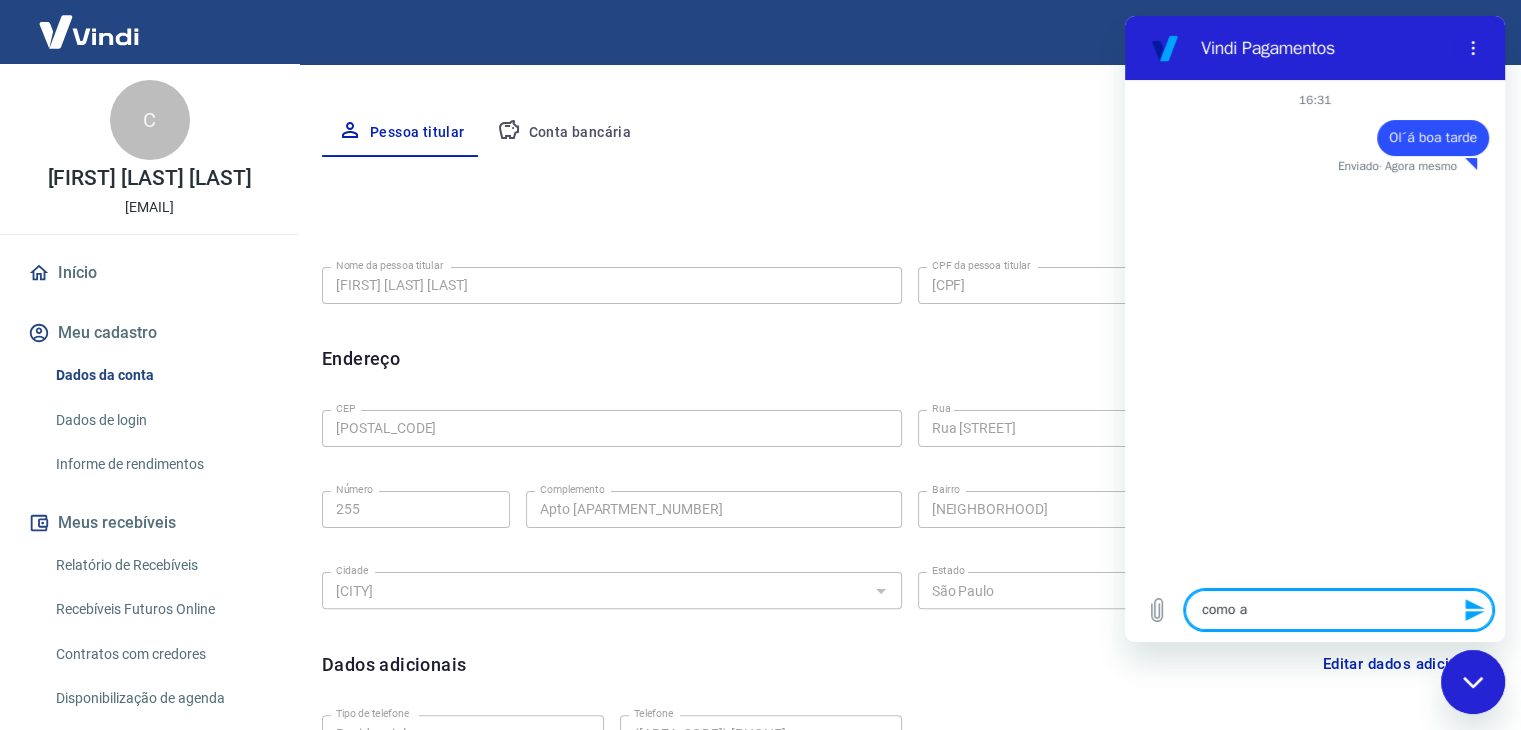 type on "como aj" 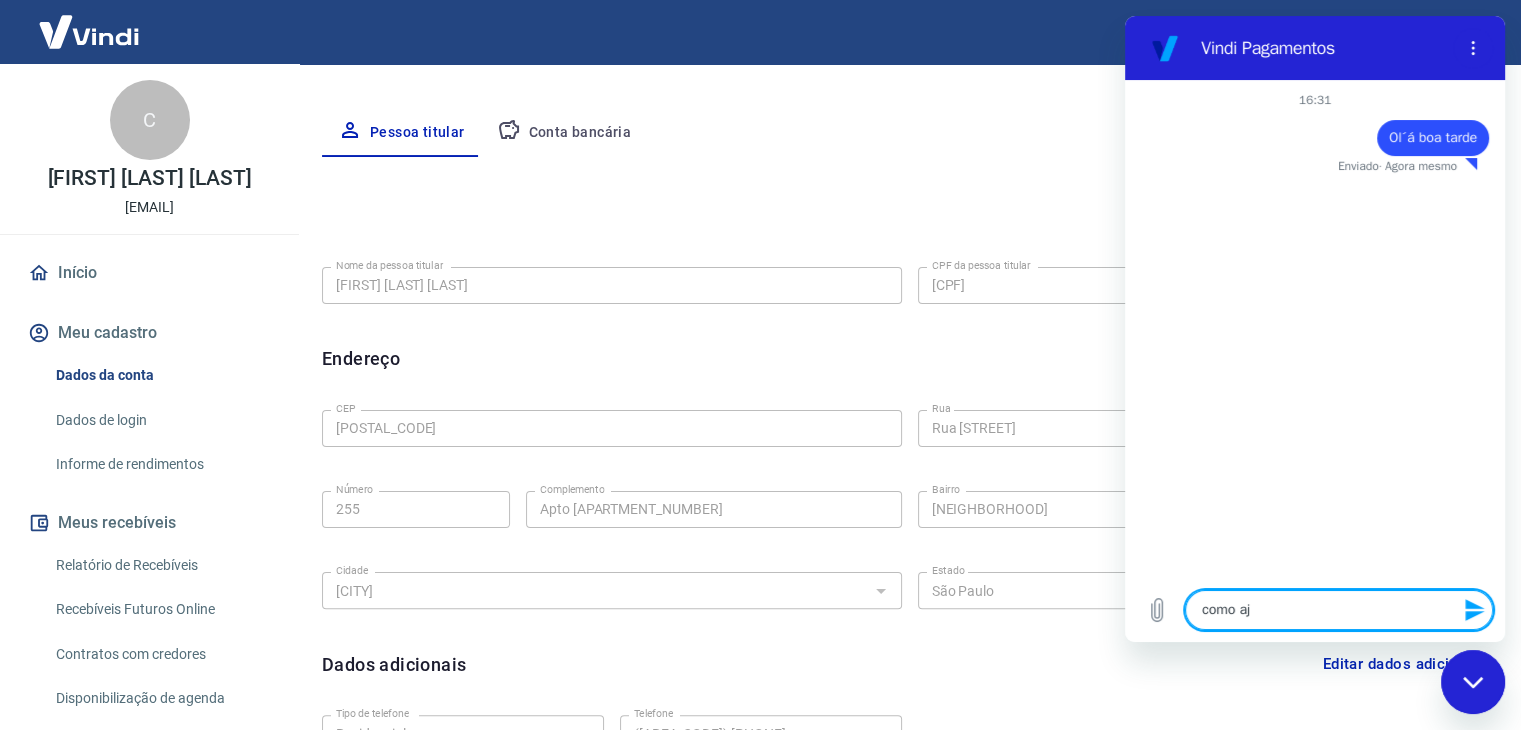 type on "como aju" 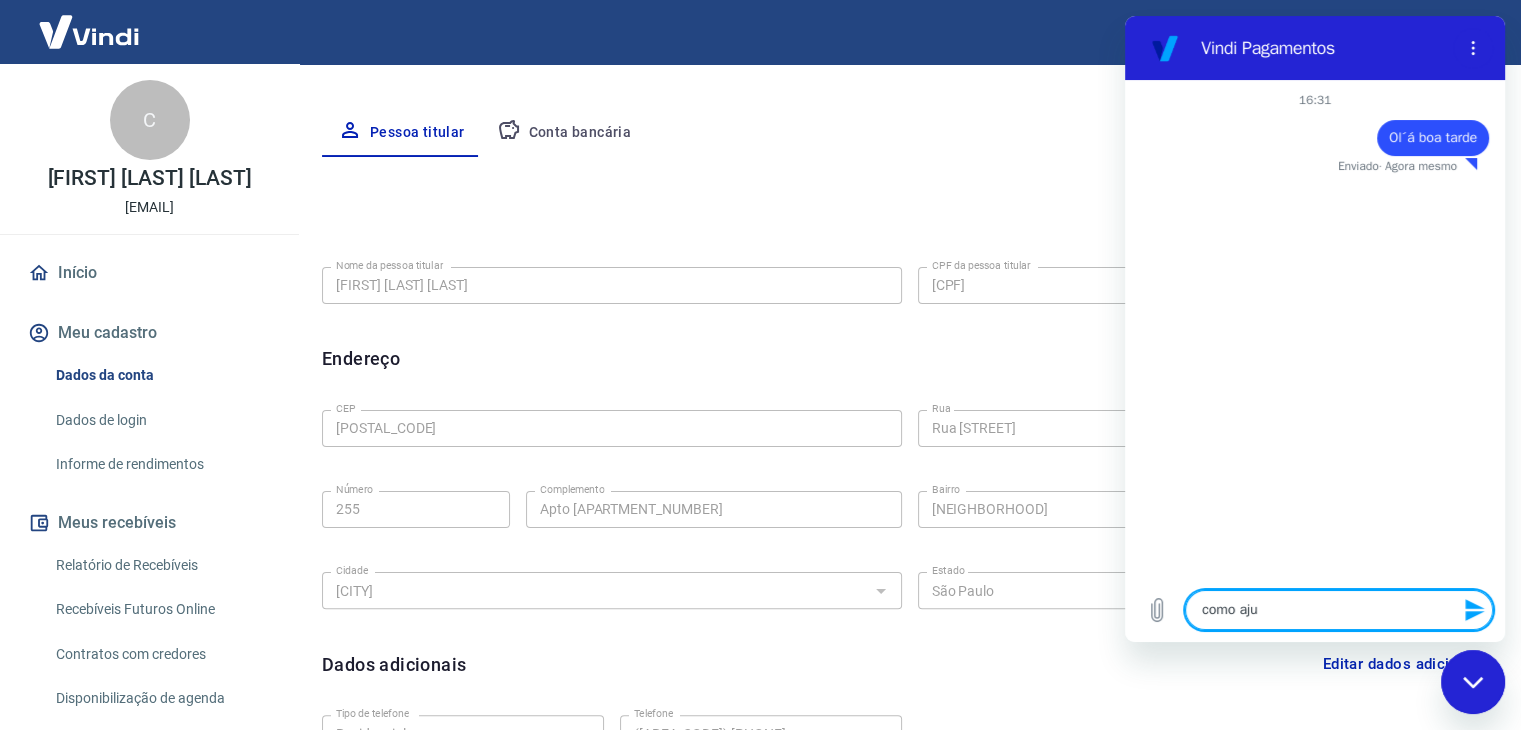 type on "como ajus" 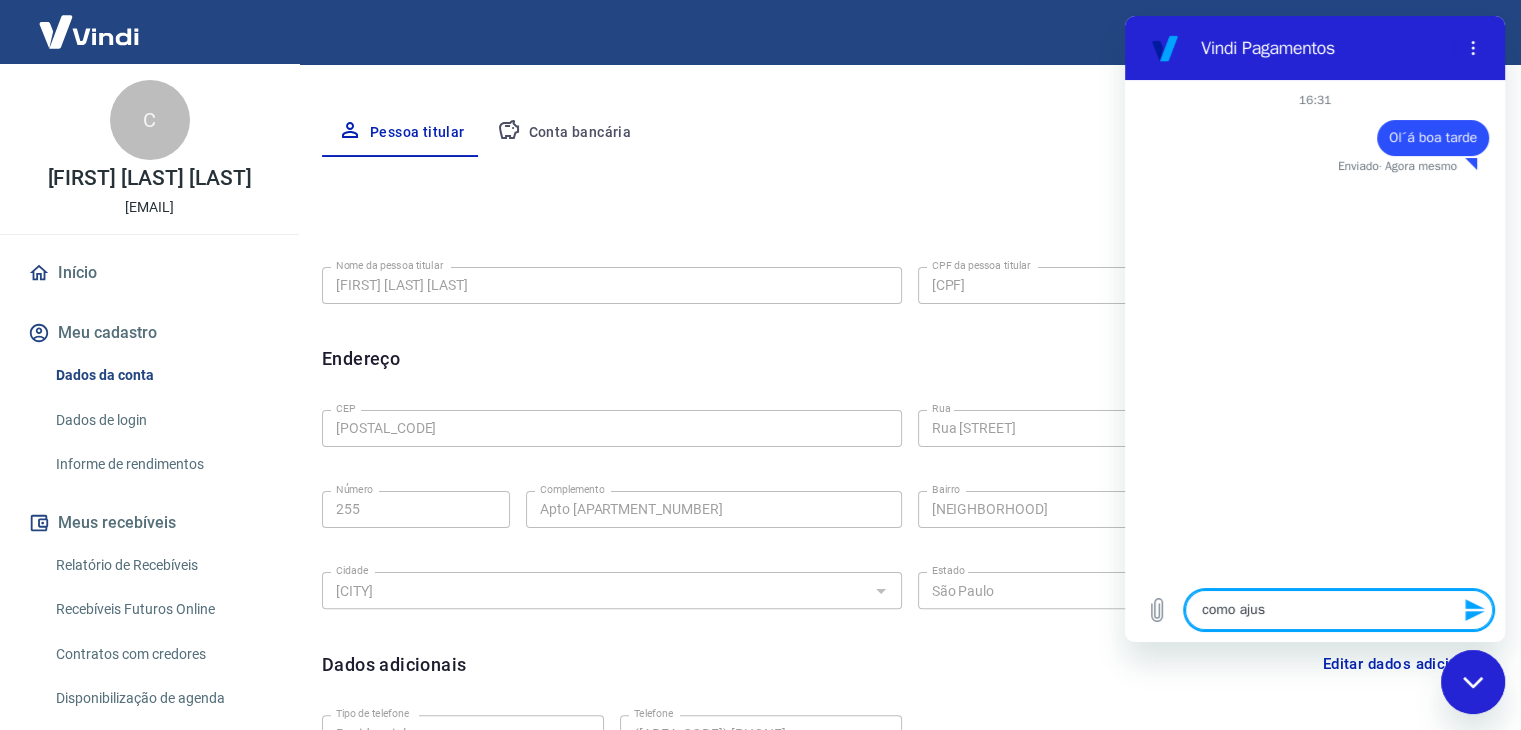 type on "como ajuso" 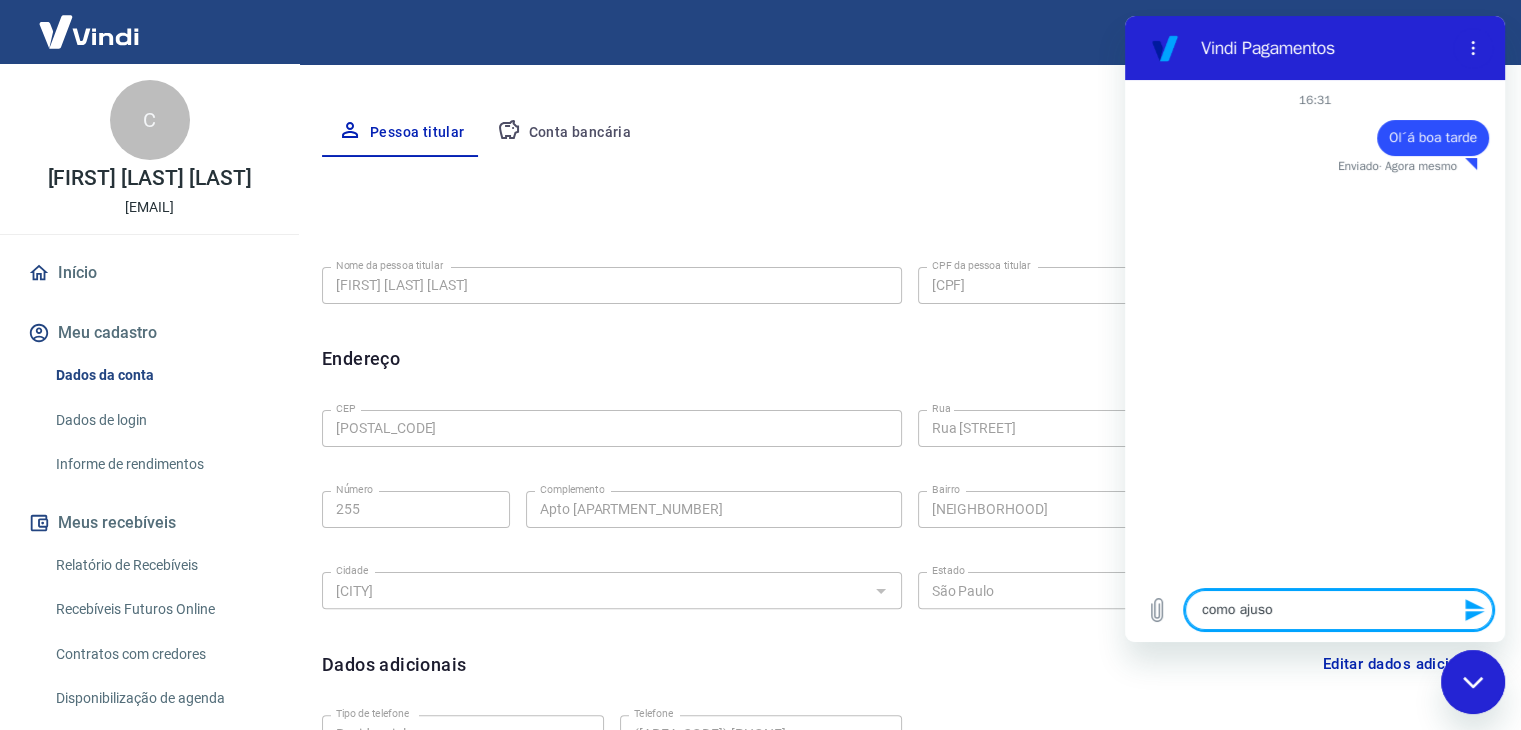 type on "como ajus" 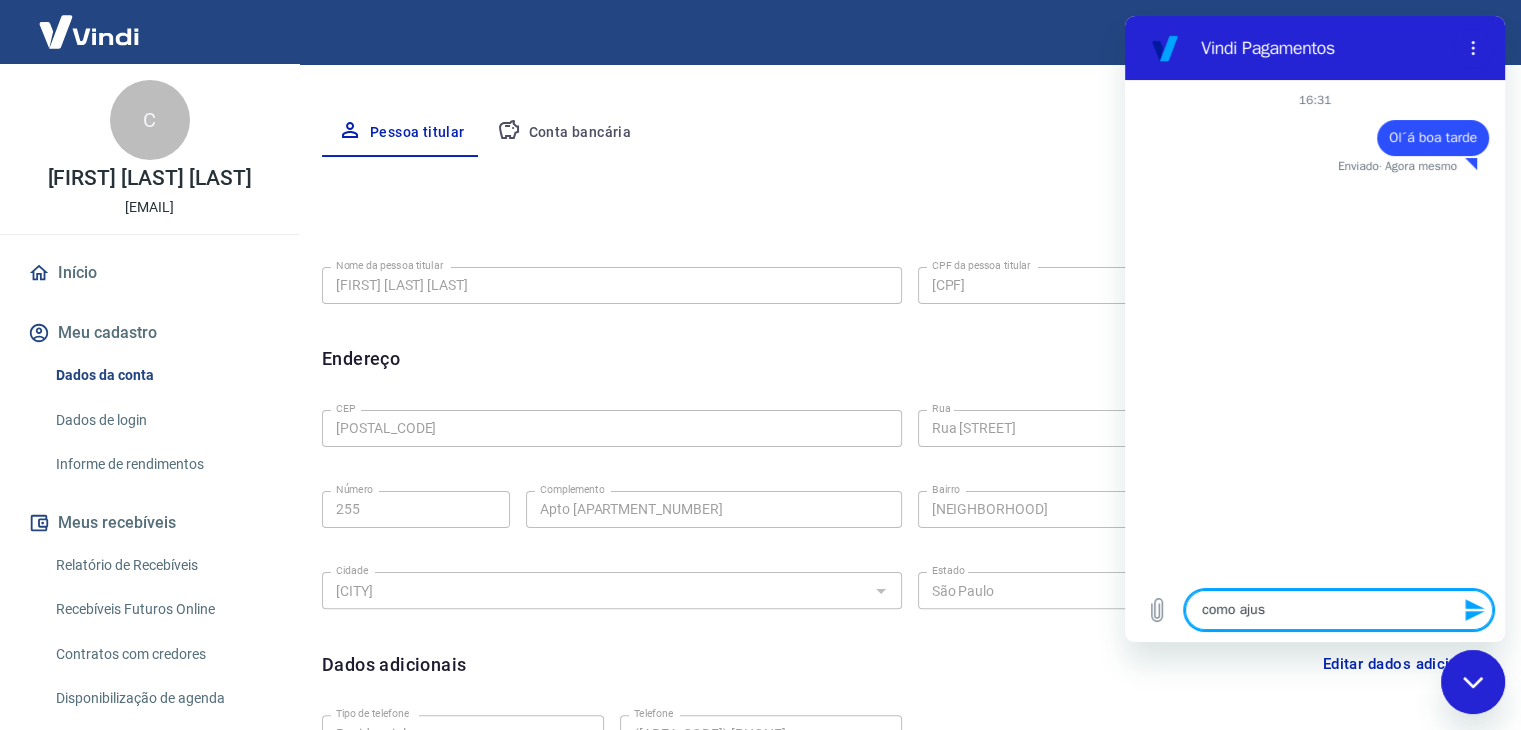 type on "como ajust" 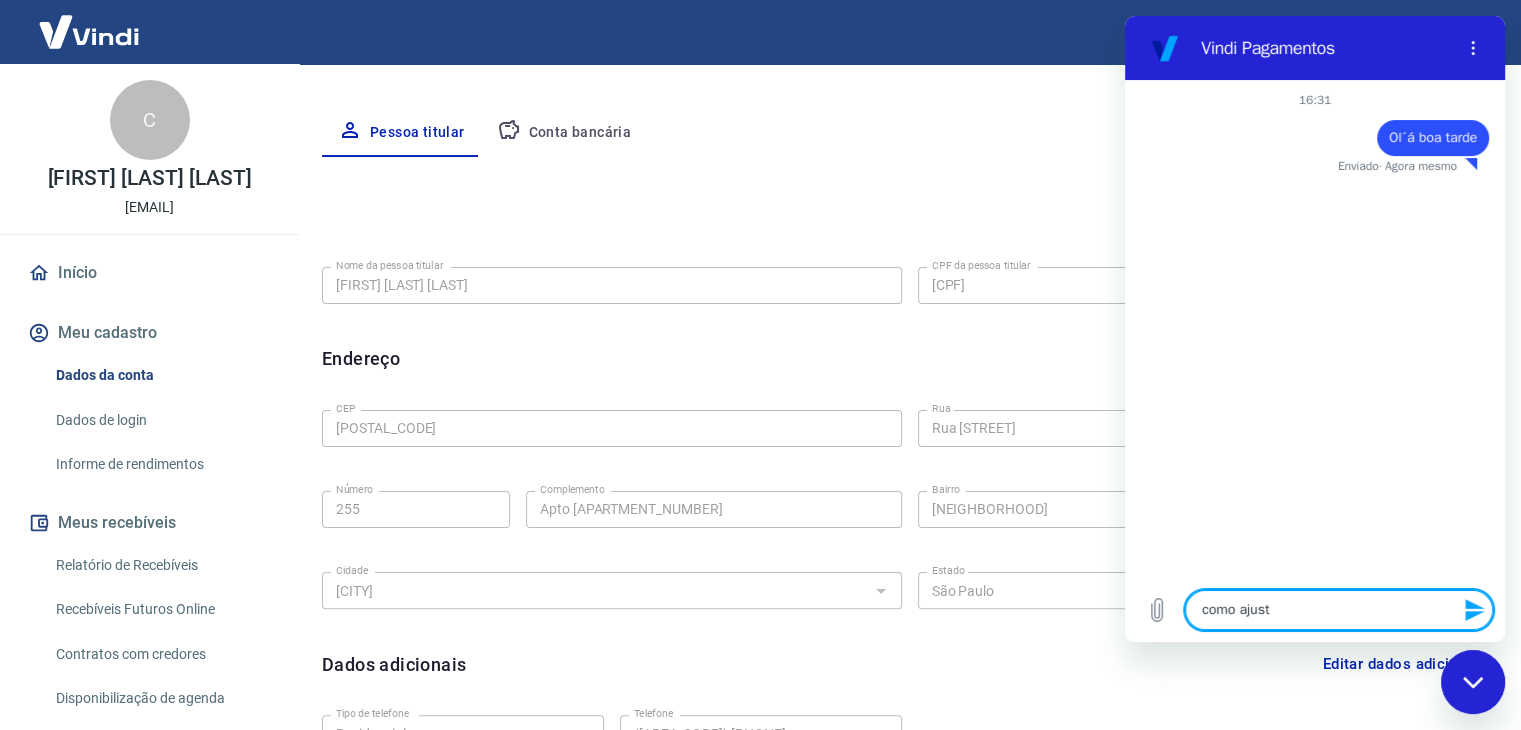 type on "como ajusto" 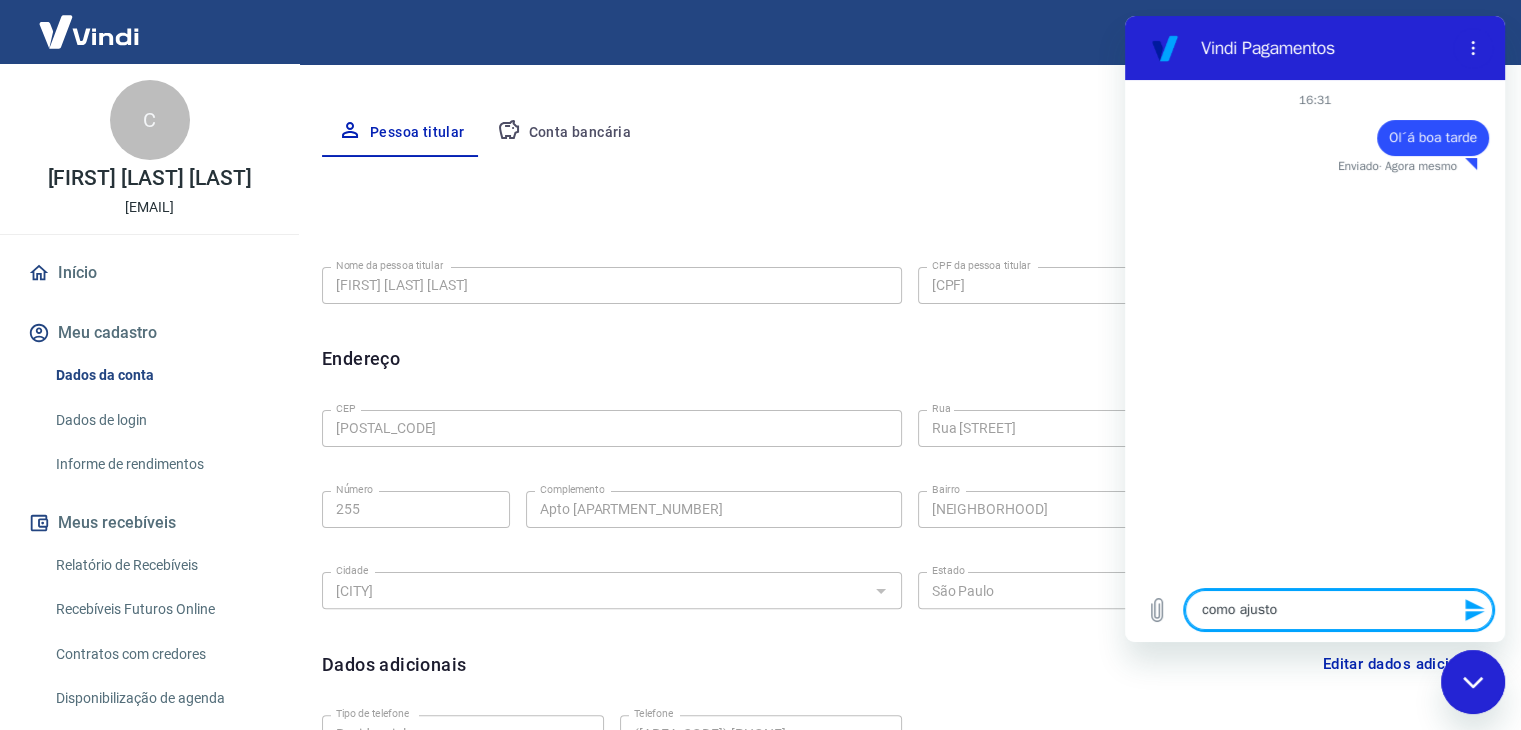 type on "x" 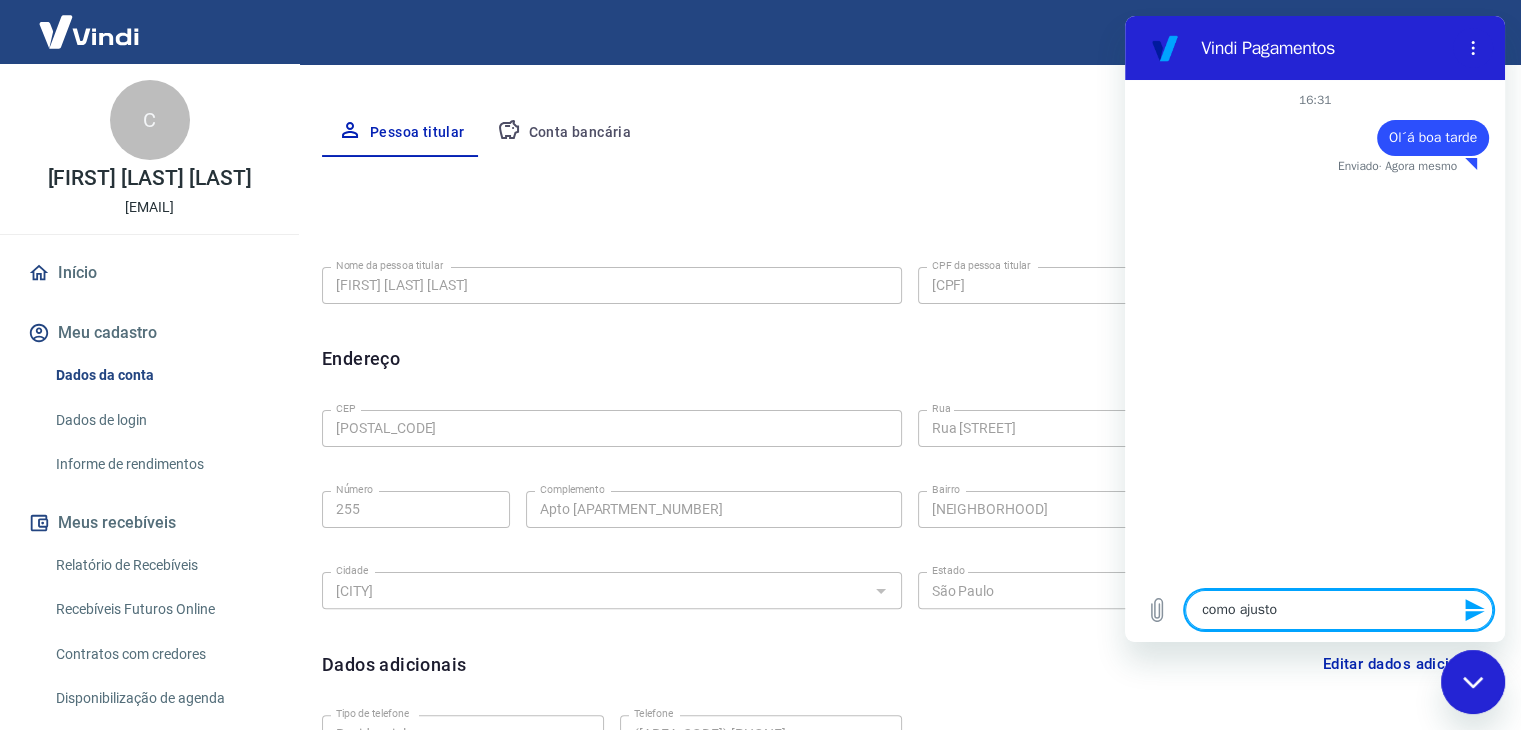 type on "x" 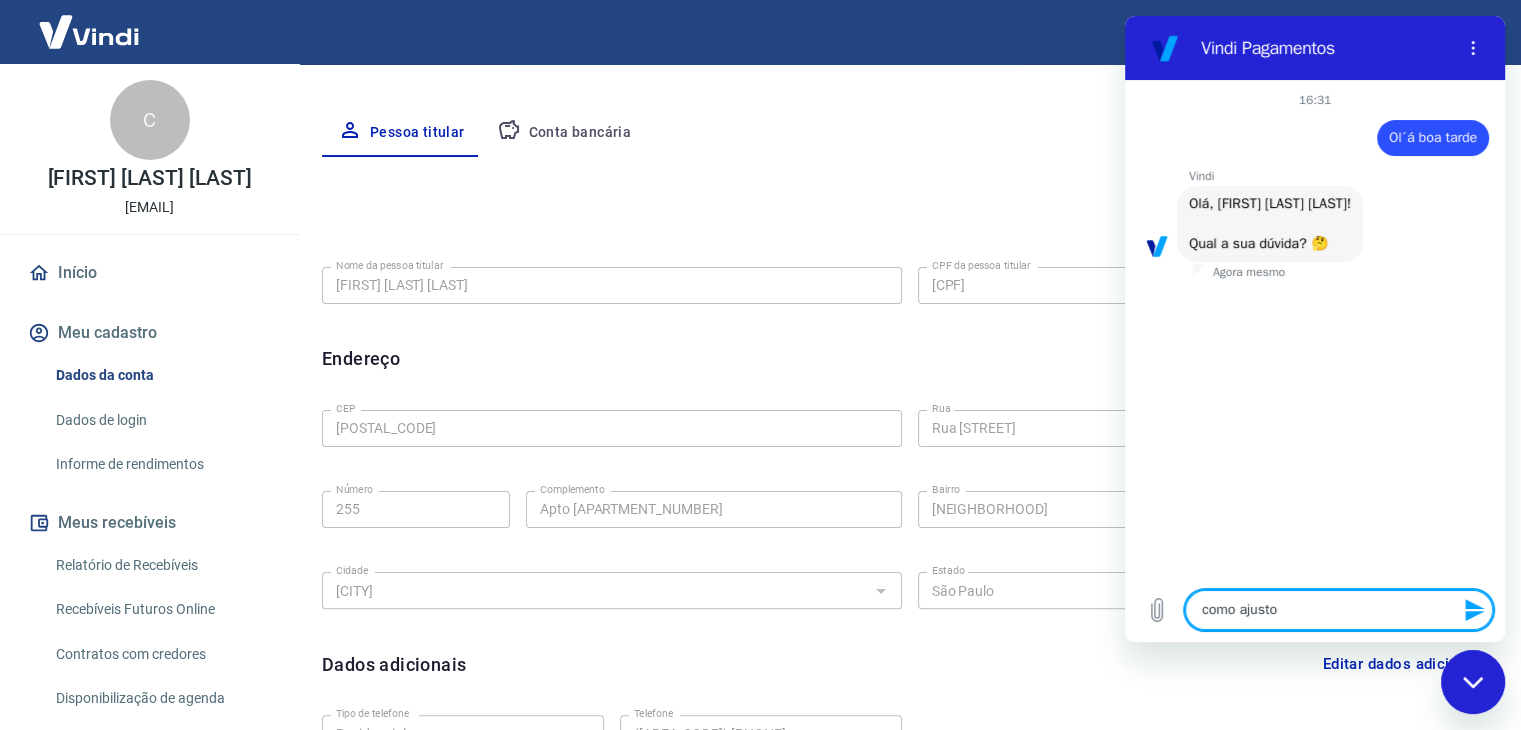 type on "como ajusto o" 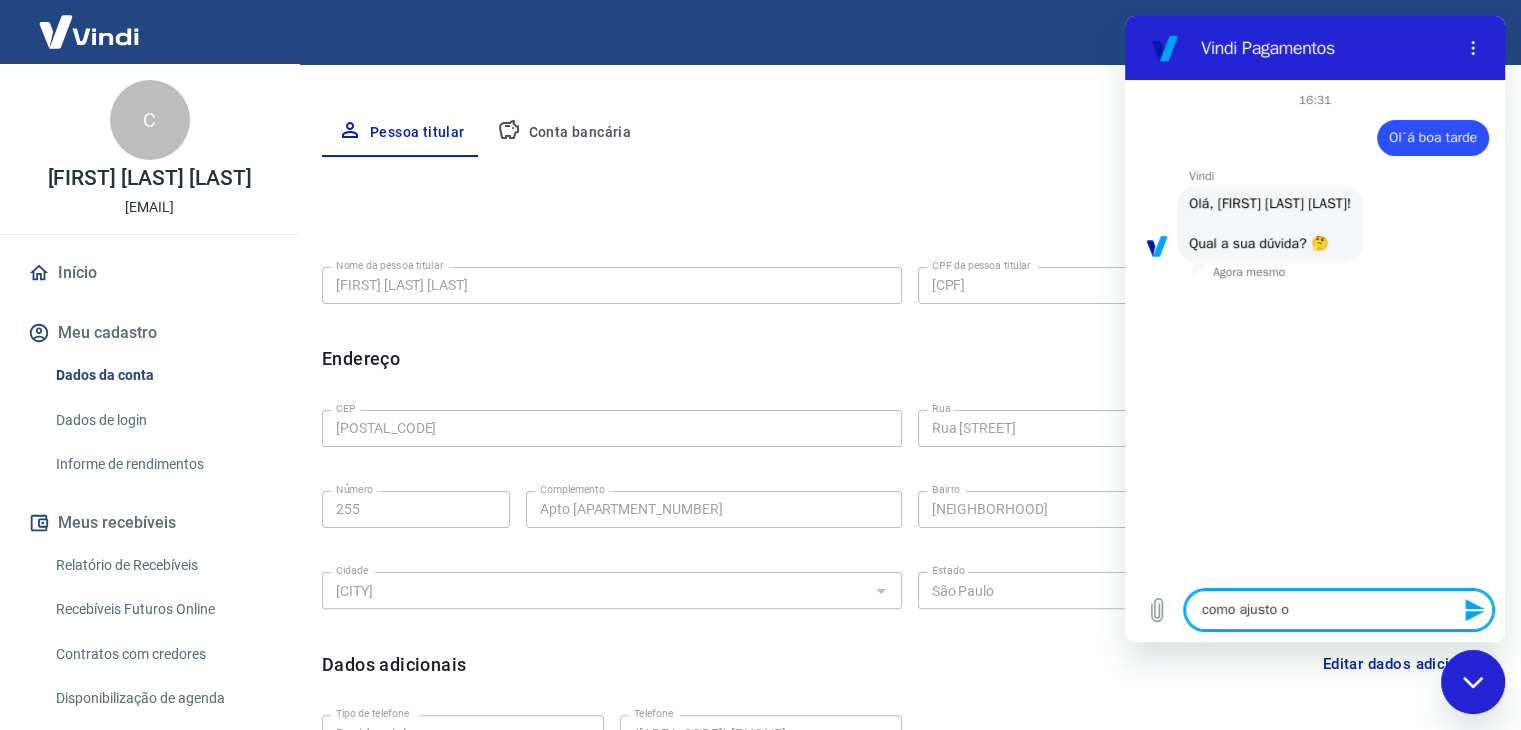 type on "como ajusto os" 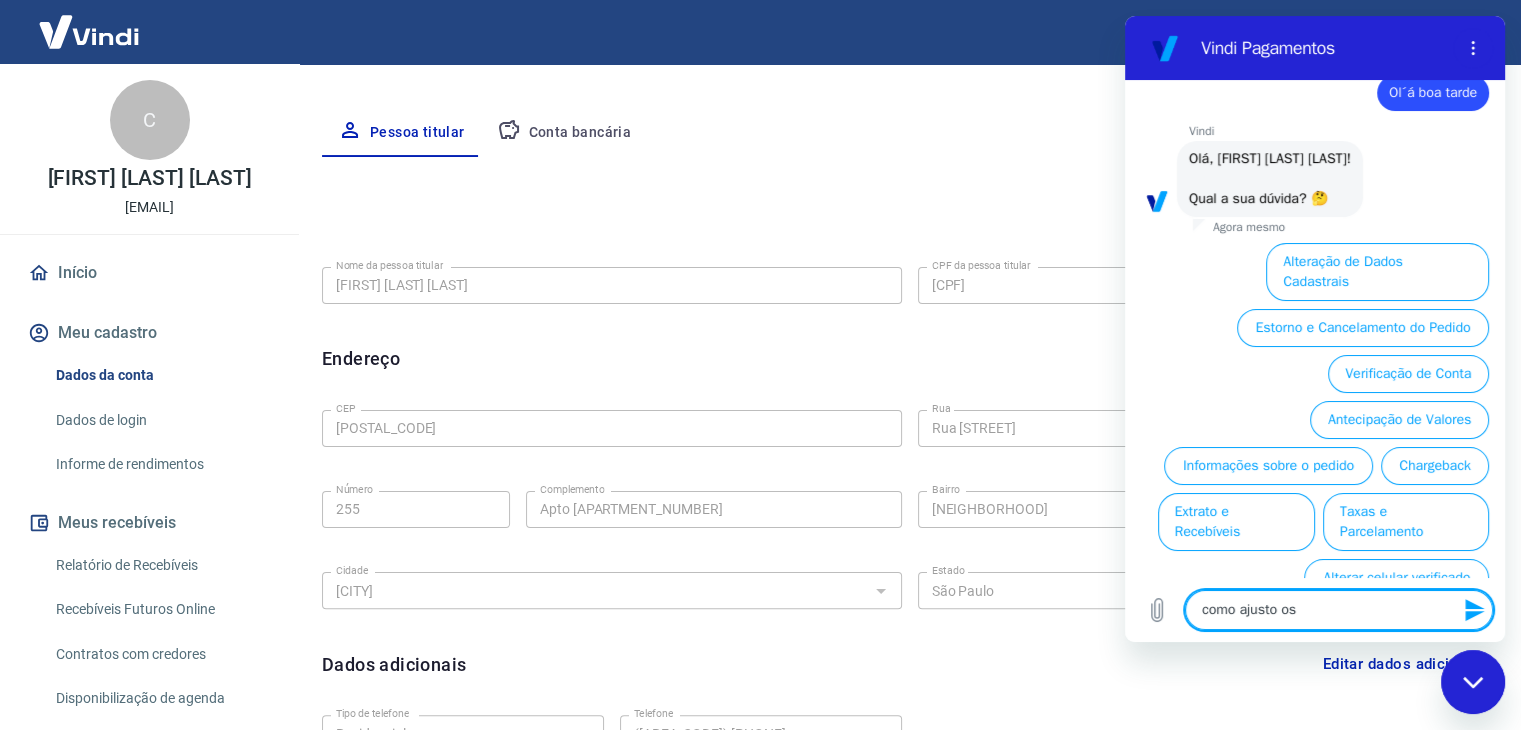 type on "como ajusto os" 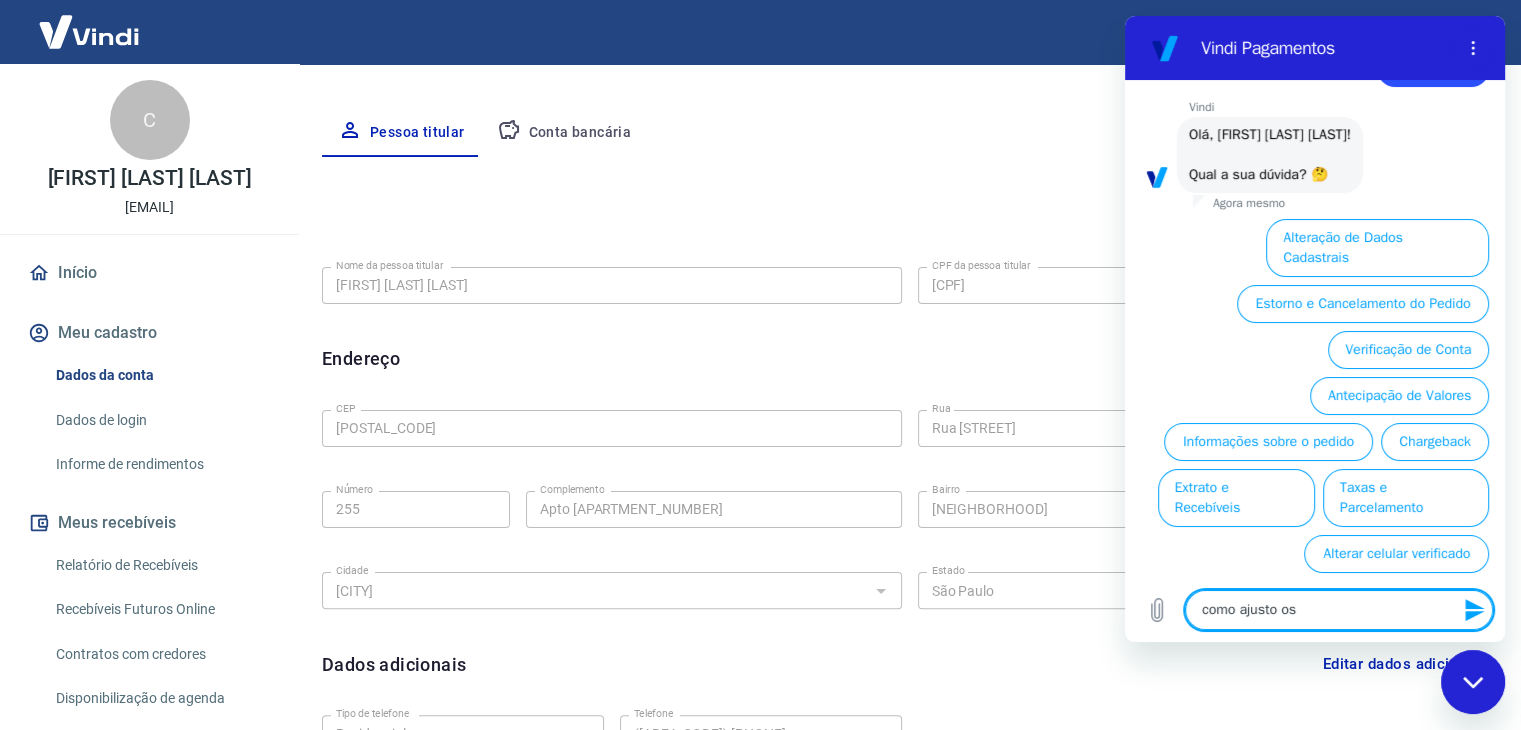 type on "como ajusto os d" 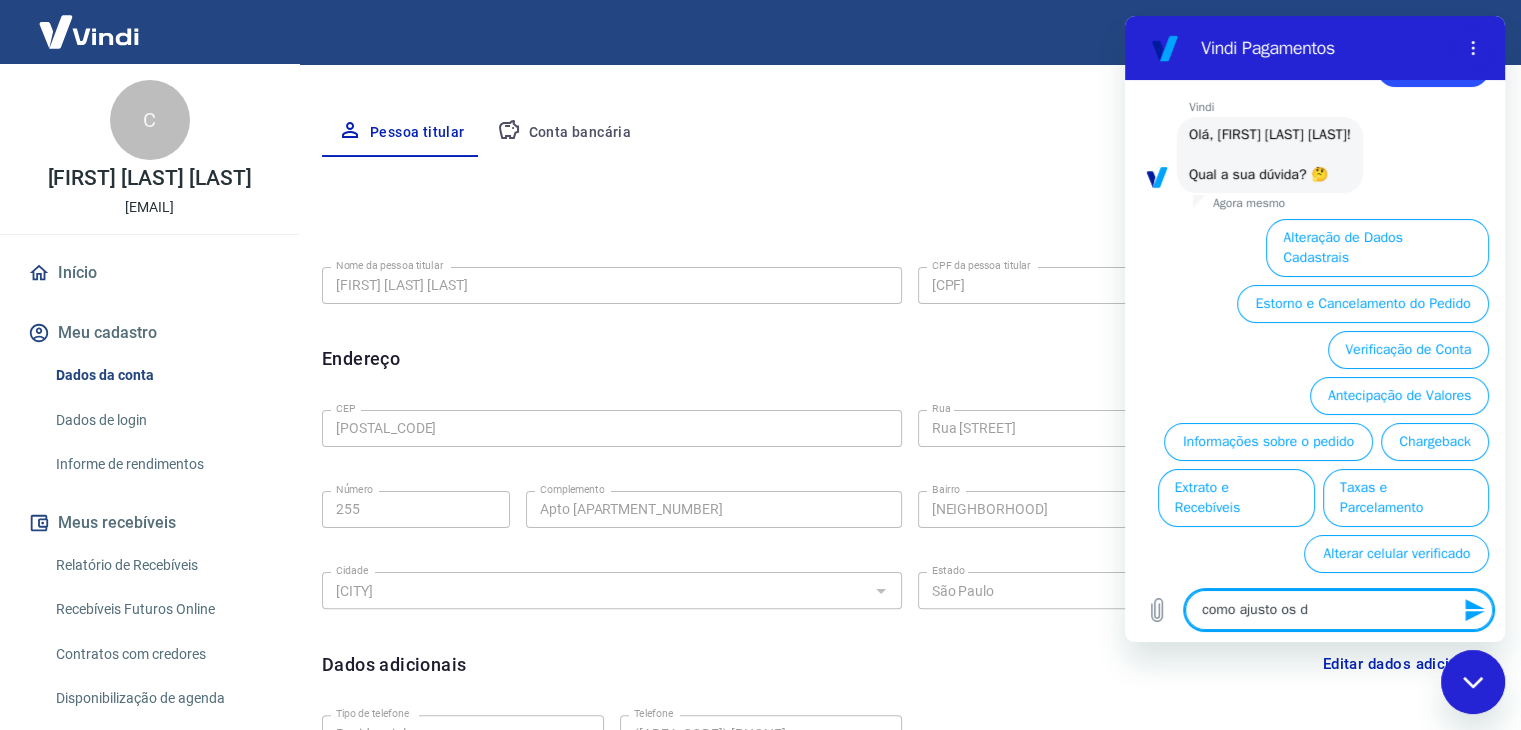 type on "como ajusto os da" 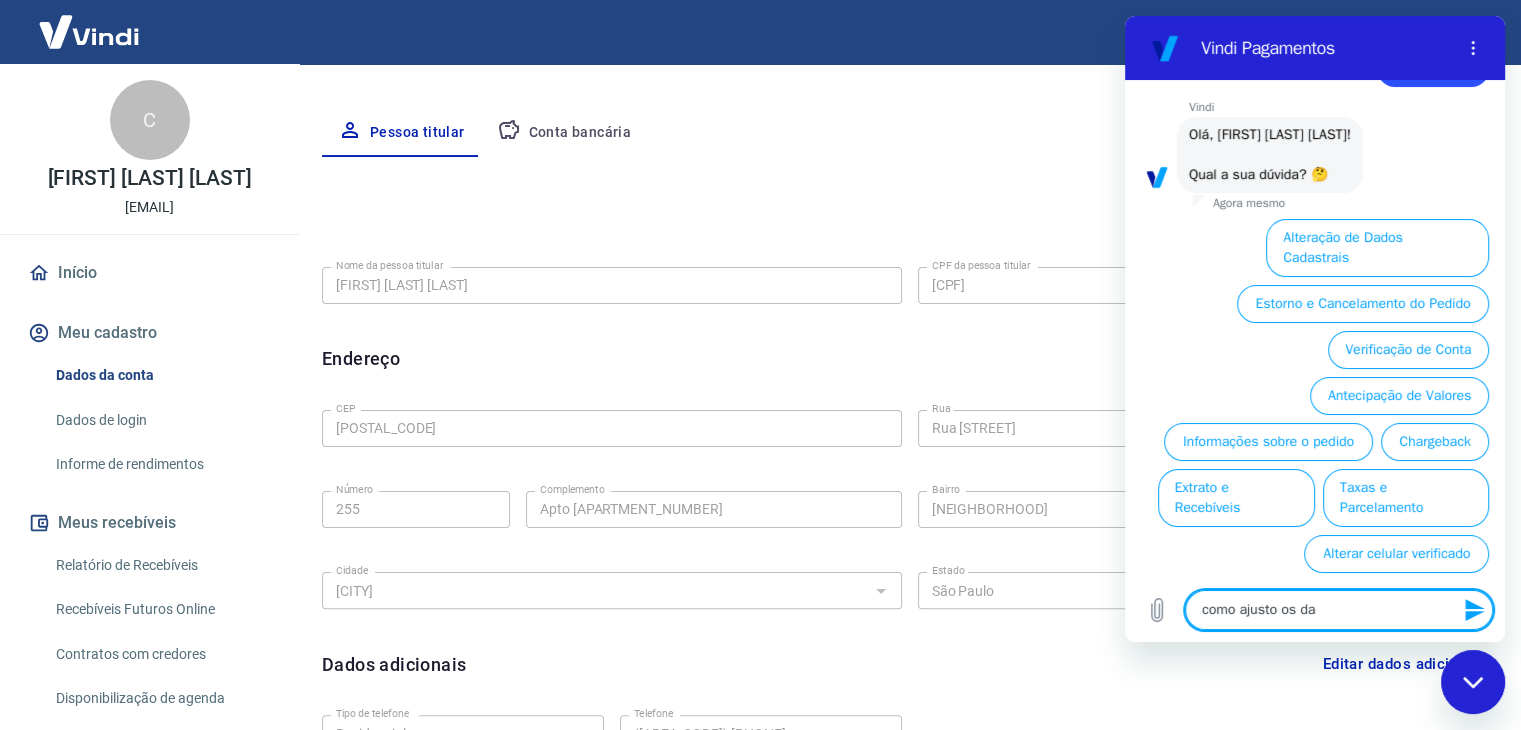 type on "como ajusto os dad" 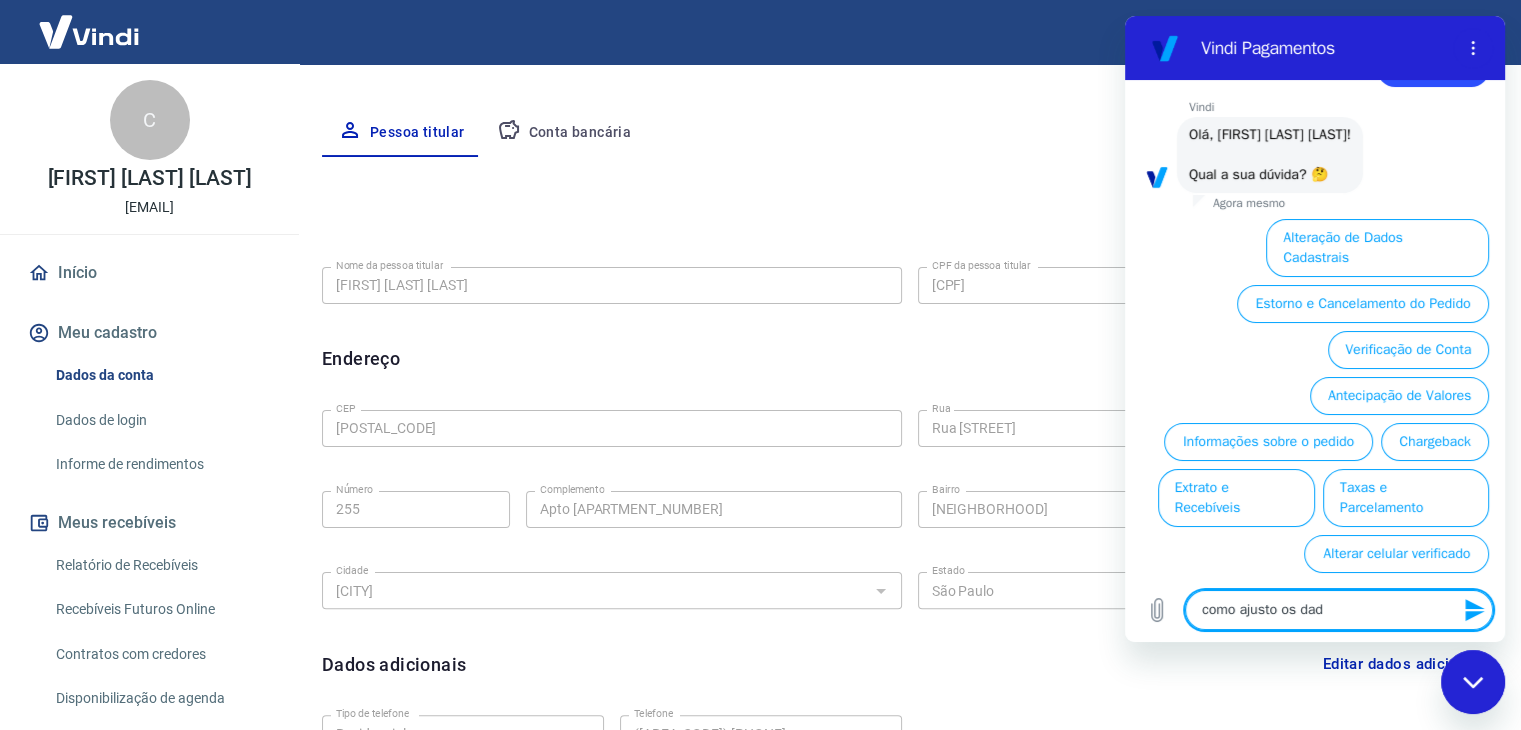 type on "como ajusto os dado" 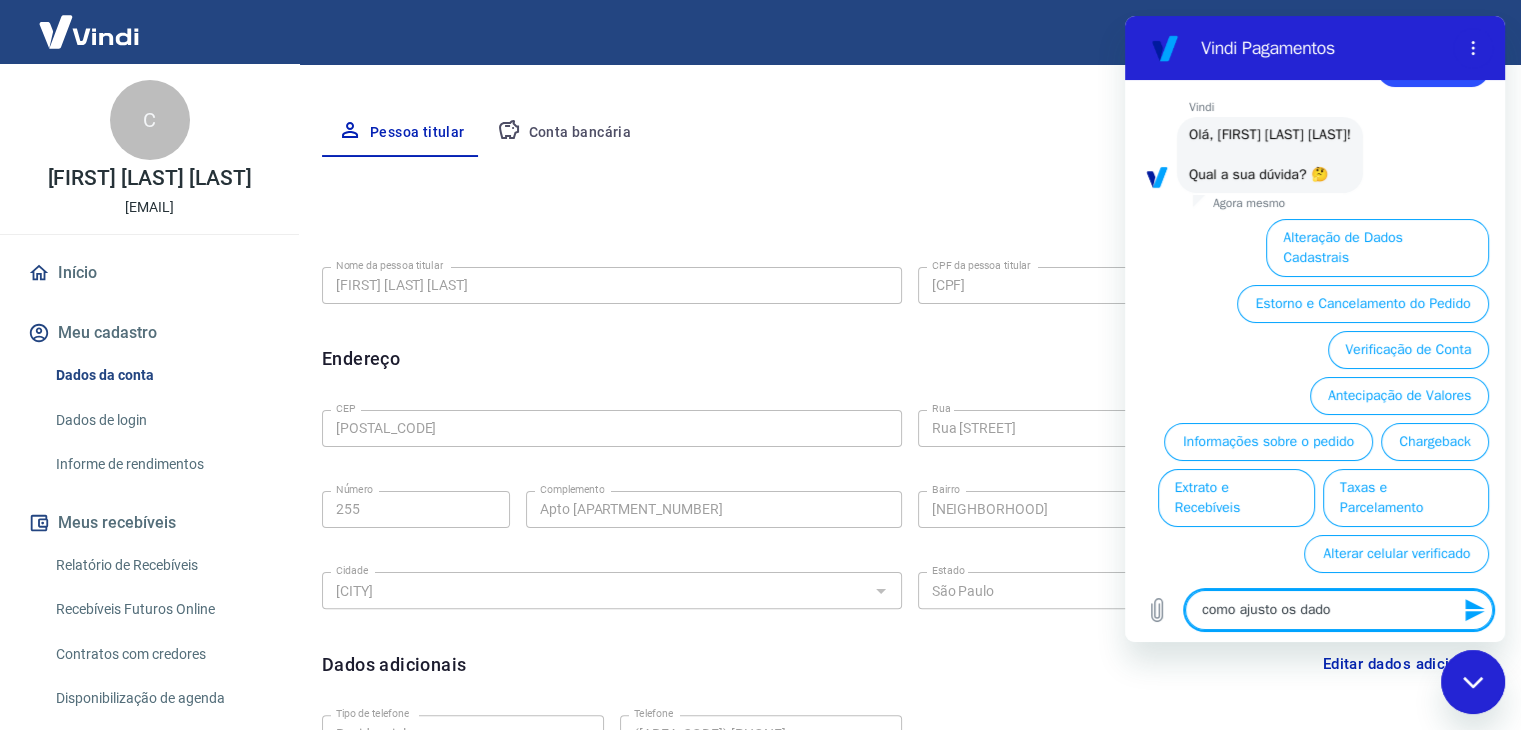 type on "como ajusto os dados" 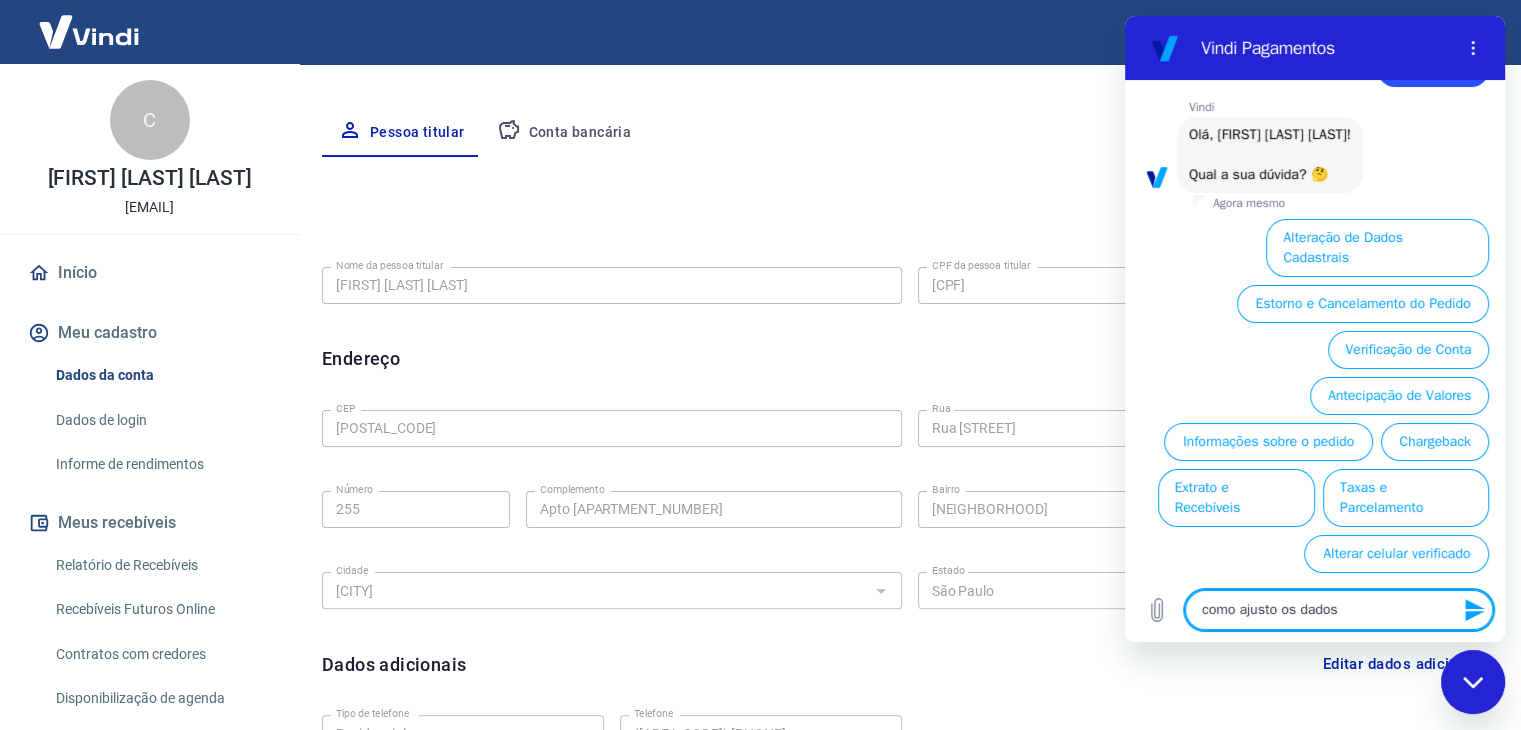 type on "como ajusto os dado" 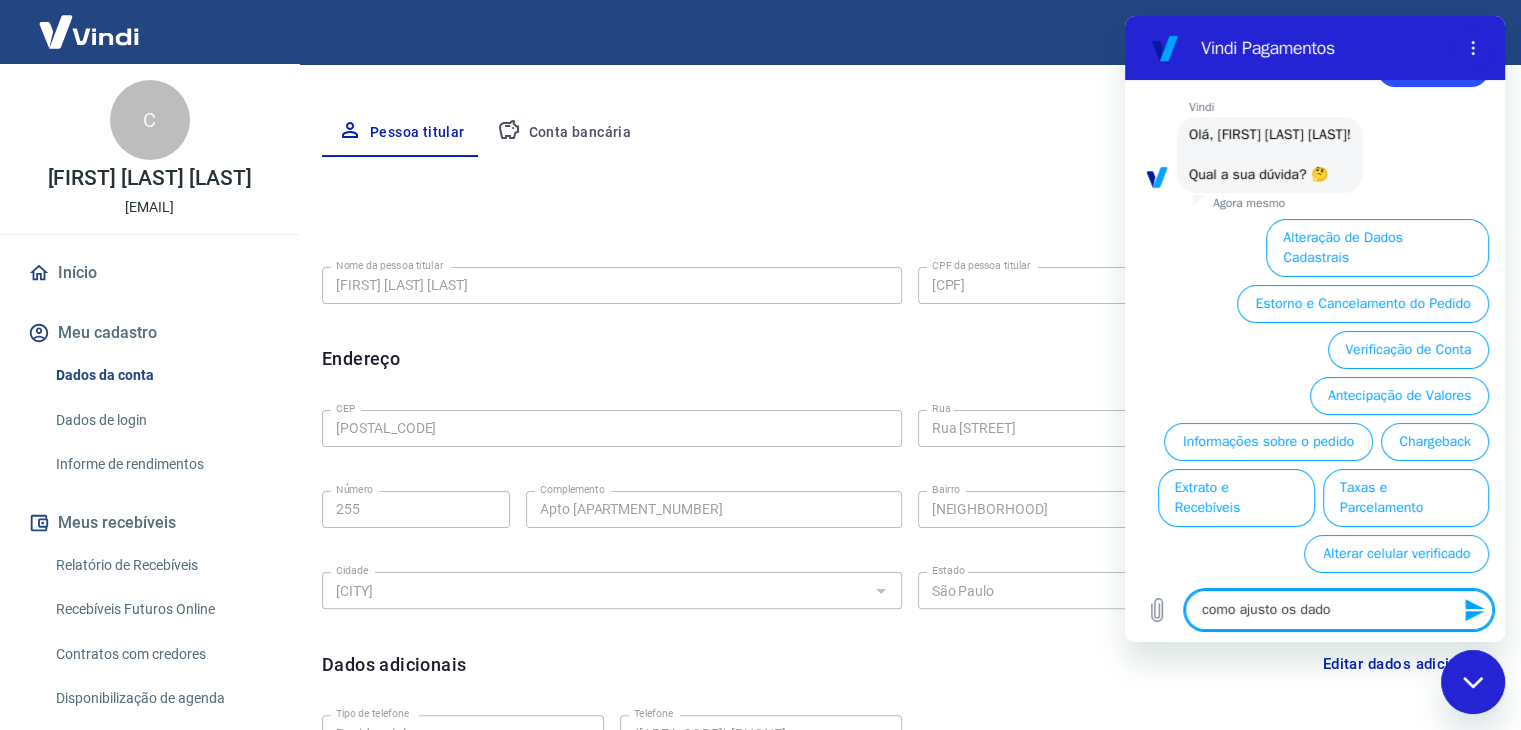 type on "como ajusto os dad" 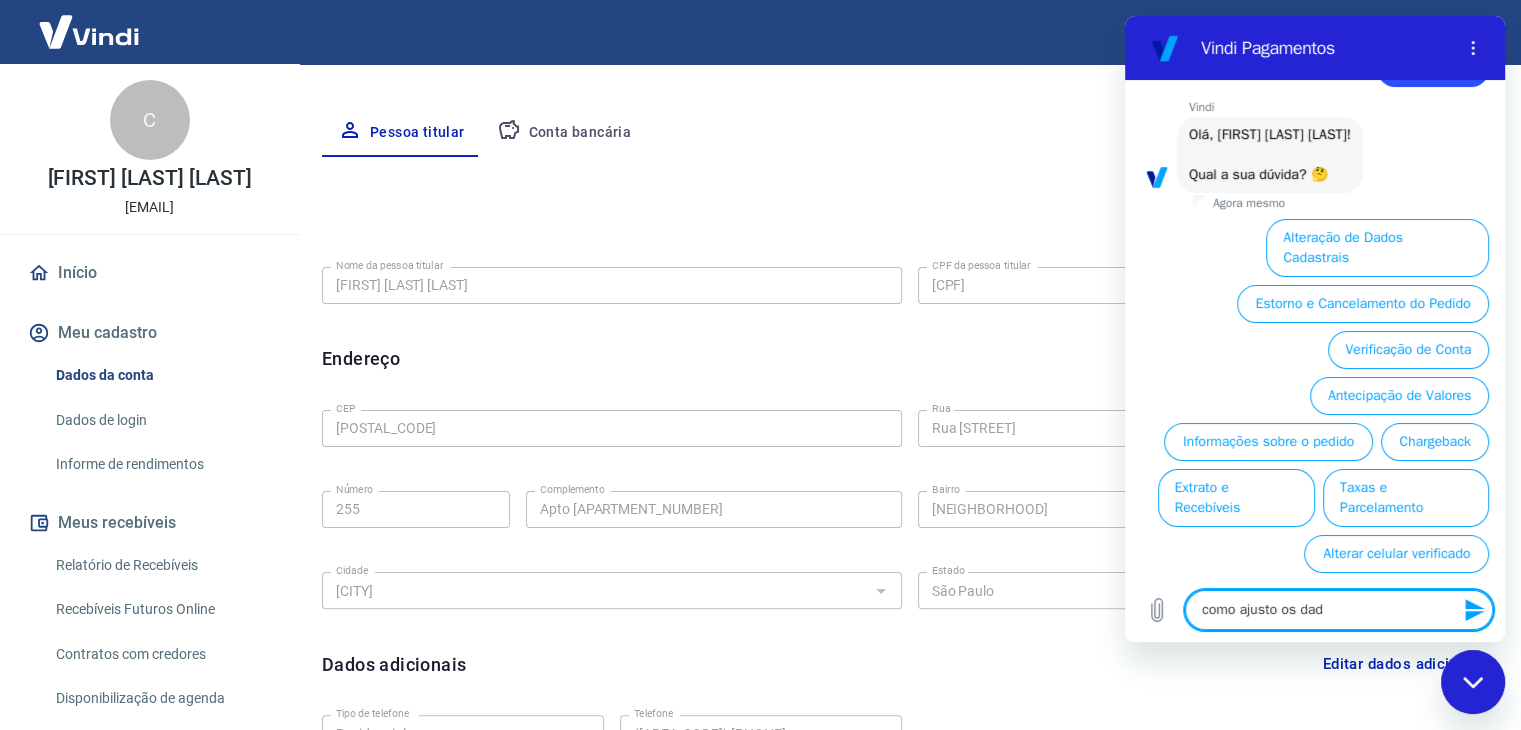 type on "como ajusto os da" 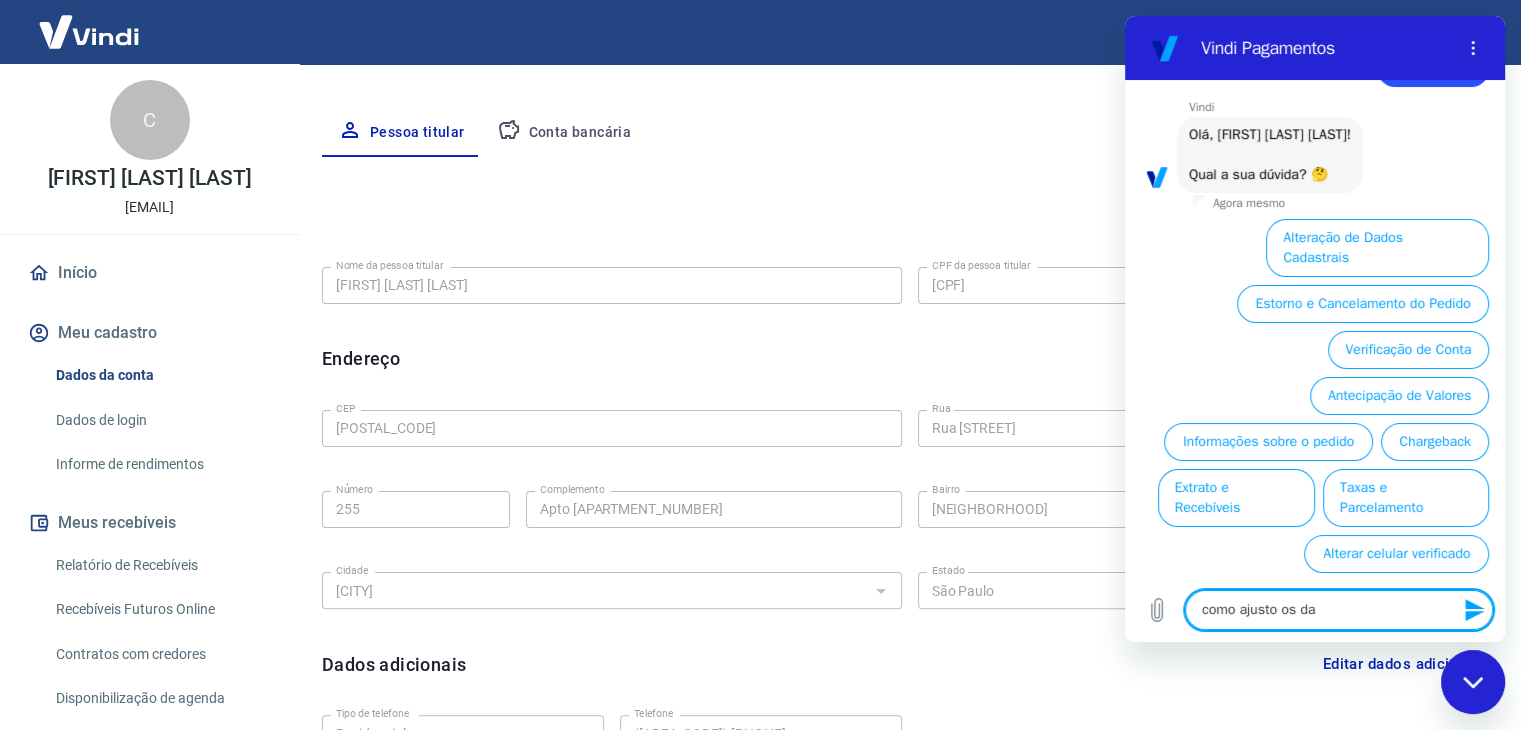 type on "como ajusto os d" 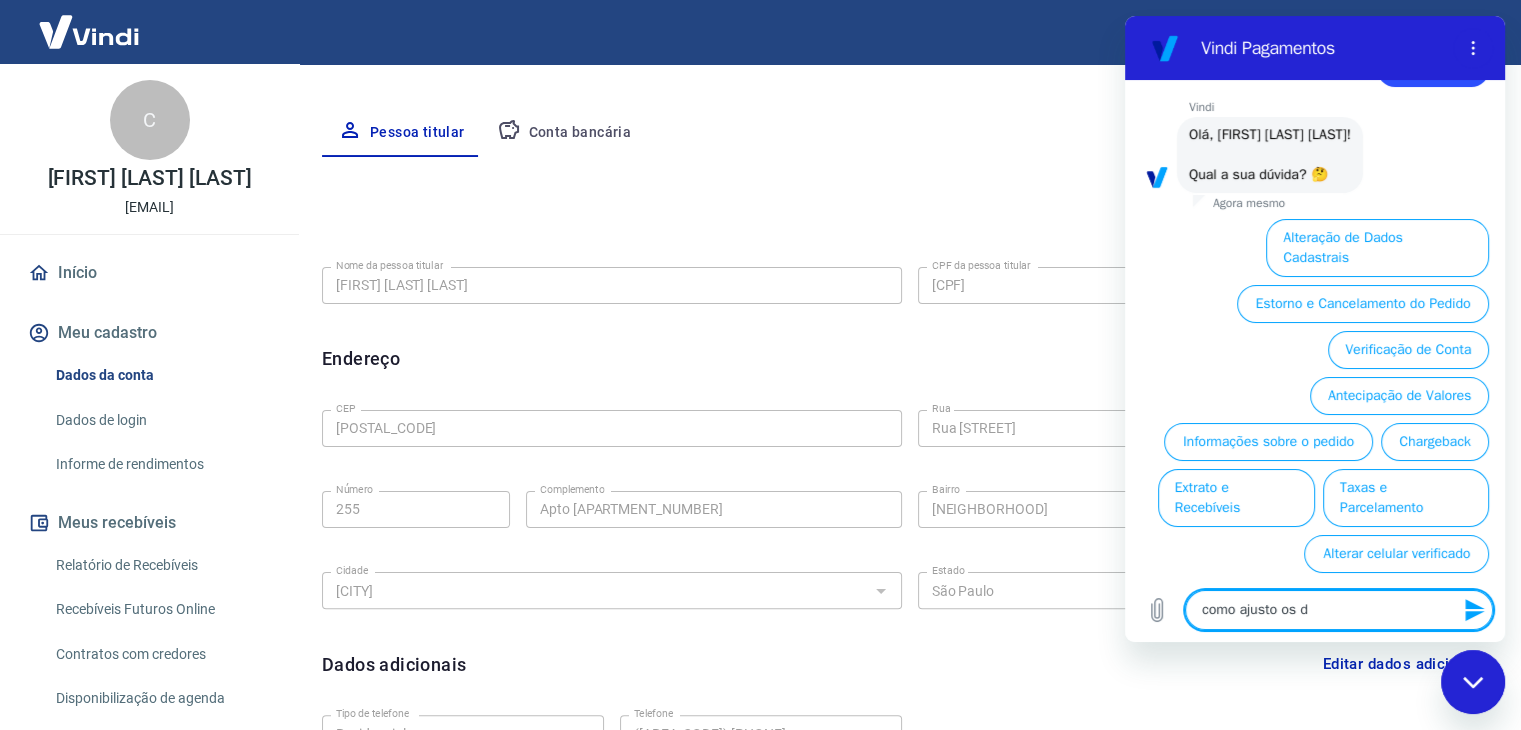 type on "como ajusto os" 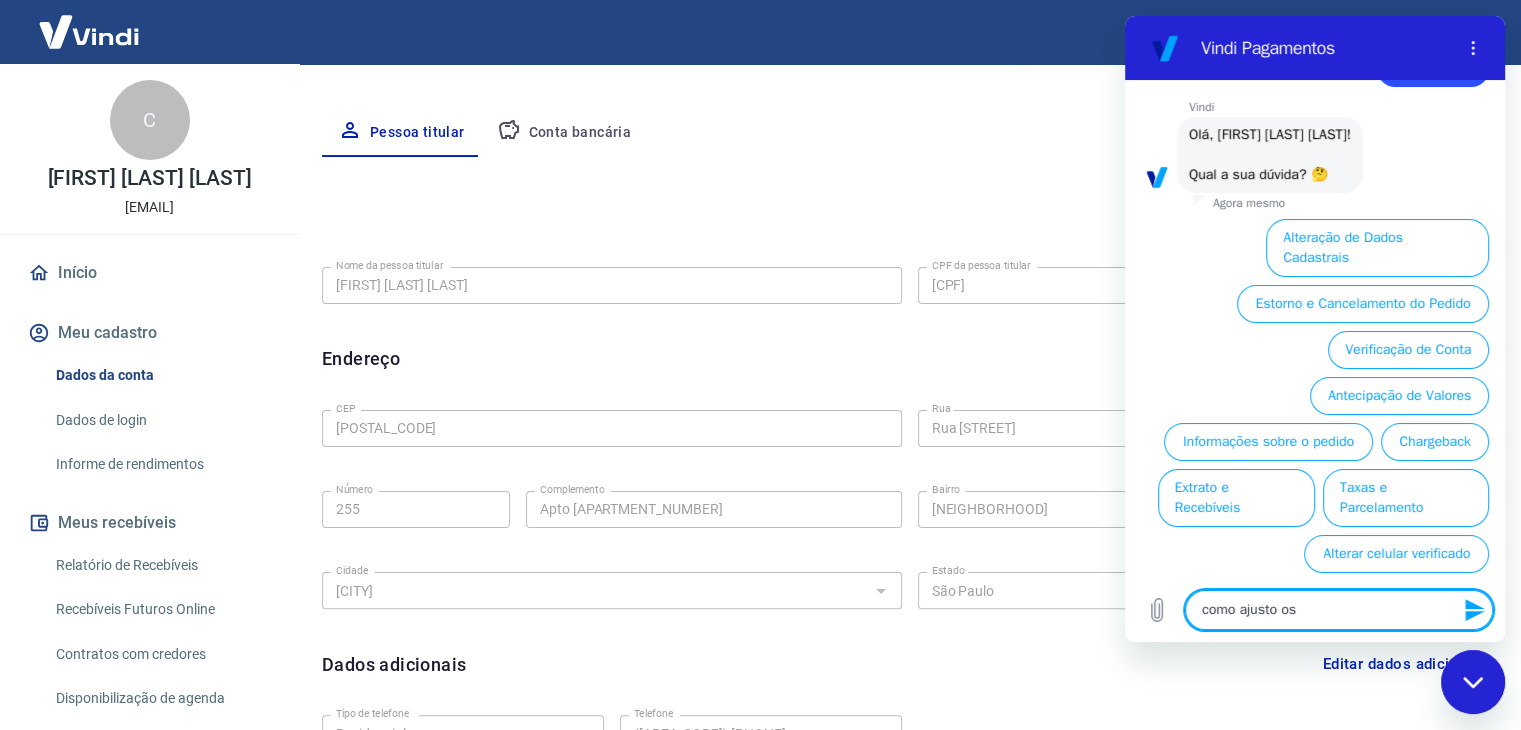 type on "como ajusto os" 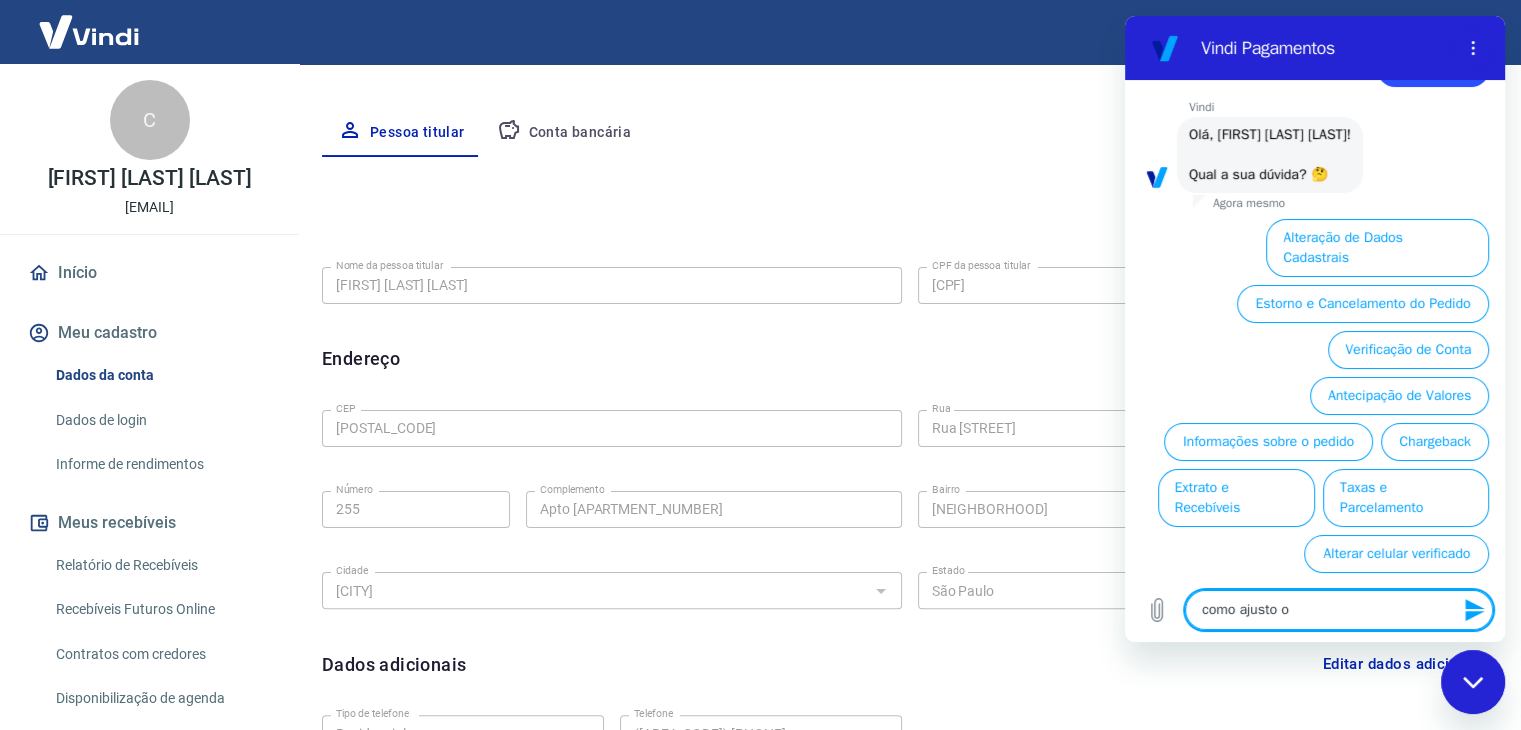 type on "como ajusto" 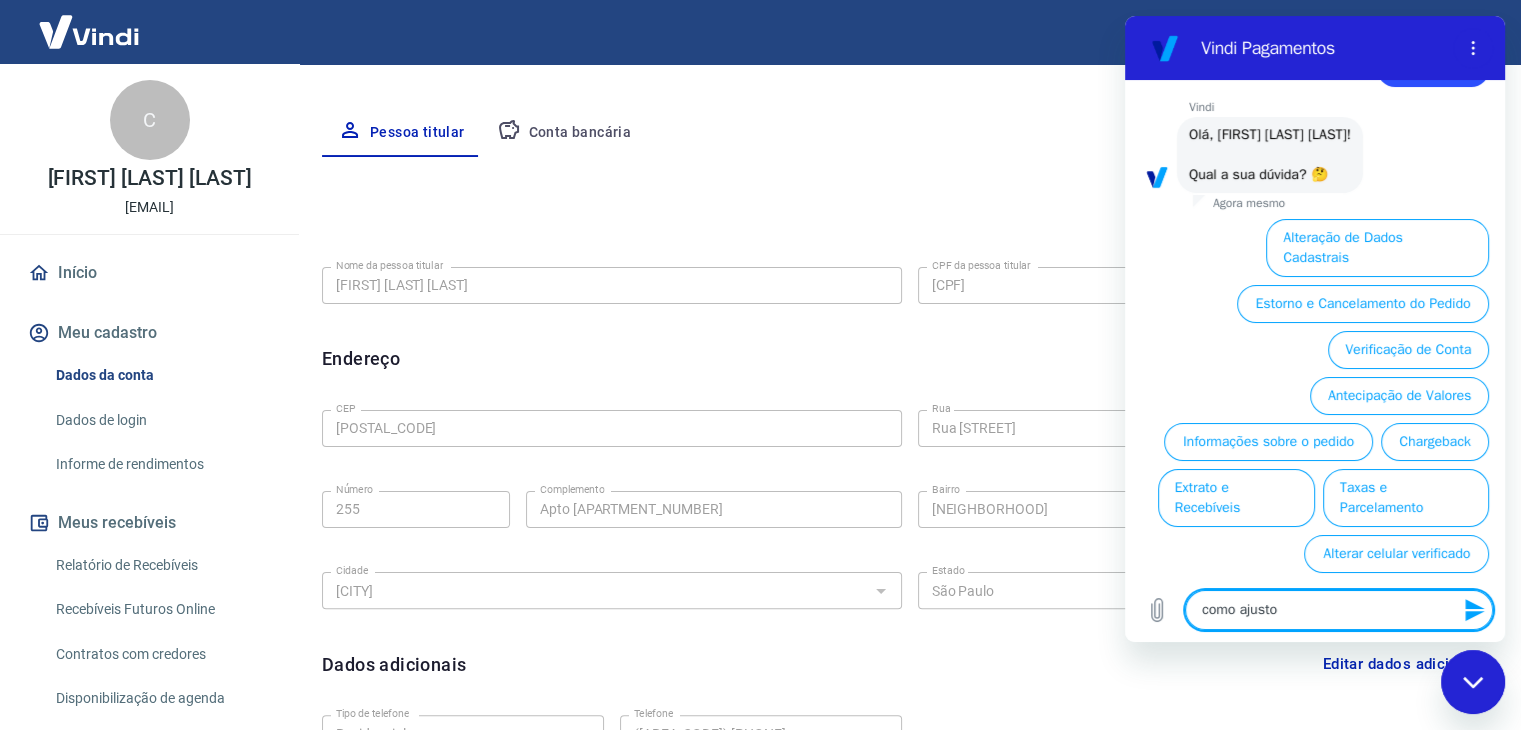 type on "como ajusto" 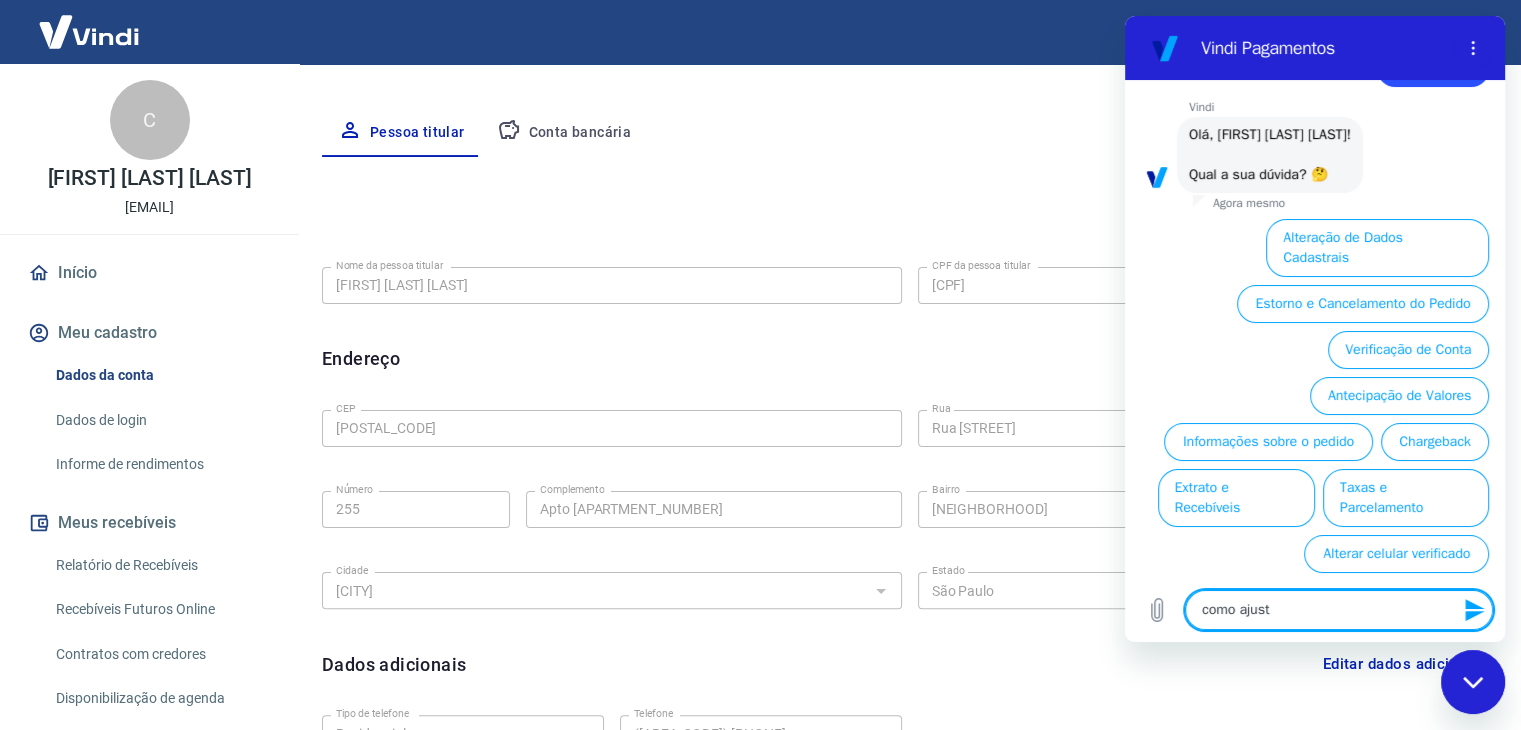 type on "como ajus" 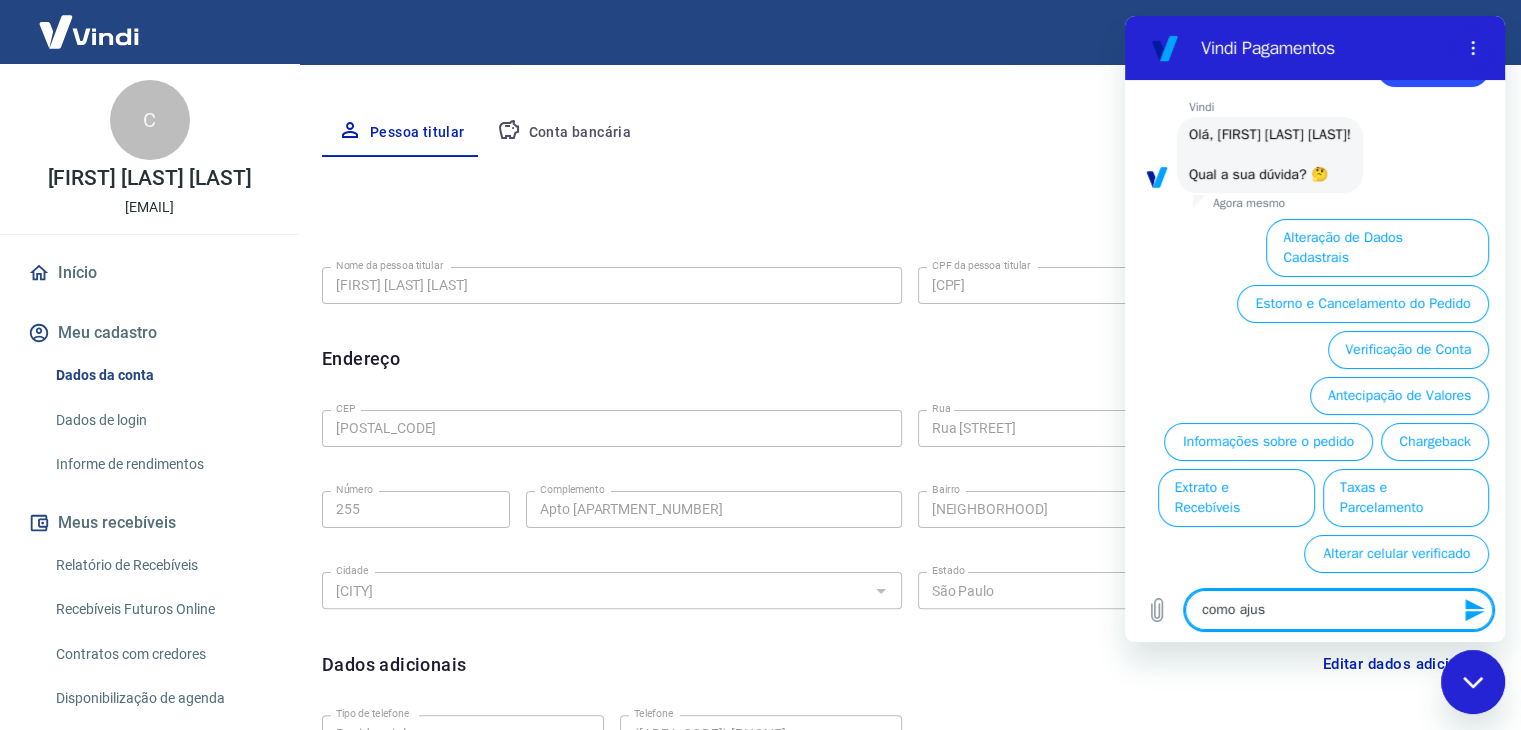 type on "como aju" 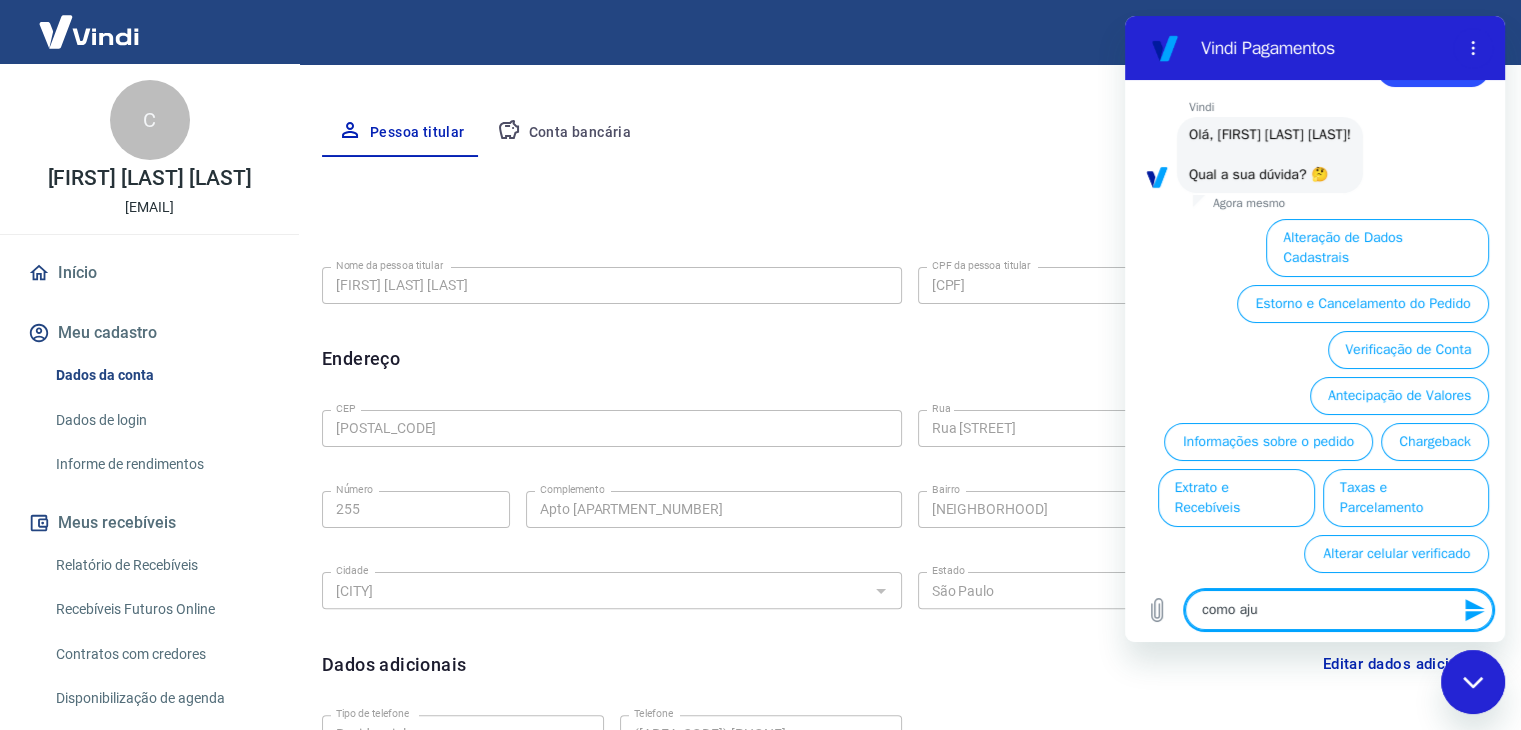type on "como aj" 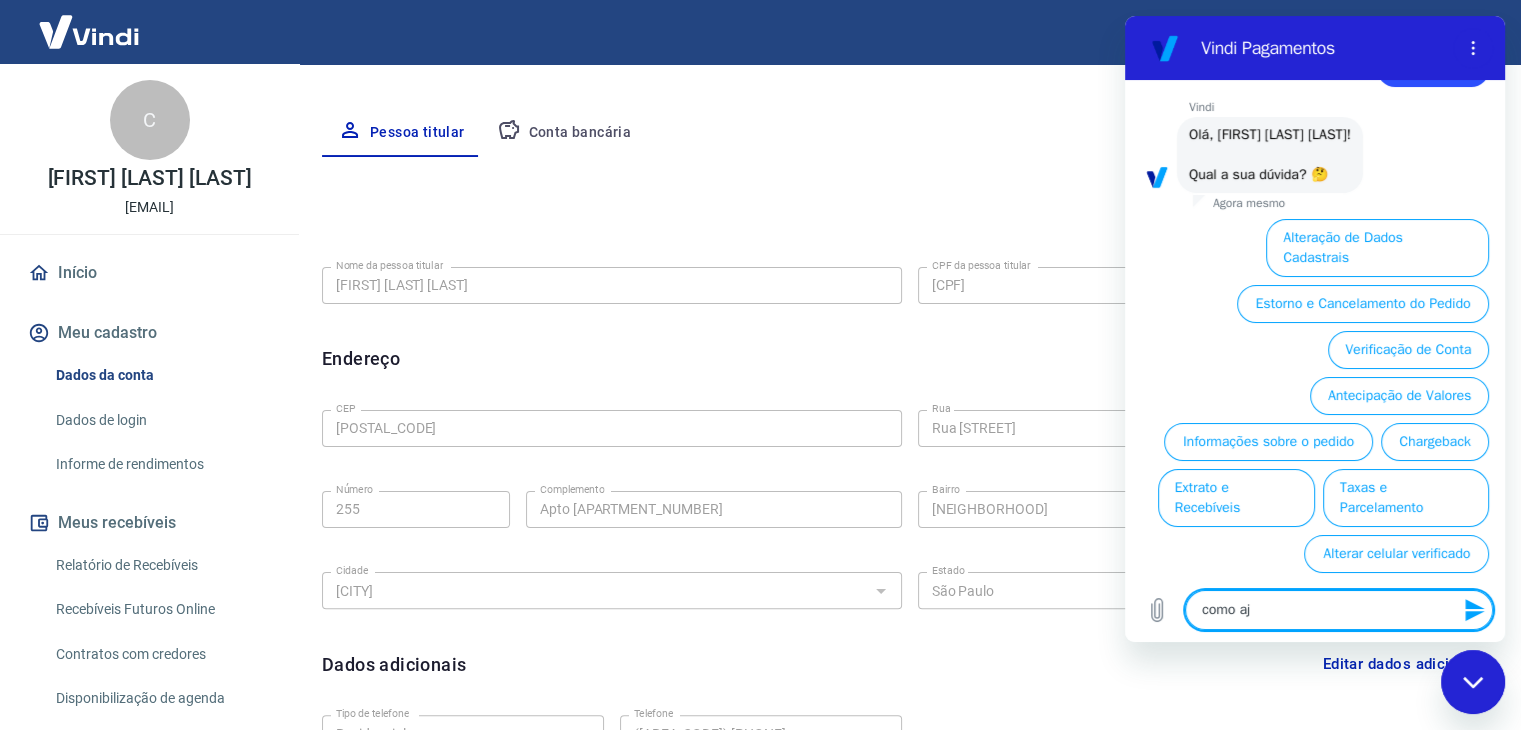 type on "como a" 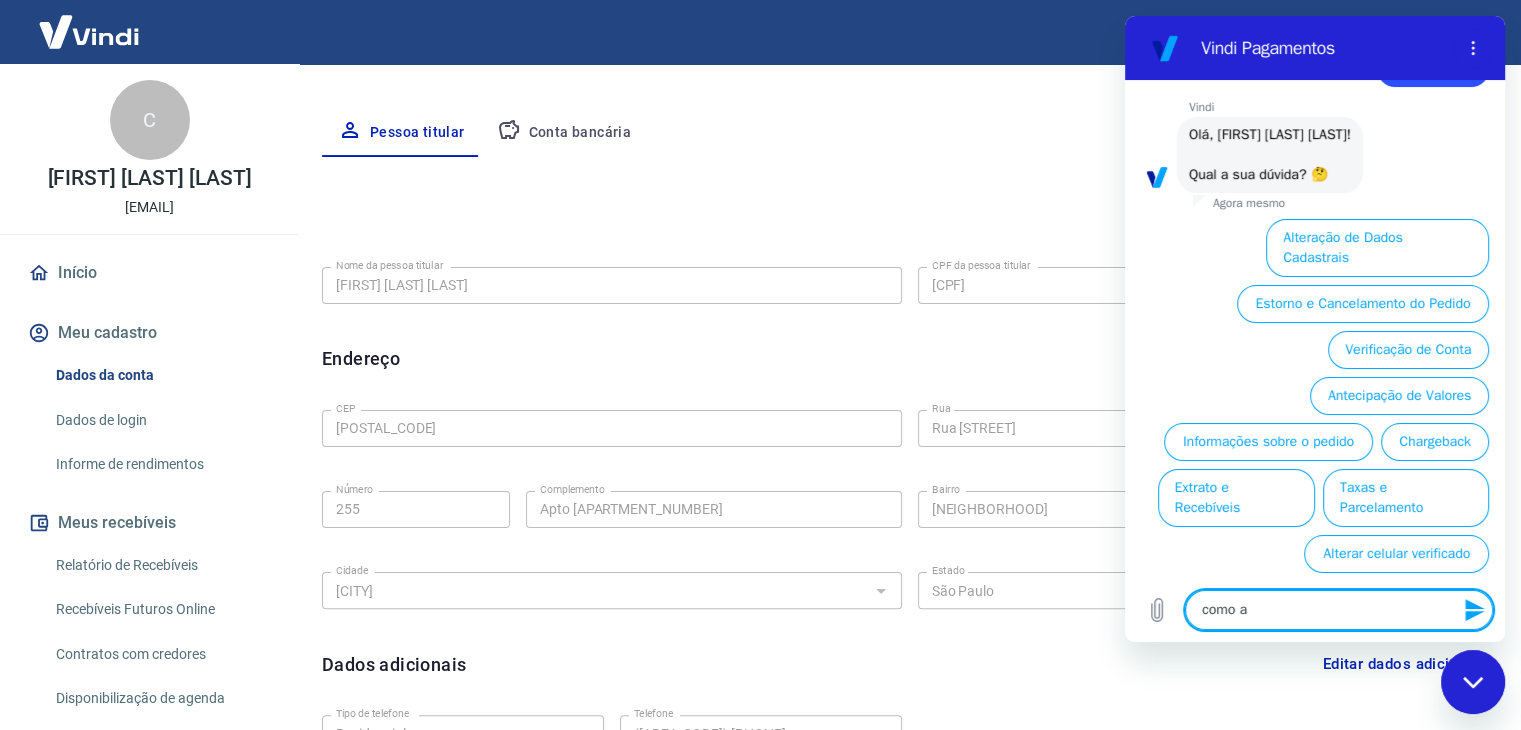 type on "como" 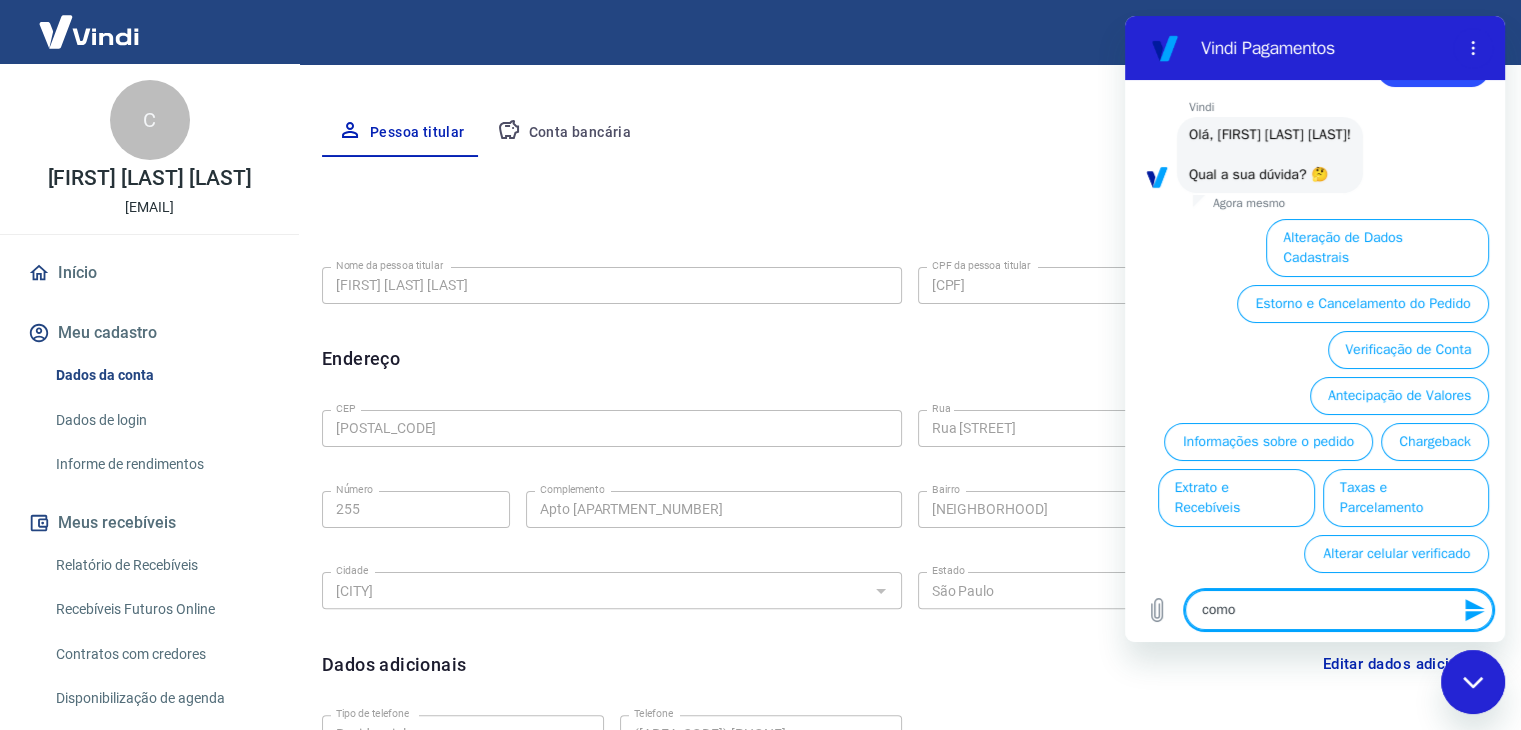 type on "como" 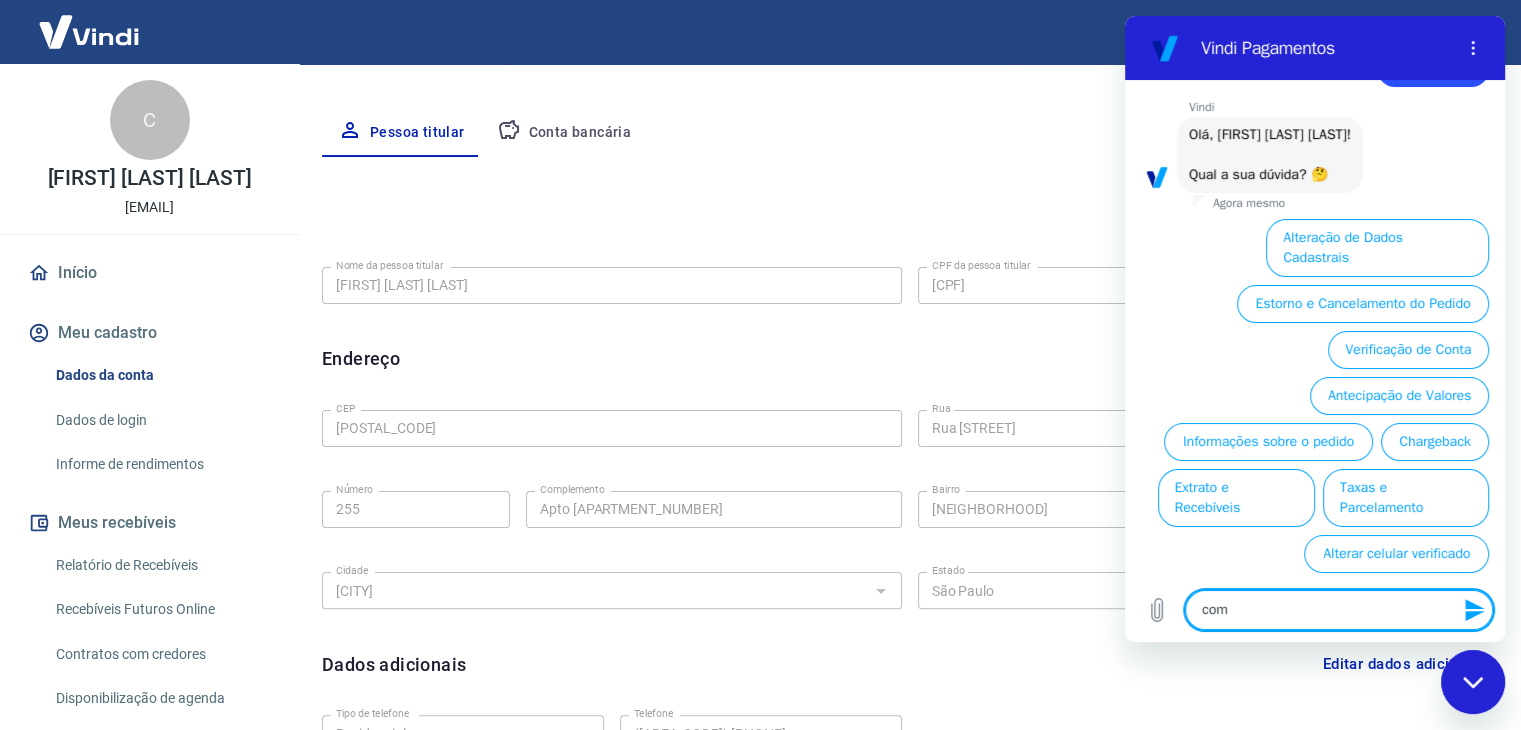 type on "co" 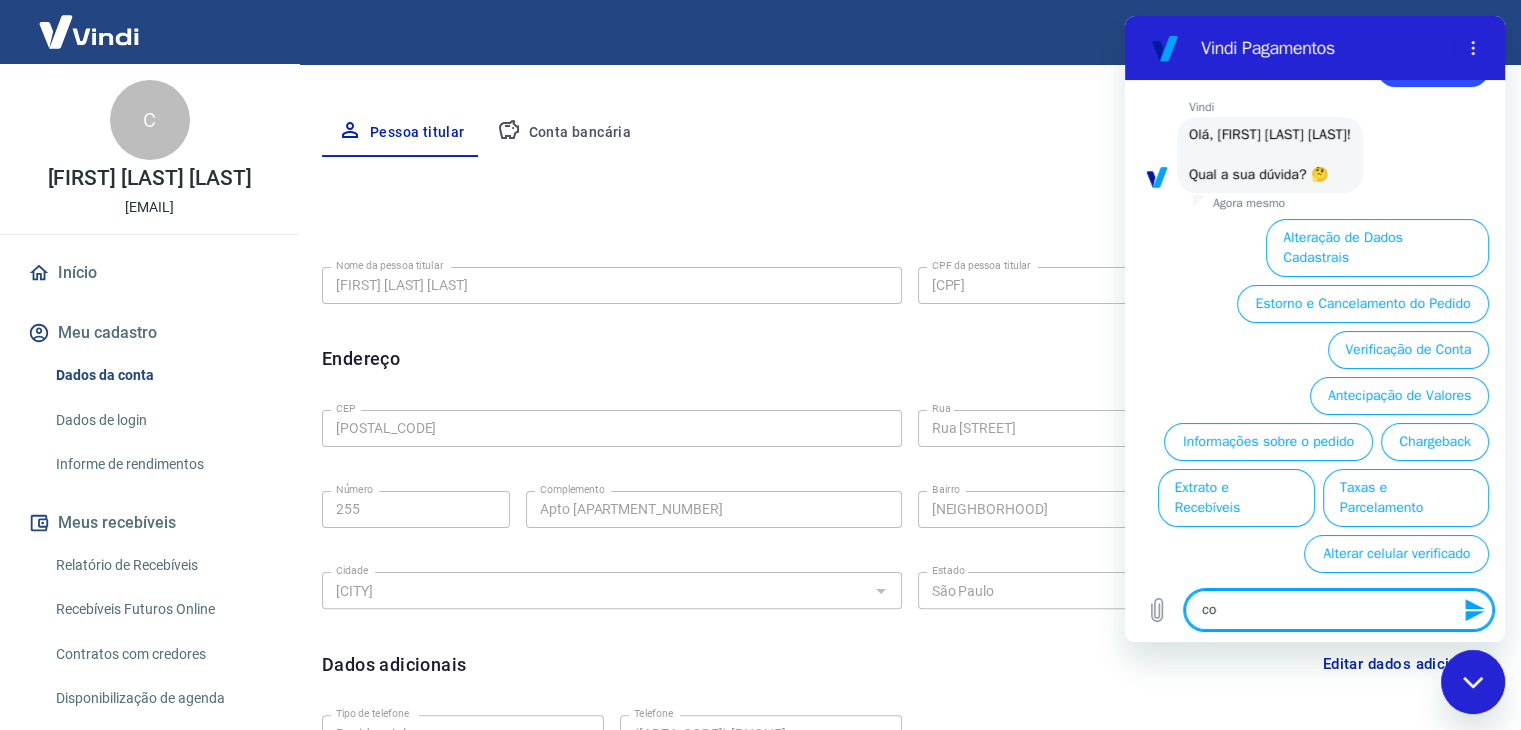type on "c" 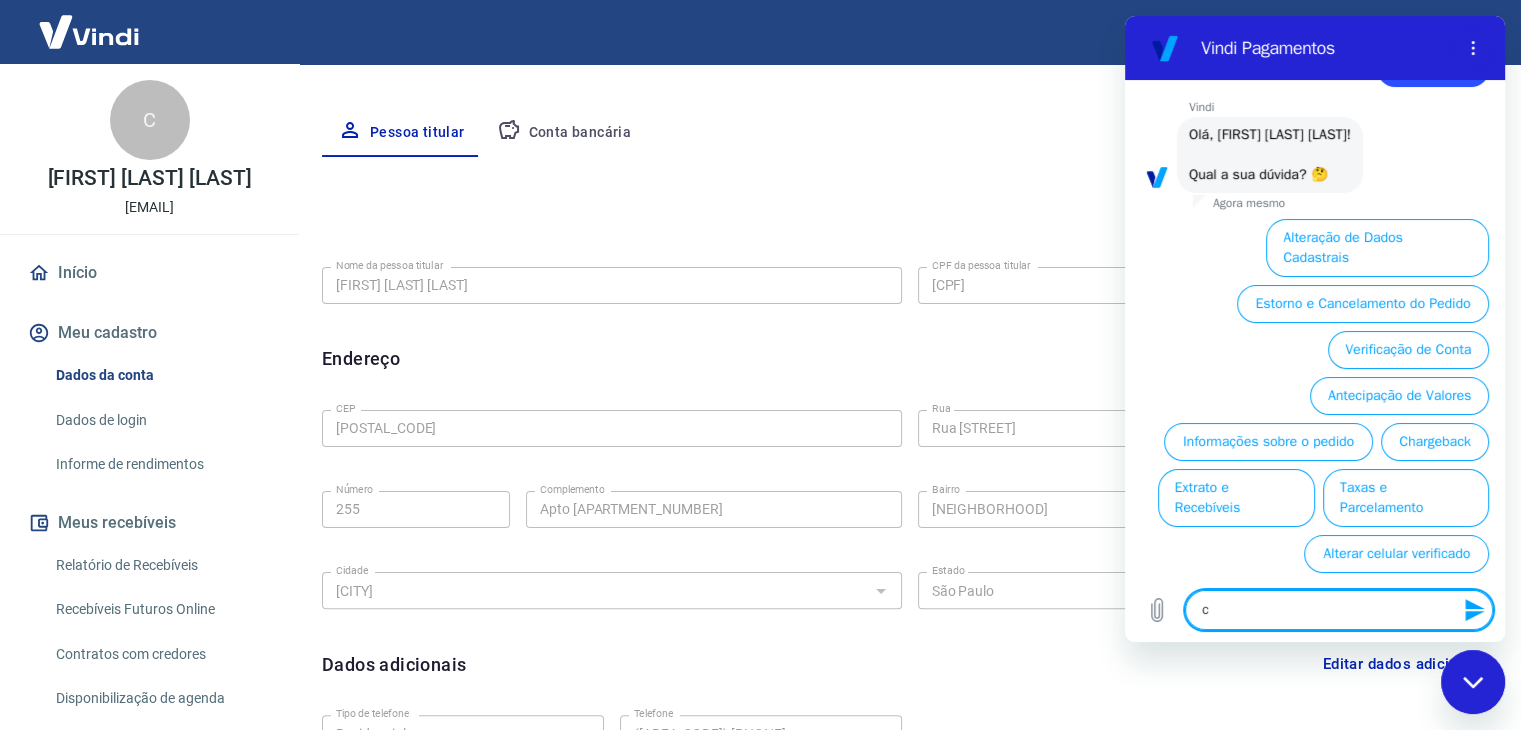 type 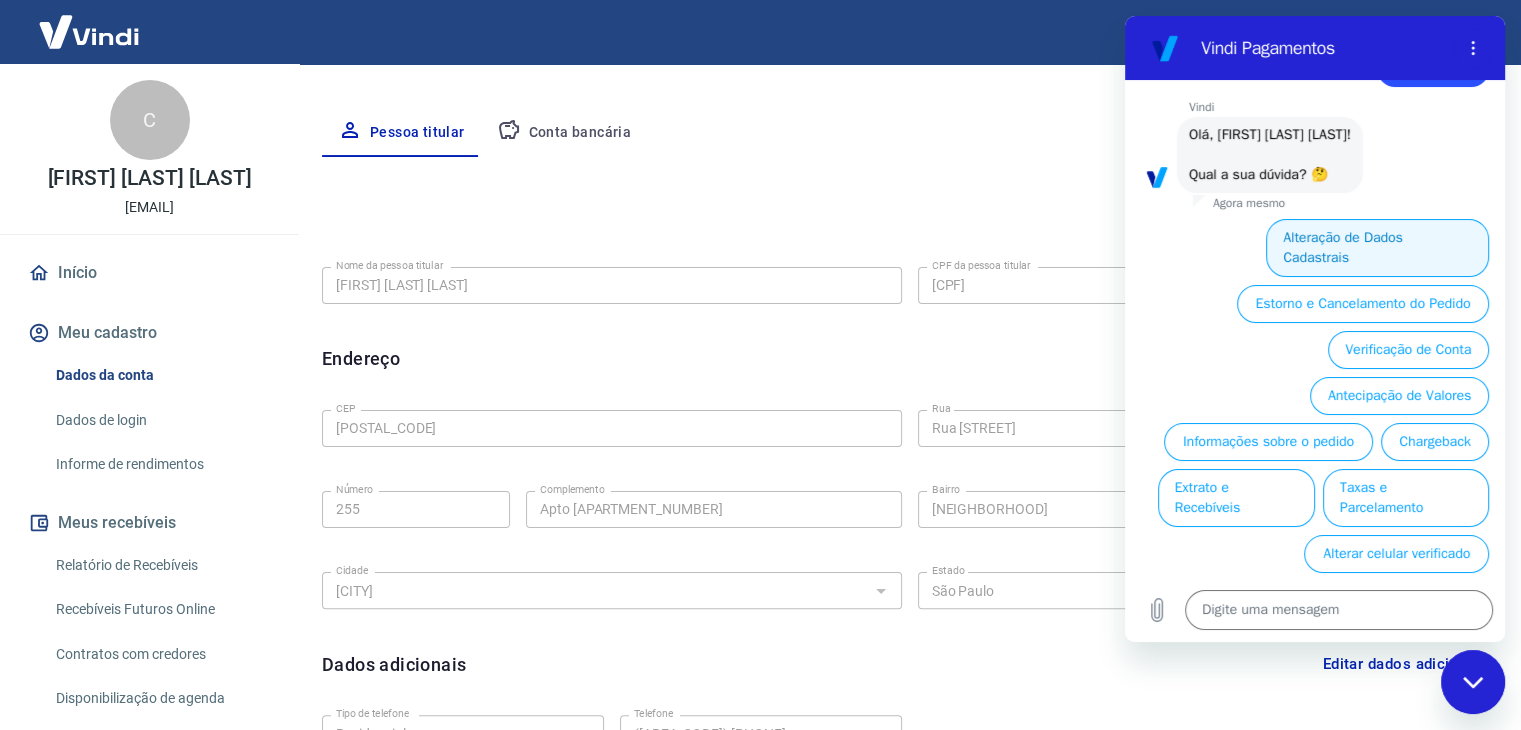 click on "Alteração de Dados Cadastrais" at bounding box center [1377, 248] 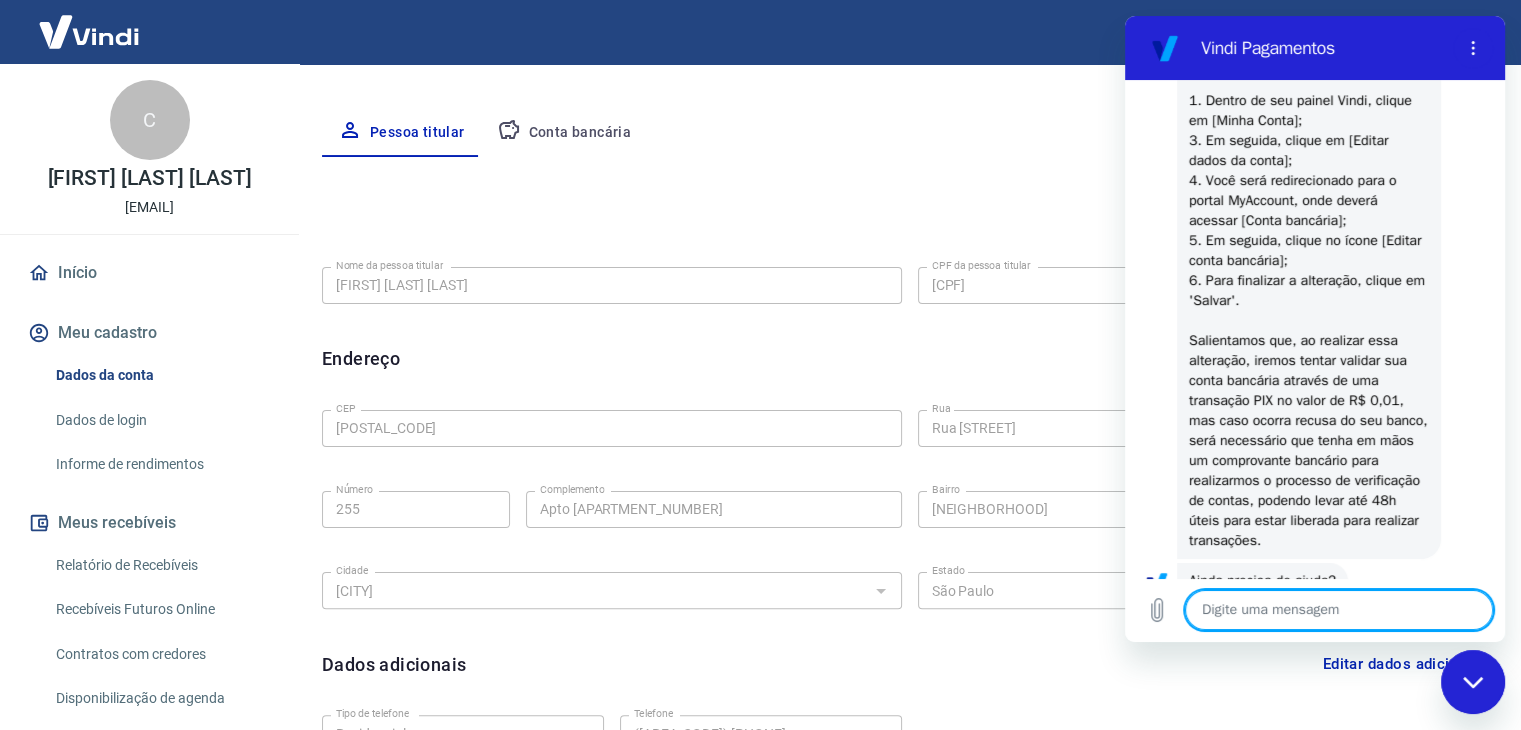 type on "x" 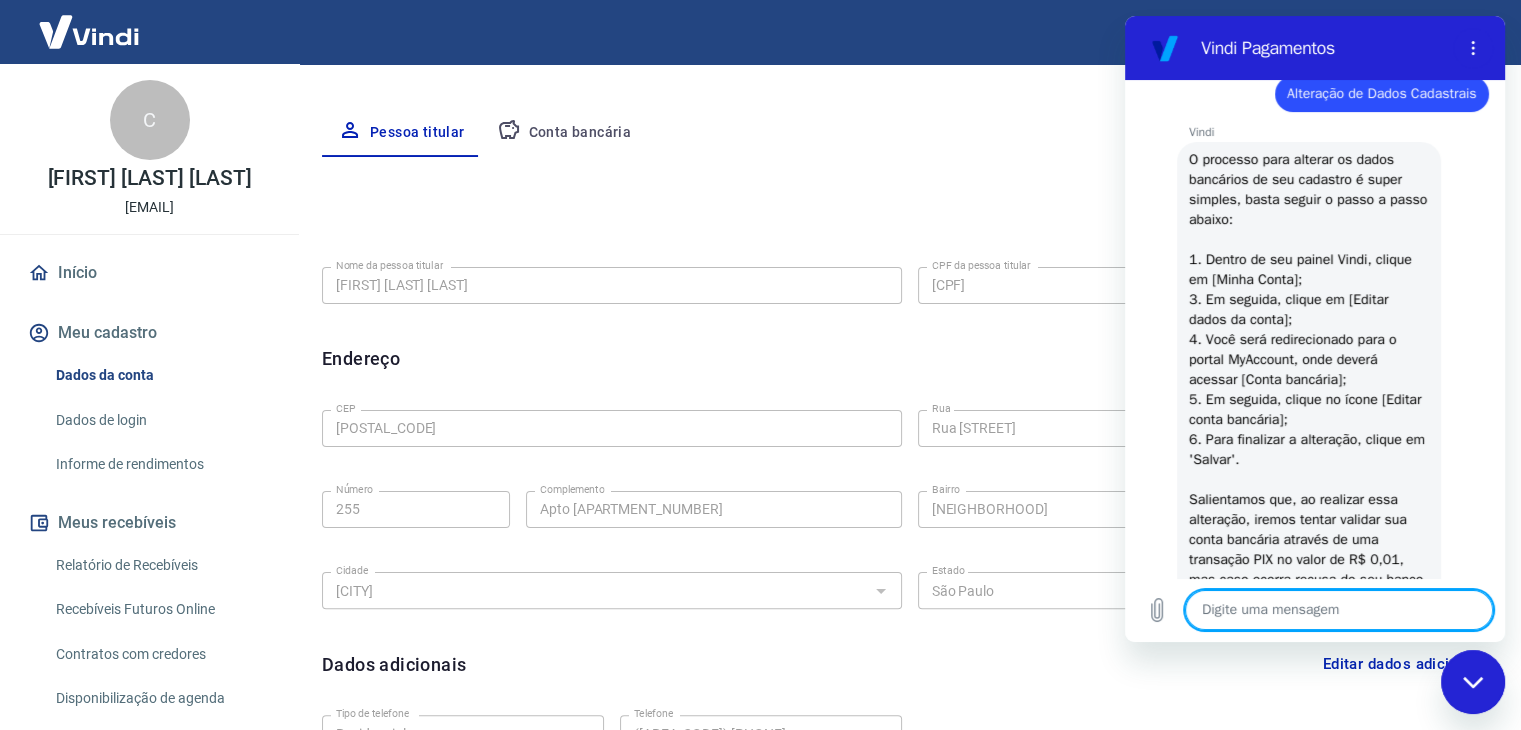 scroll, scrollTop: 200, scrollLeft: 0, axis: vertical 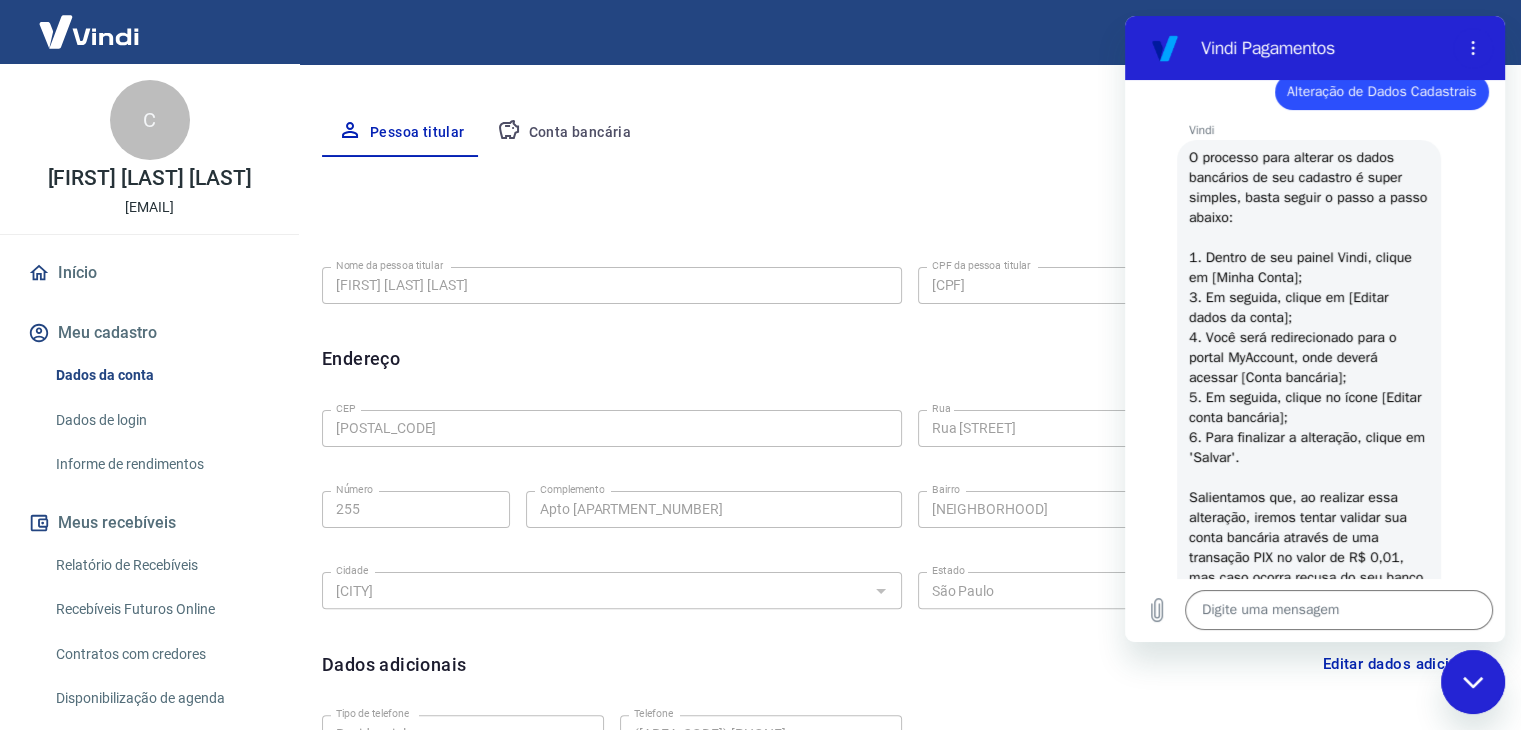 click on "Conta bancária" at bounding box center (564, 133) 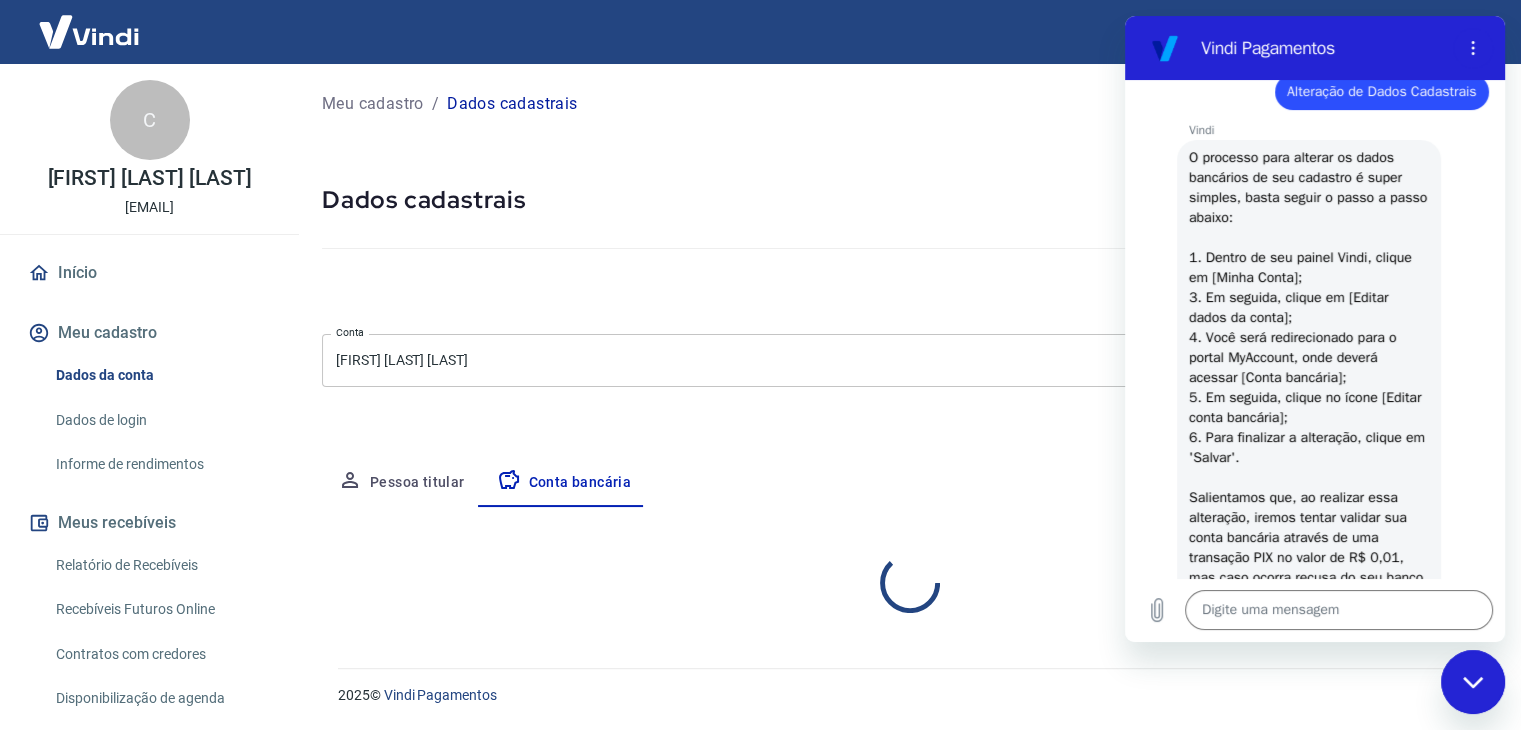 scroll, scrollTop: 0, scrollLeft: 0, axis: both 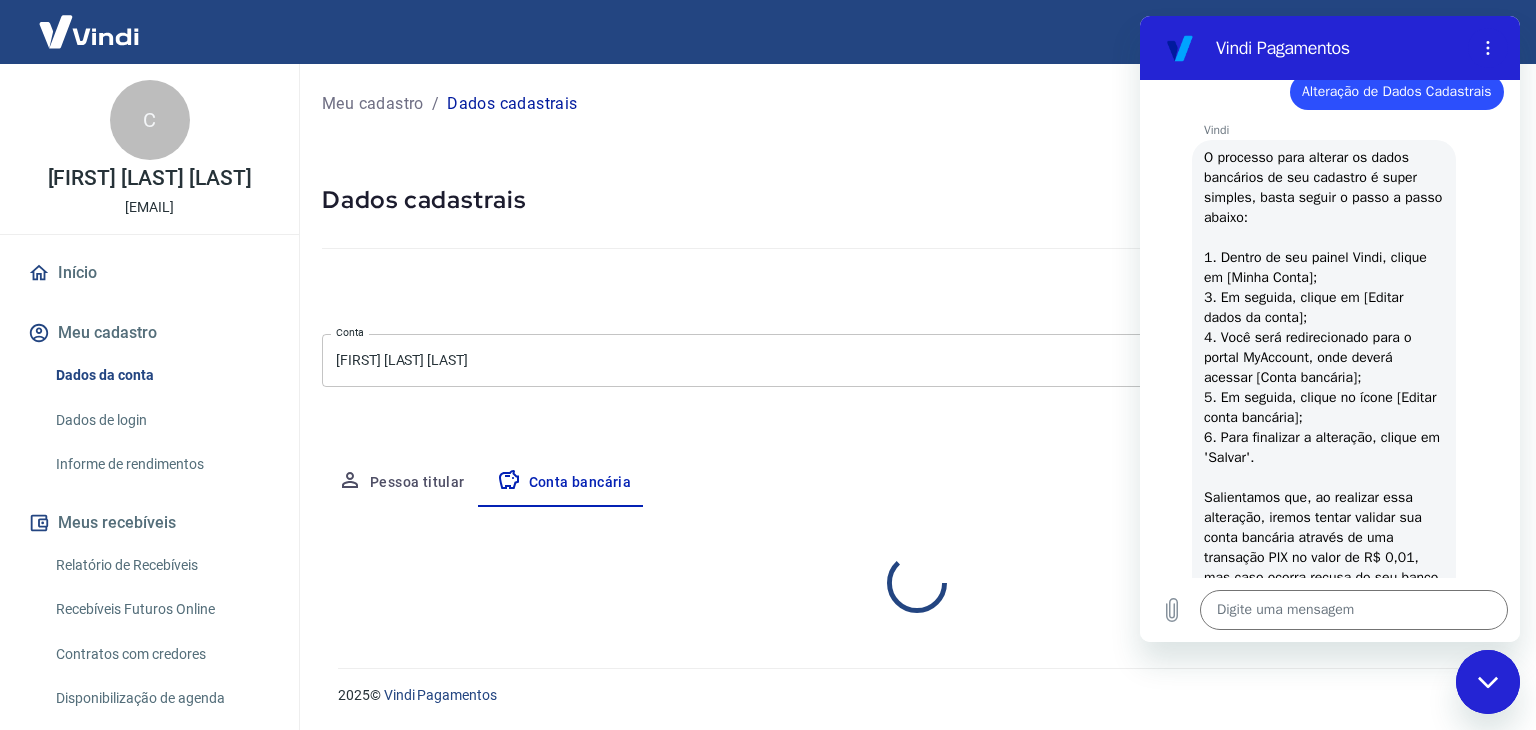 select on "1" 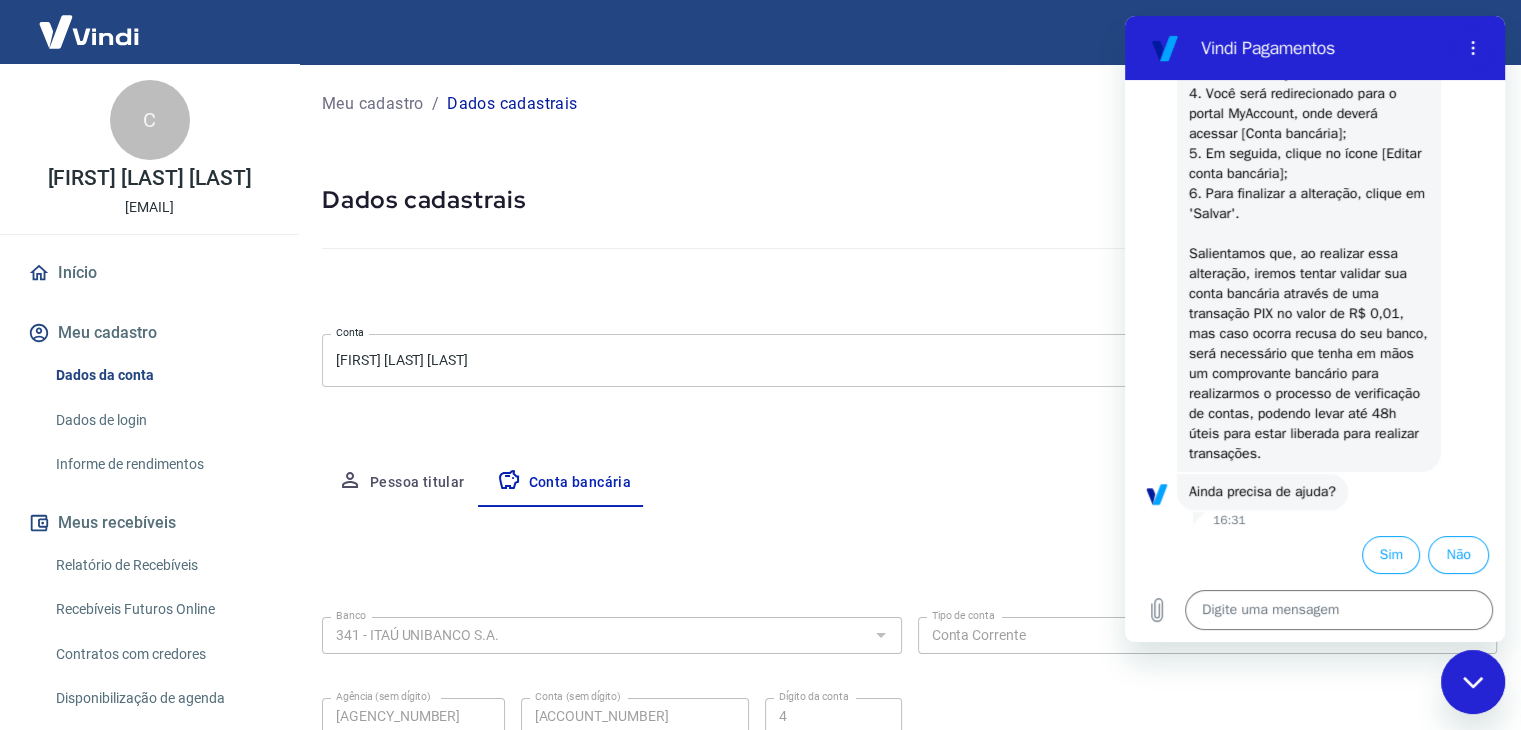 scroll, scrollTop: 444, scrollLeft: 0, axis: vertical 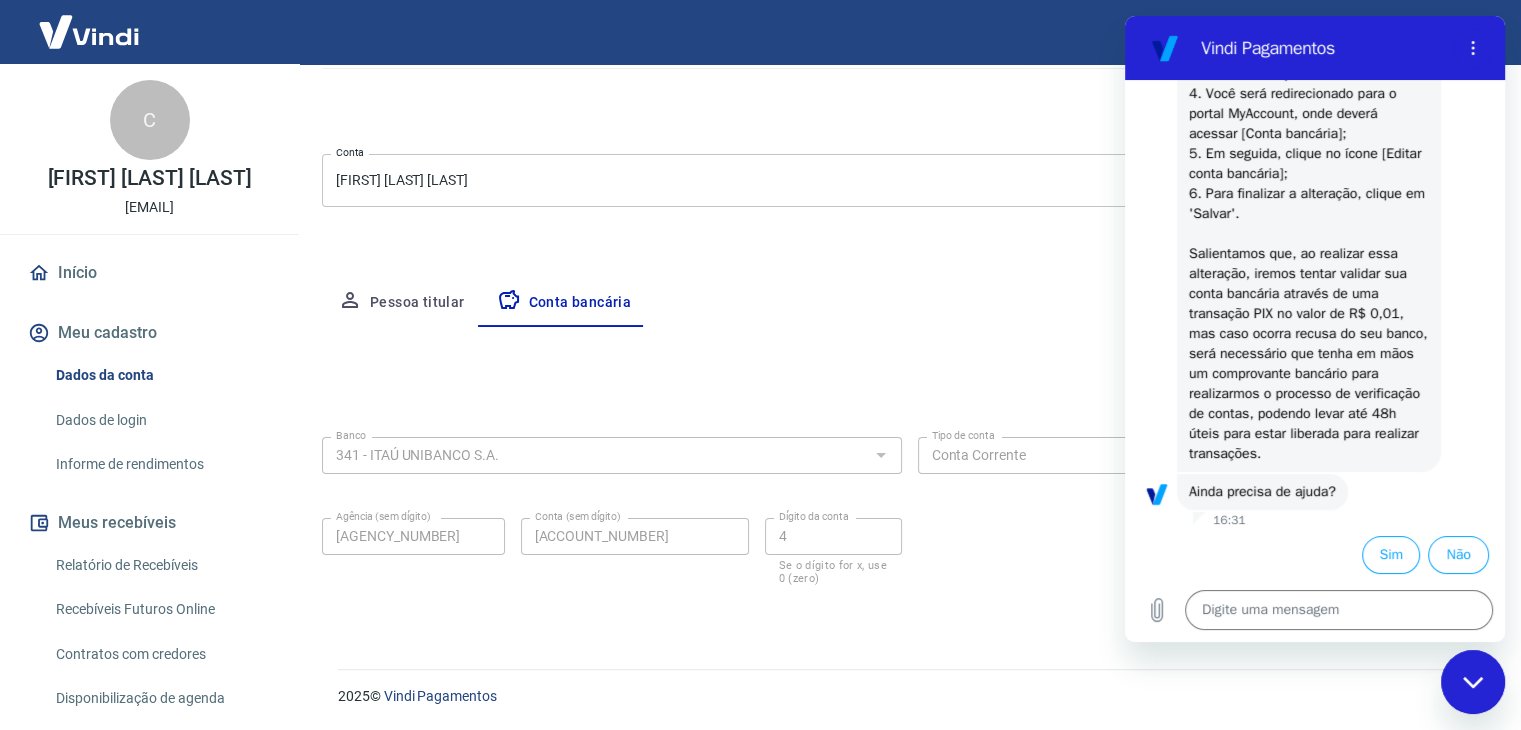 click at bounding box center [1473, 682] 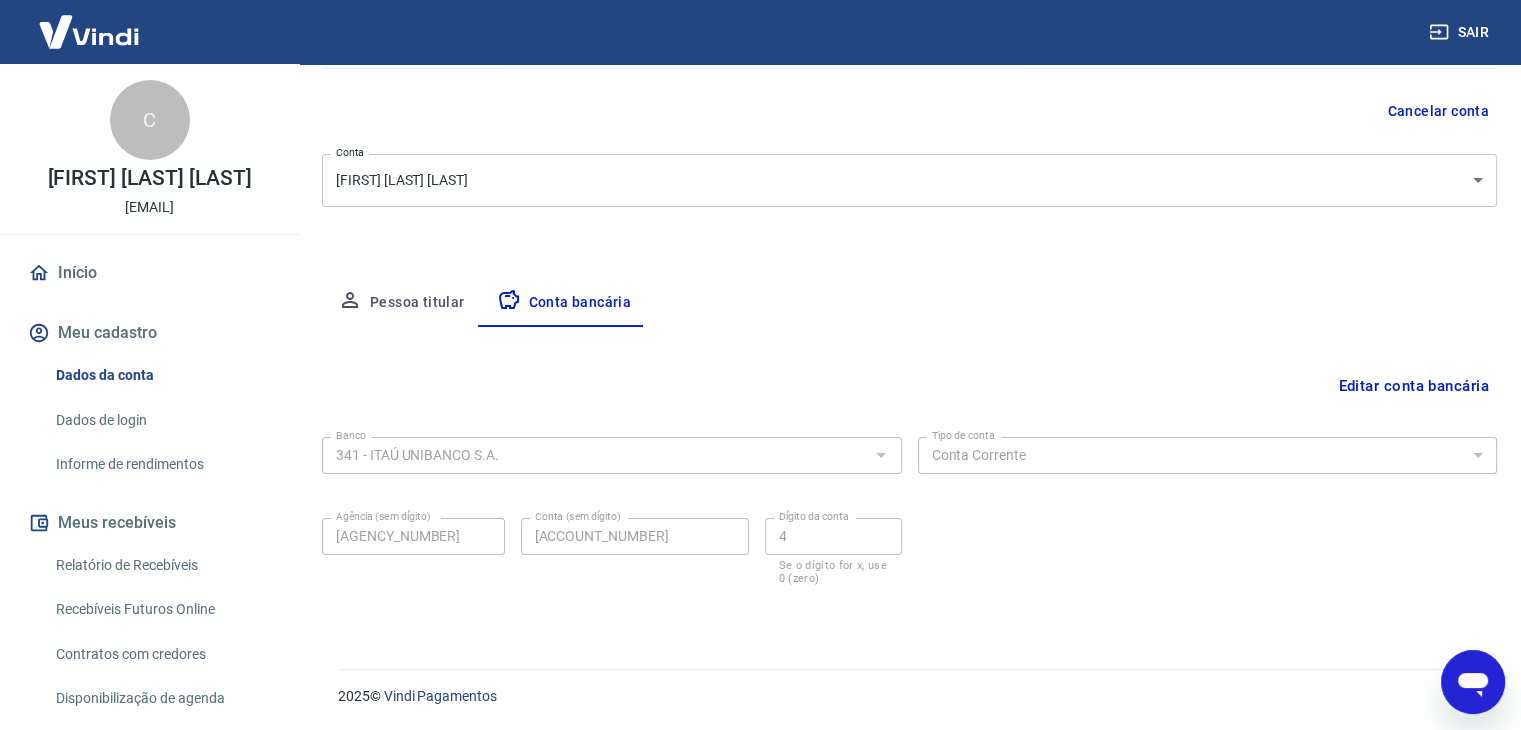 click on "Banco 341 - ITAÚ UNIBANCO S.A. Banco Tipo de conta Conta Corrente Conta Poupança Tipo de conta Agência (sem dígito) 3746 Agência (sem dígito) Conta (sem dígito) [ACCOUNT_NUMBER] Conta (sem dígito) Dígito da conta 4 Dígito da conta Se o dígito for x, use 0 (zero) Atenção Ao cadastrar uma nova conta bancária, faremos um crédito de valor simbólico na conta bancária informada. Este crédito é apenas para verificação de segurança e será feito automaticamente após a alteração da conta. Salvar Cancelar" at bounding box center (909, 525) 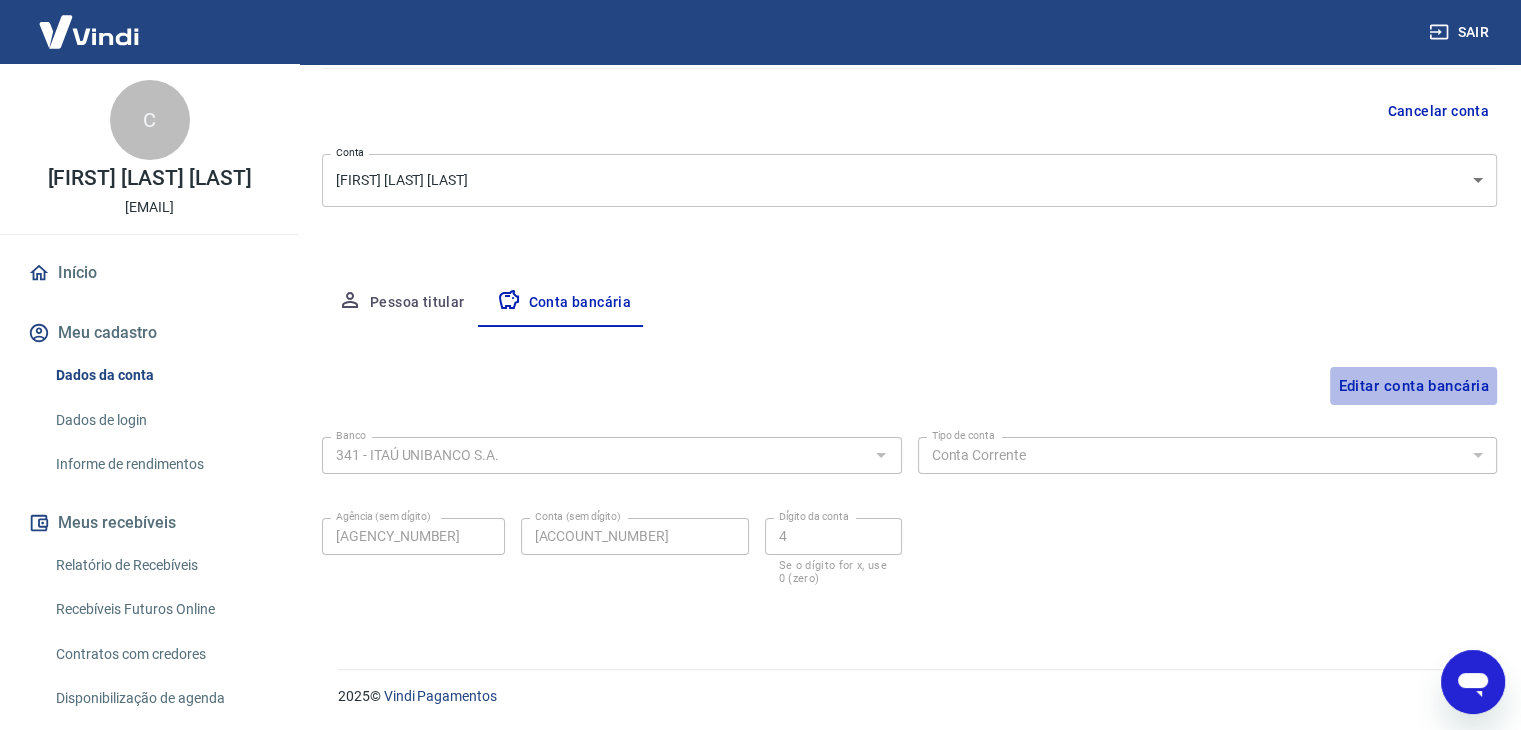 click on "Editar conta bancária" at bounding box center [1413, 386] 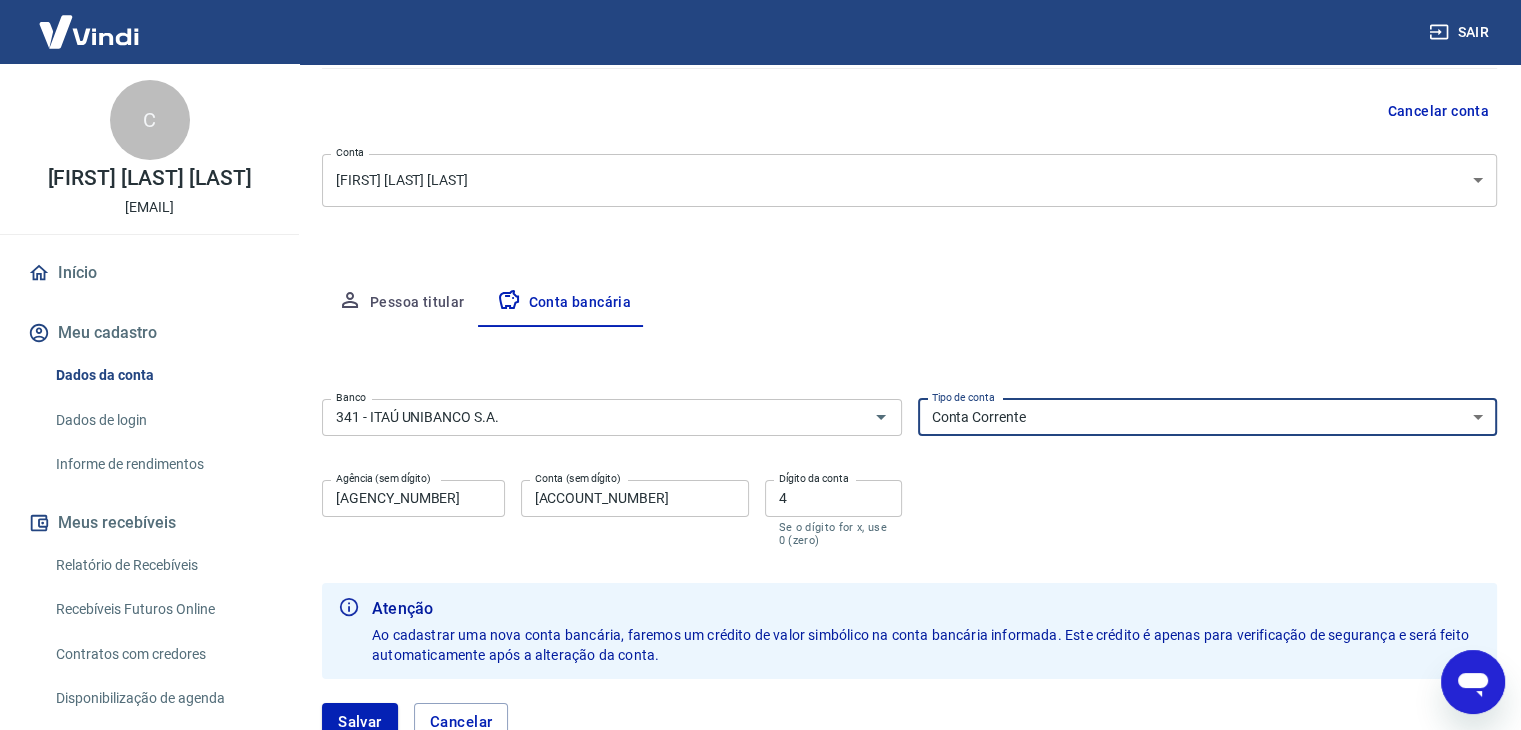 click on "Conta Corrente Conta Poupança" at bounding box center (1208, 417) 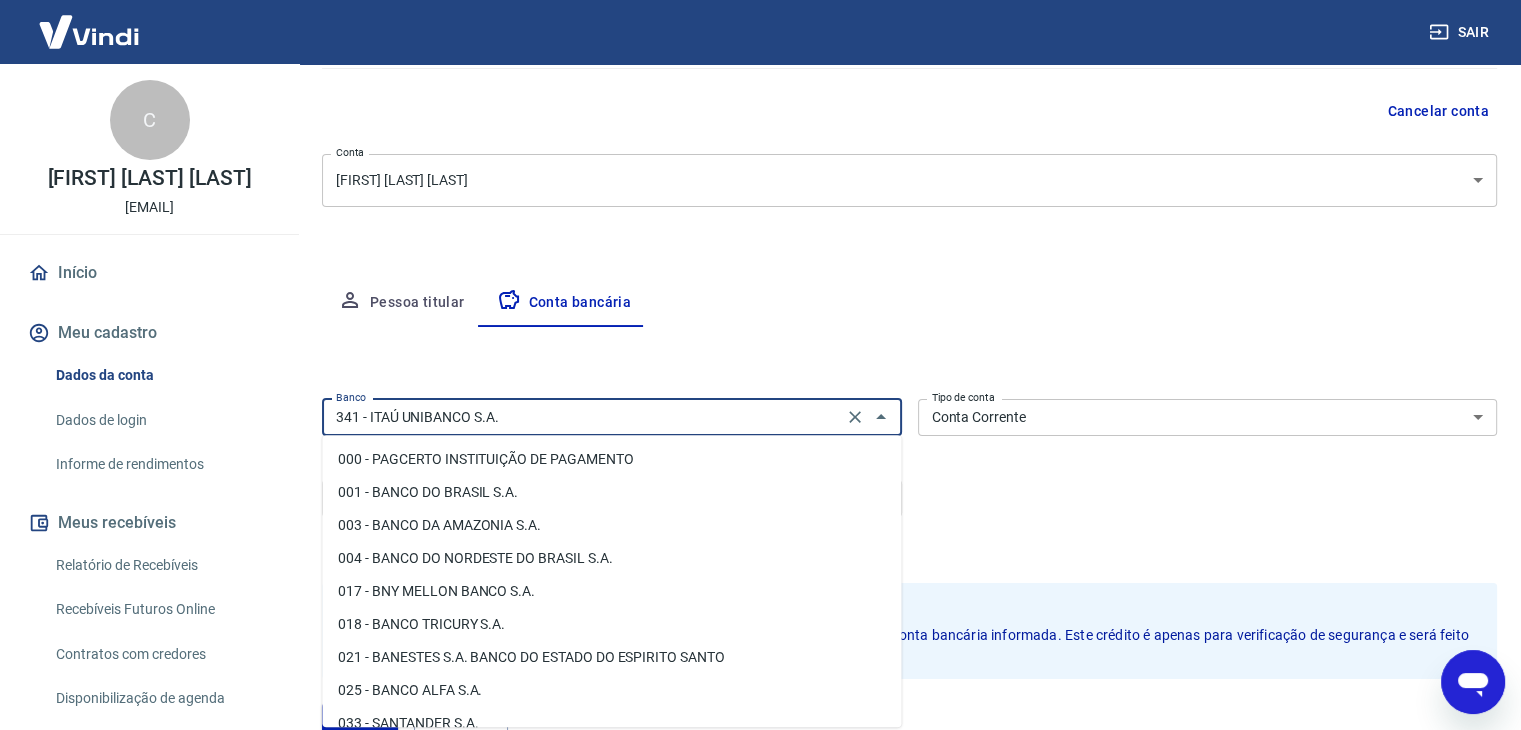 click on "341 - ITAÚ UNIBANCO S.A." at bounding box center (582, 417) 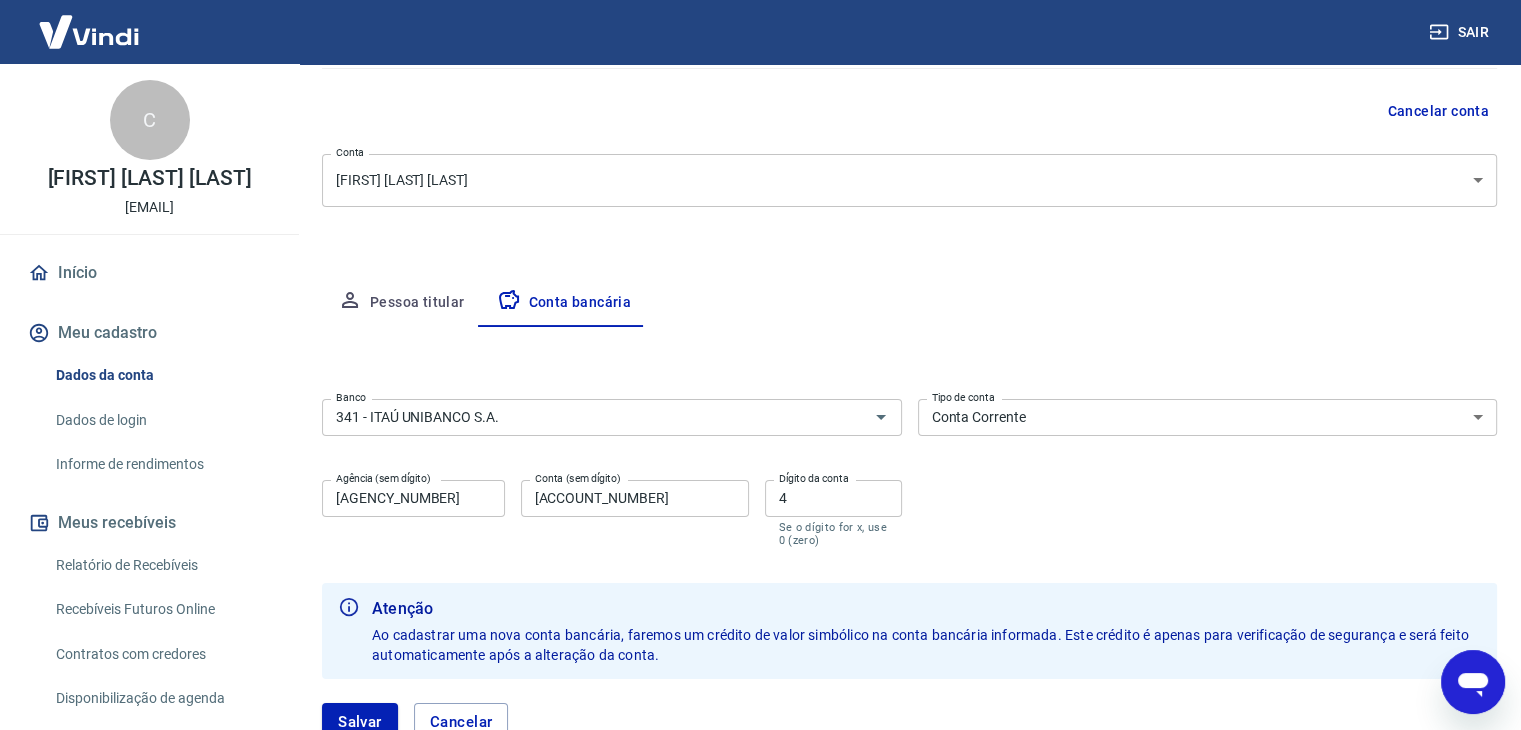 click on "Pessoa titular Conta bancária" at bounding box center [909, 303] 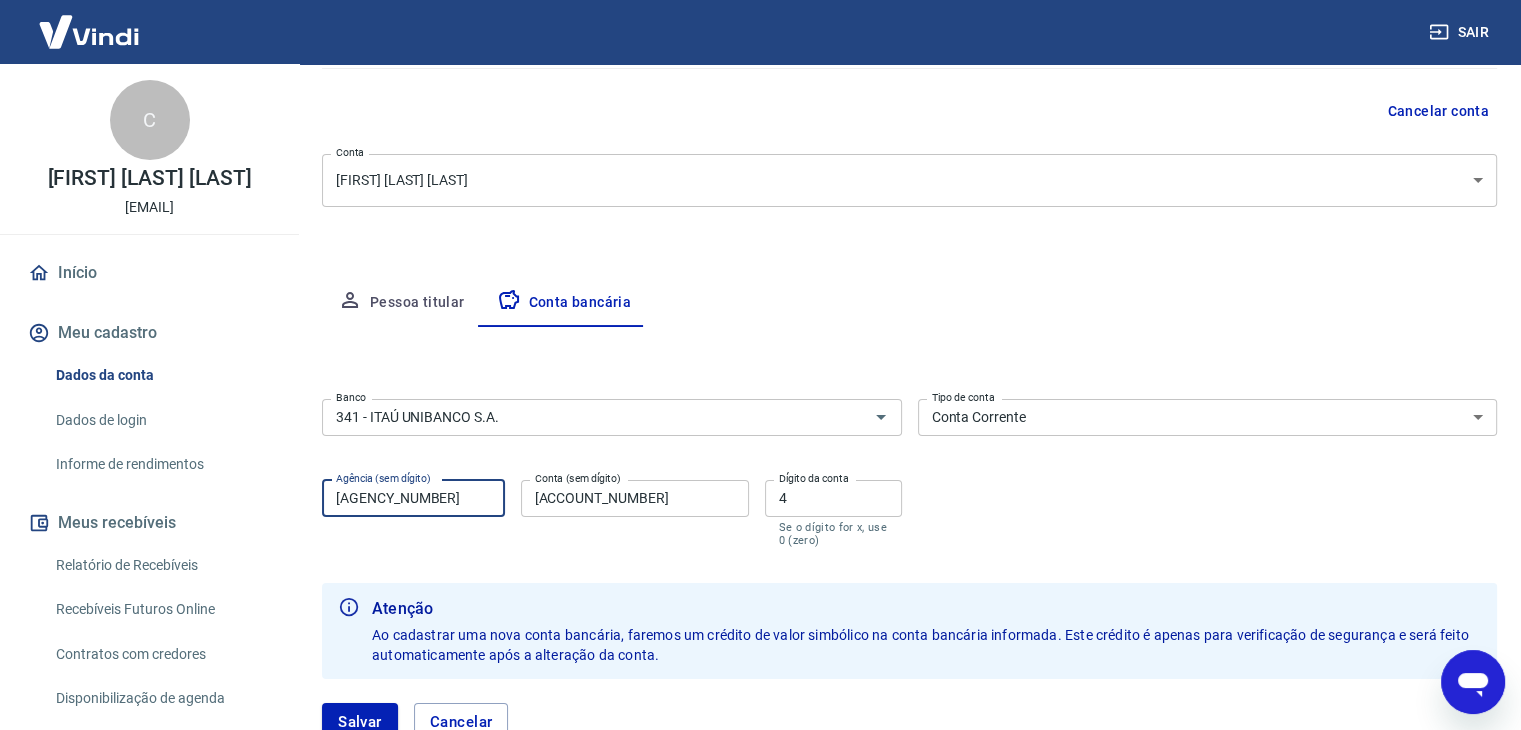 click on "[AGENCY_NUMBER]" at bounding box center [413, 498] 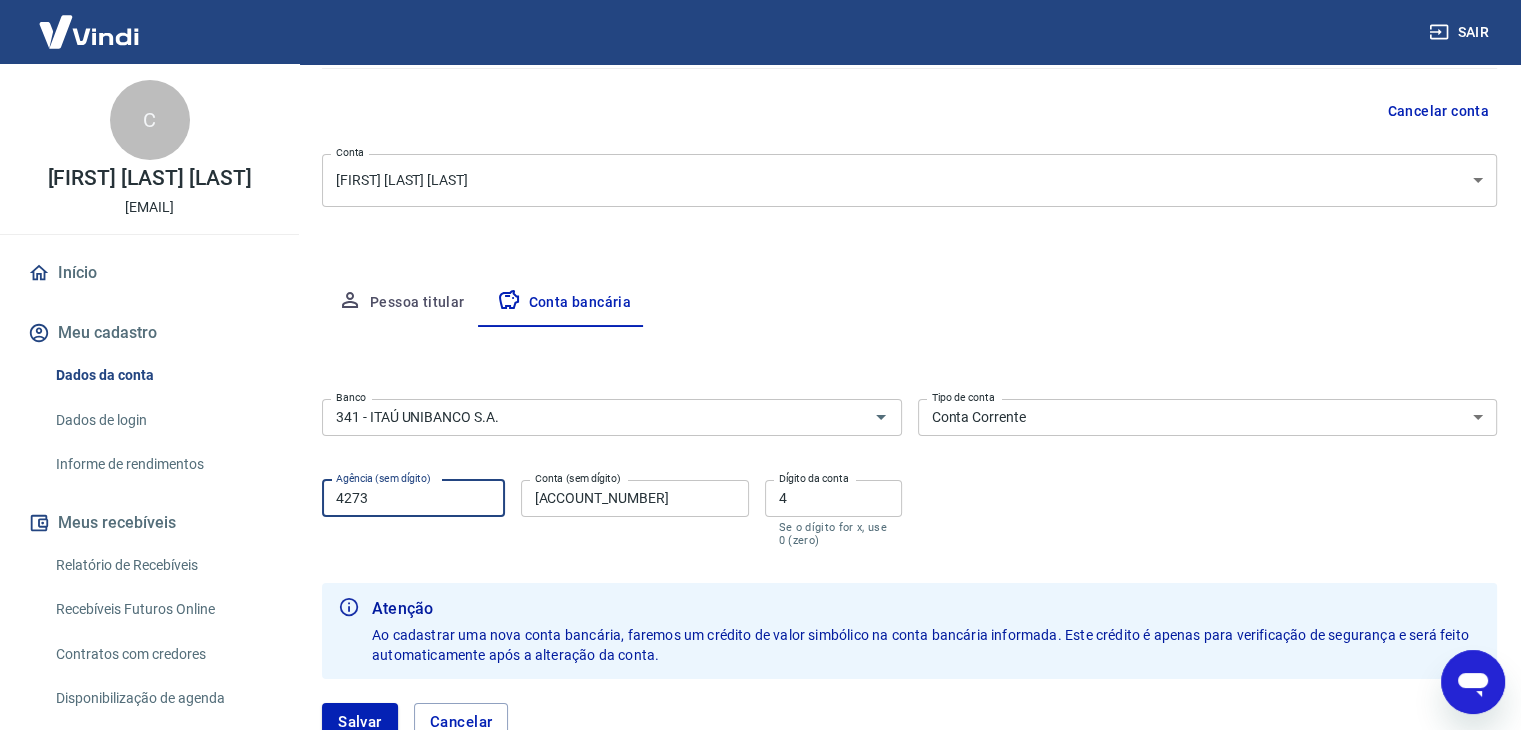 type on "4273" 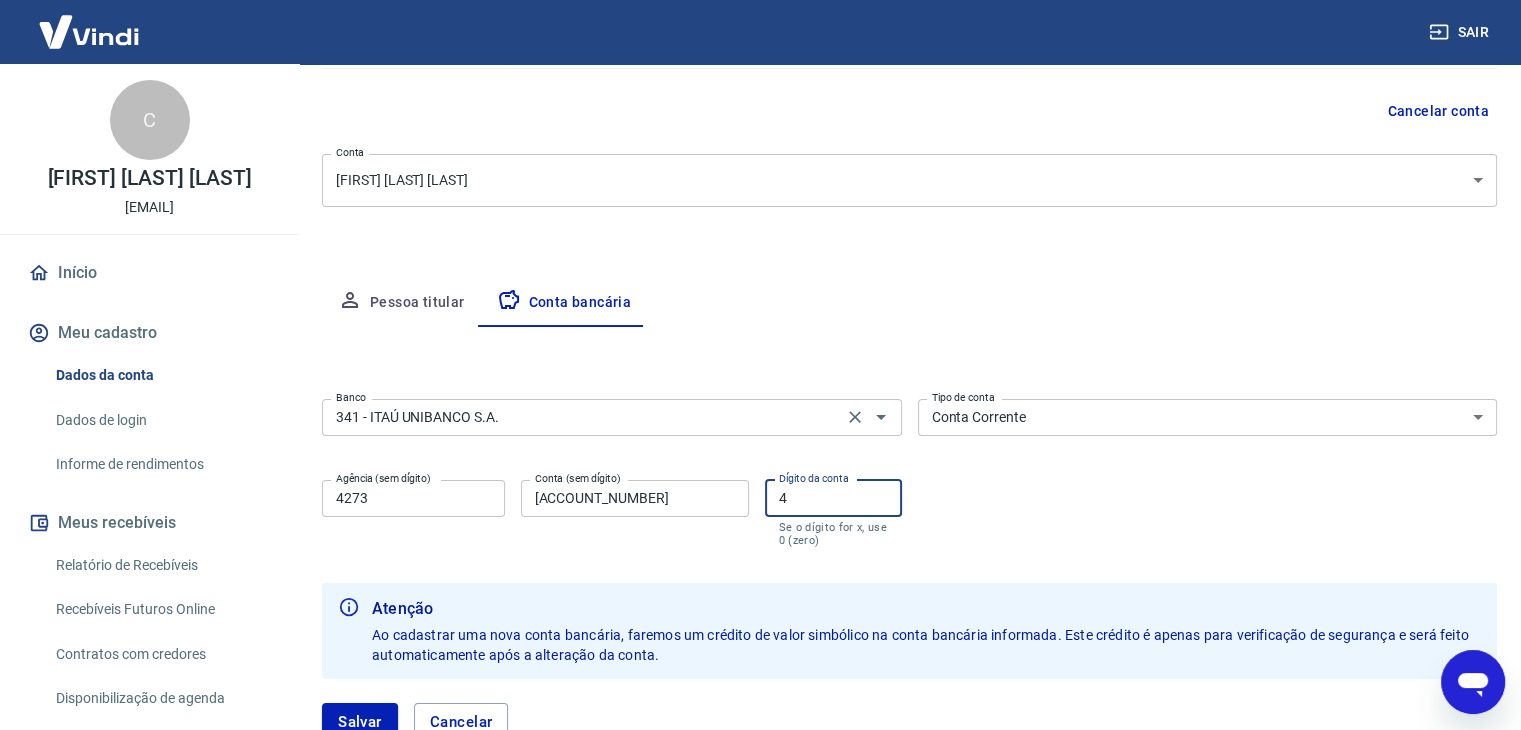 type 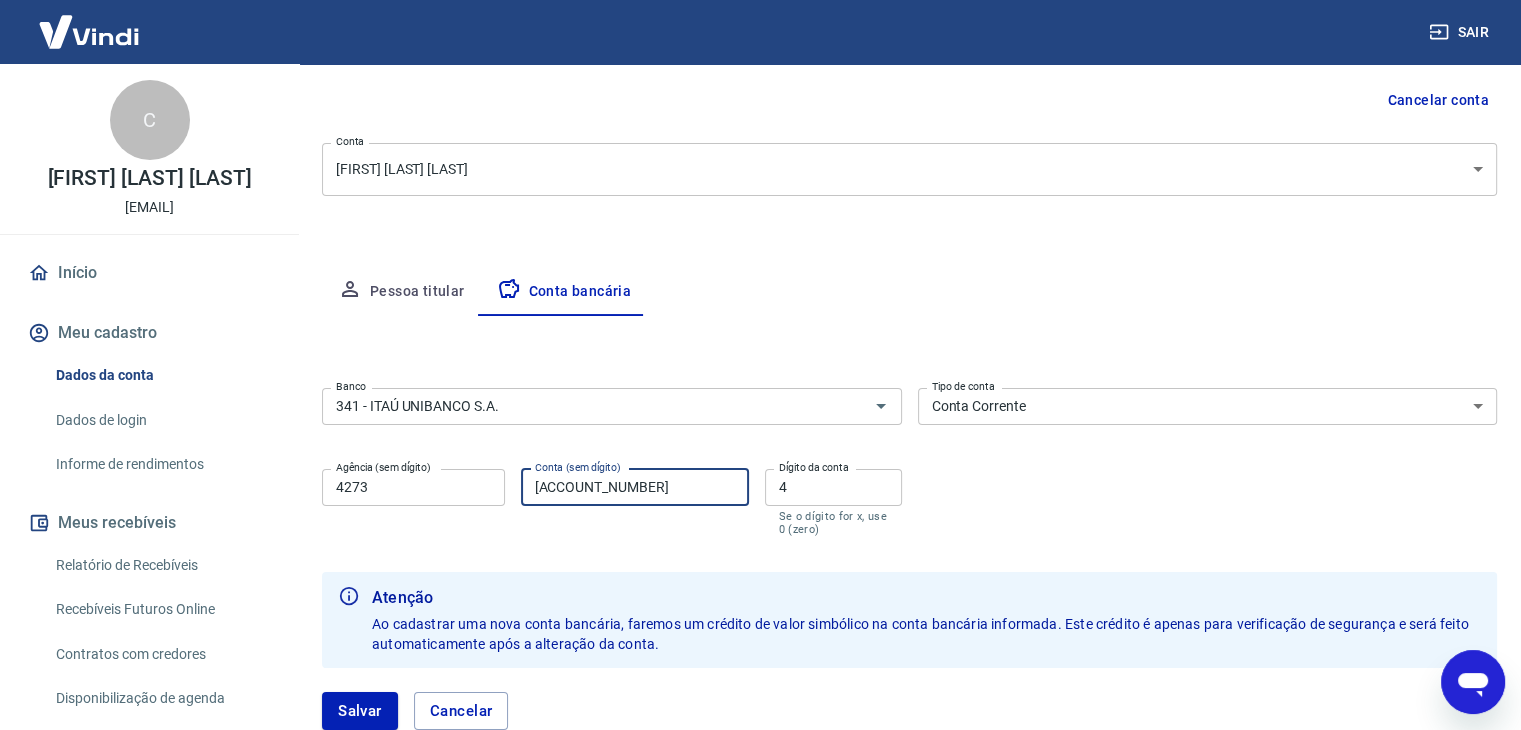 click on "[ACCOUNT_NUMBER]" at bounding box center (635, 487) 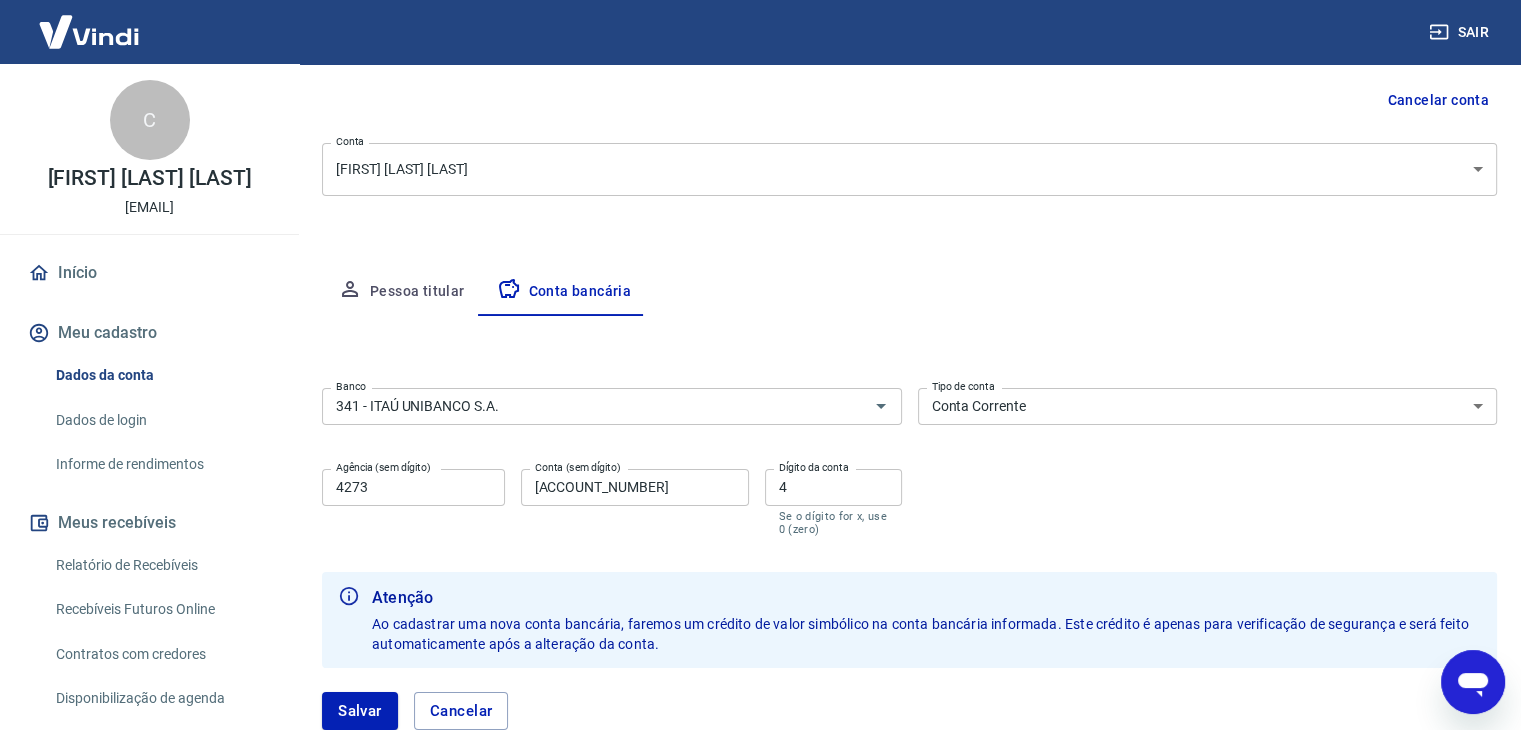 type 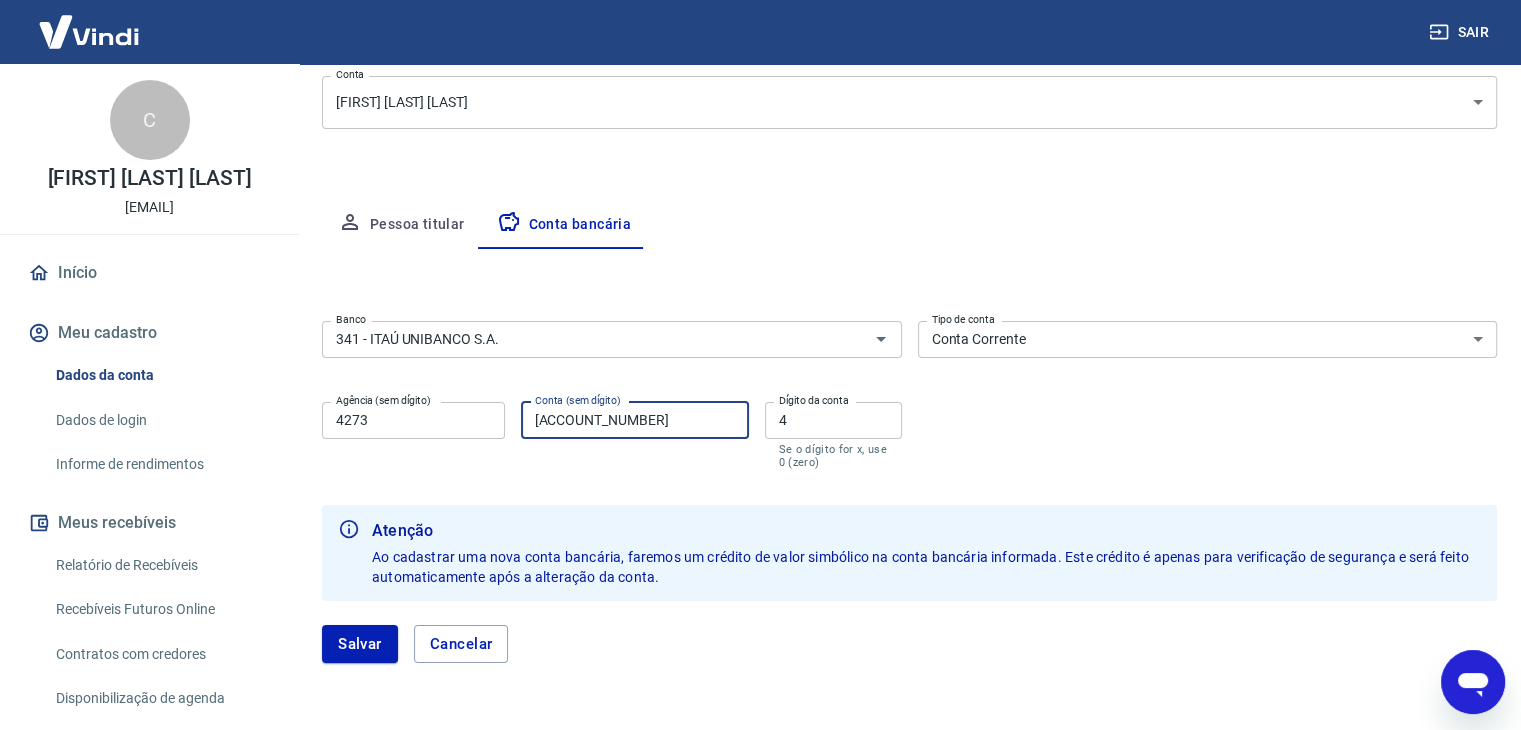 scroll, scrollTop: 291, scrollLeft: 0, axis: vertical 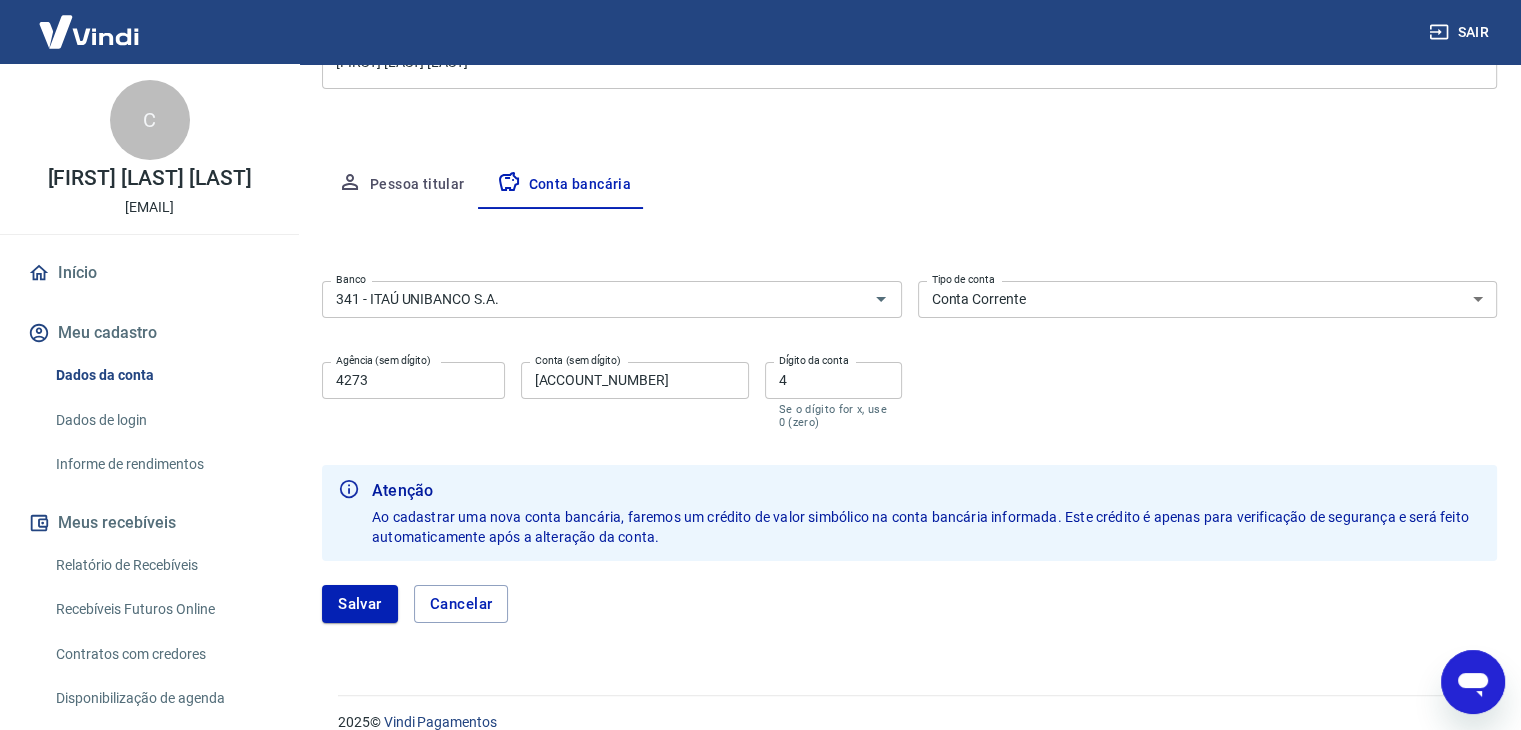 type 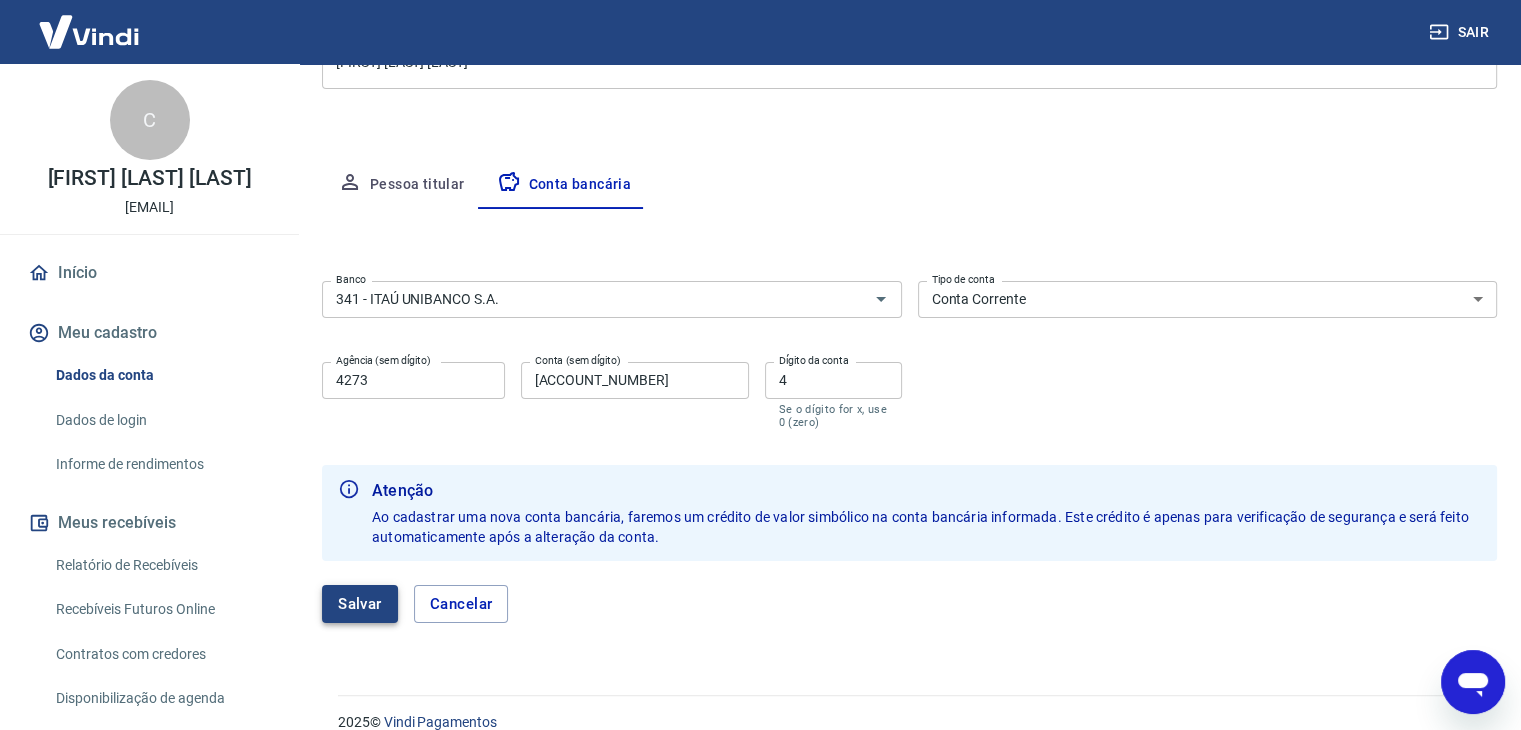 click on "Salvar" at bounding box center (360, 604) 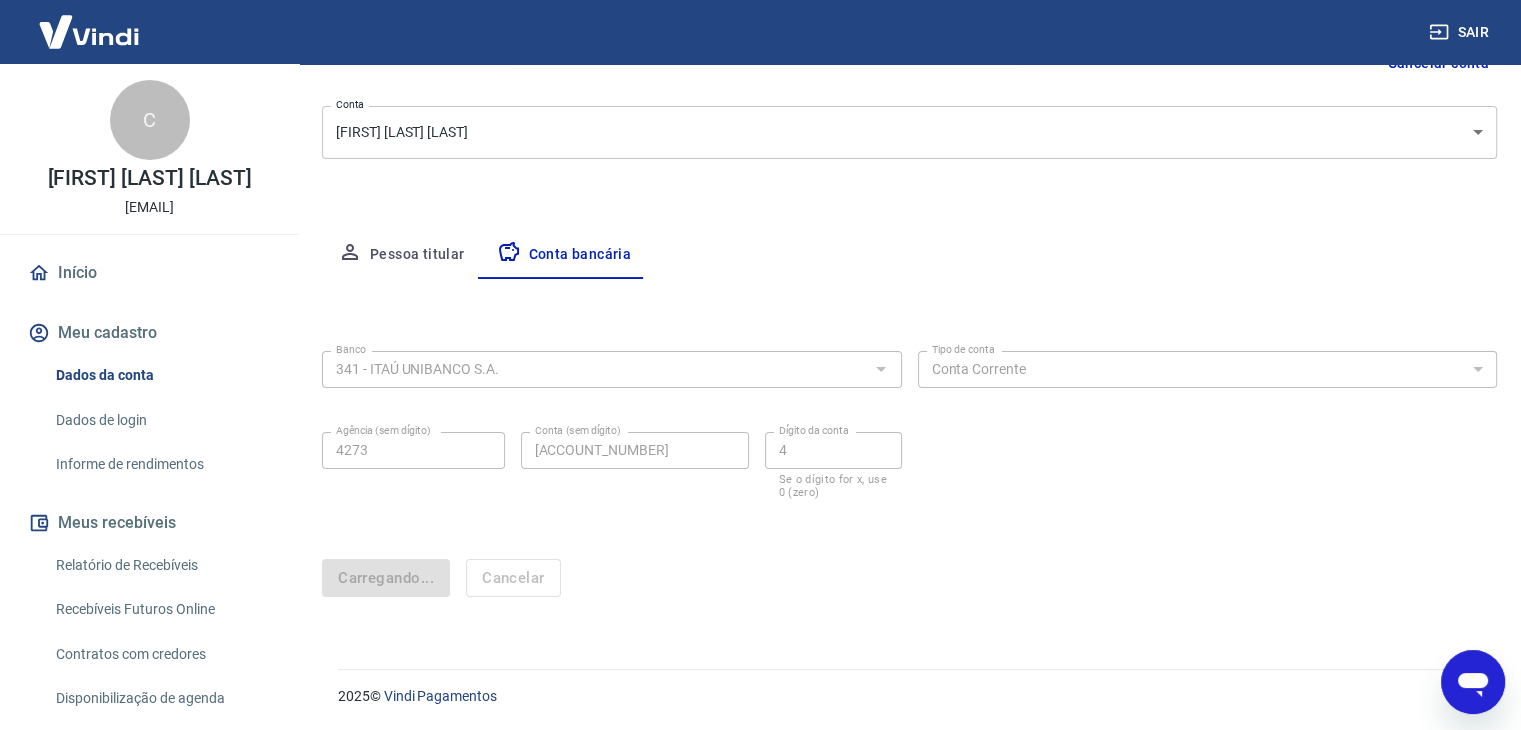 scroll, scrollTop: 0, scrollLeft: 0, axis: both 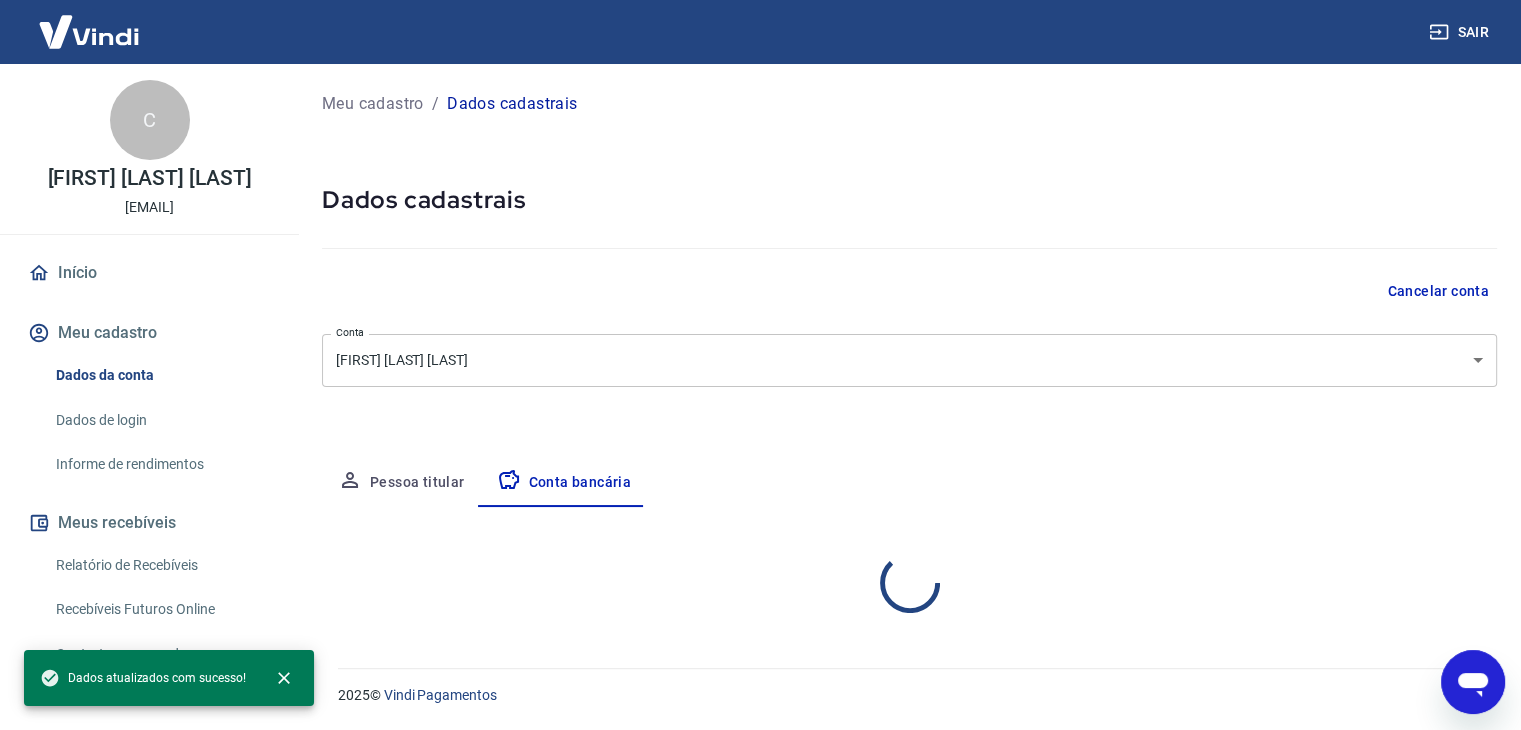 select on "1" 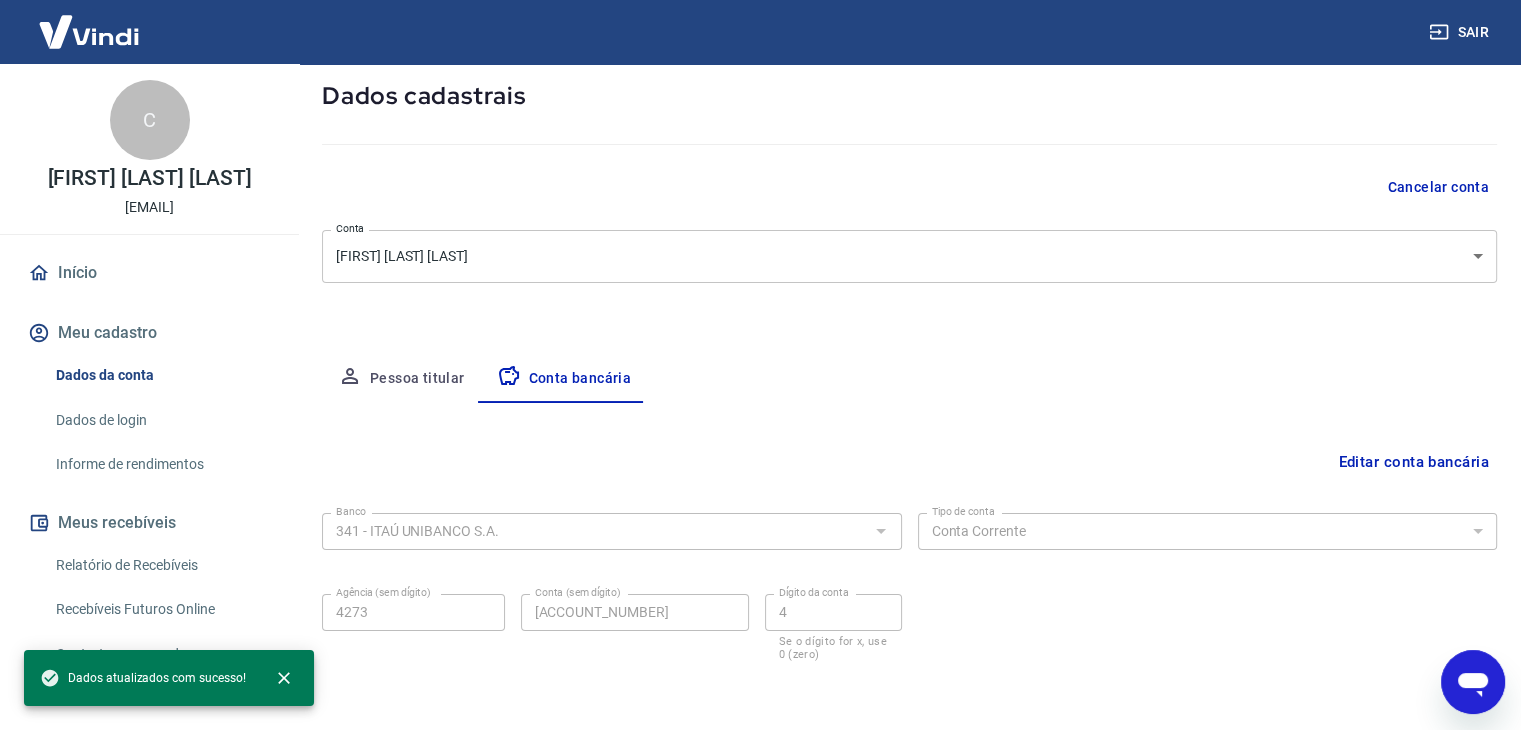 scroll, scrollTop: 180, scrollLeft: 0, axis: vertical 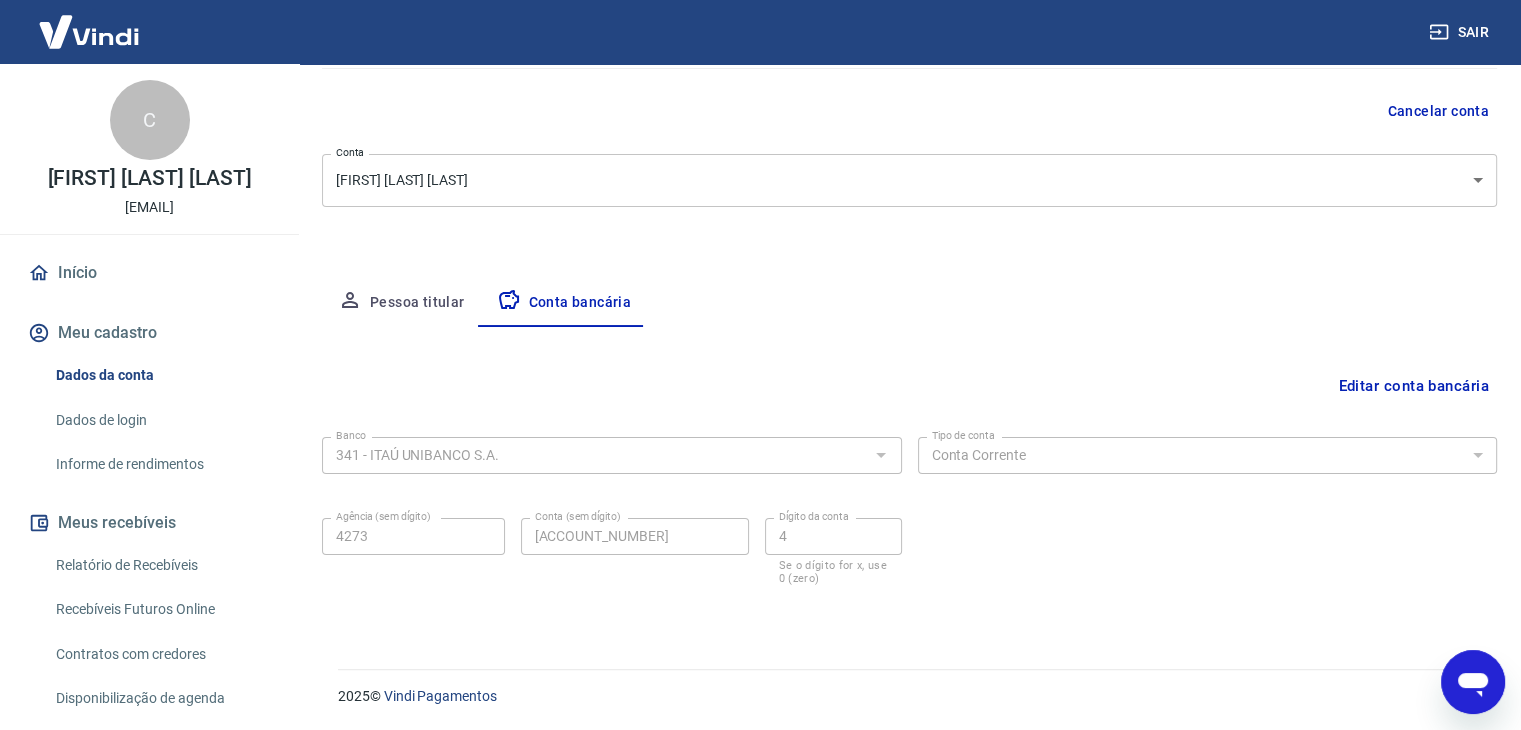 type 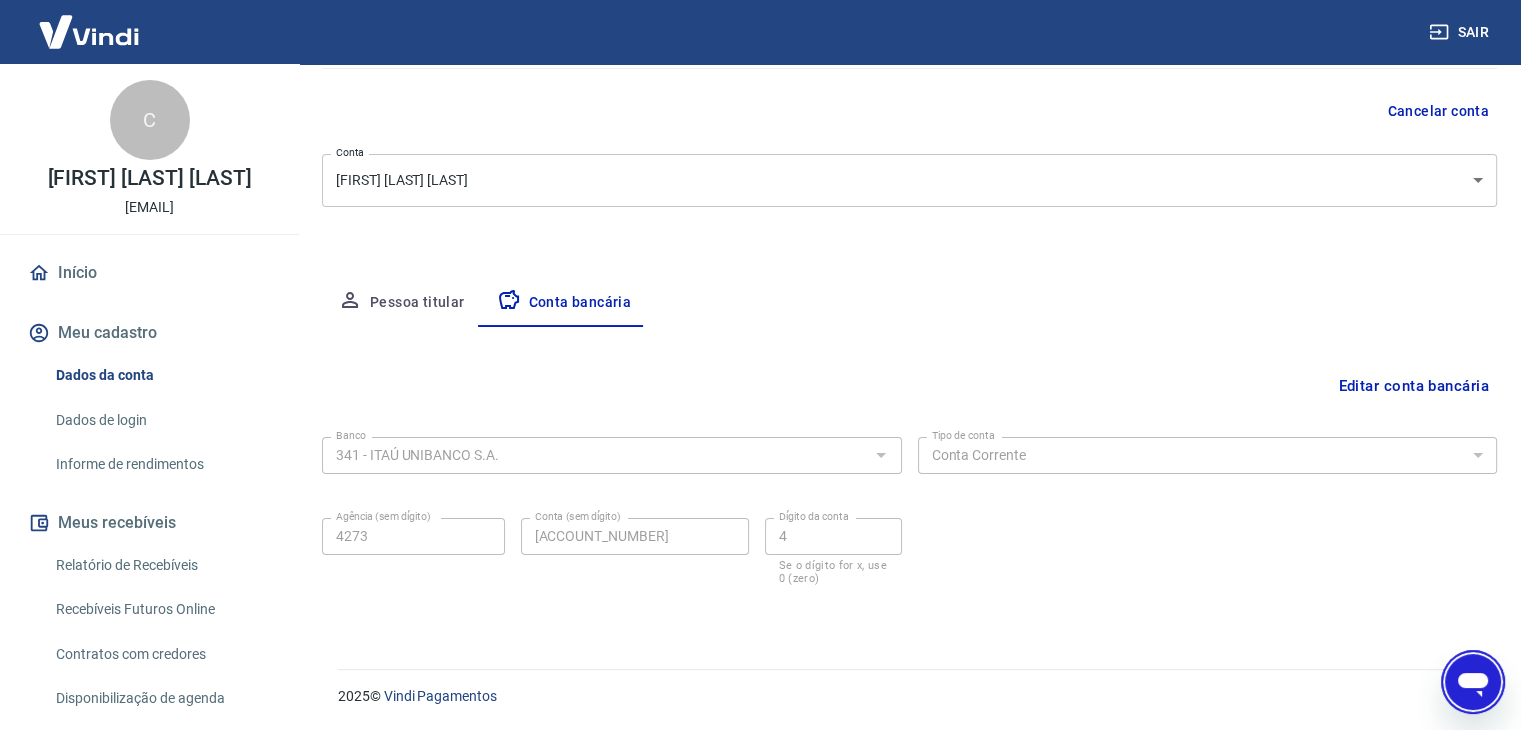 type on "x" 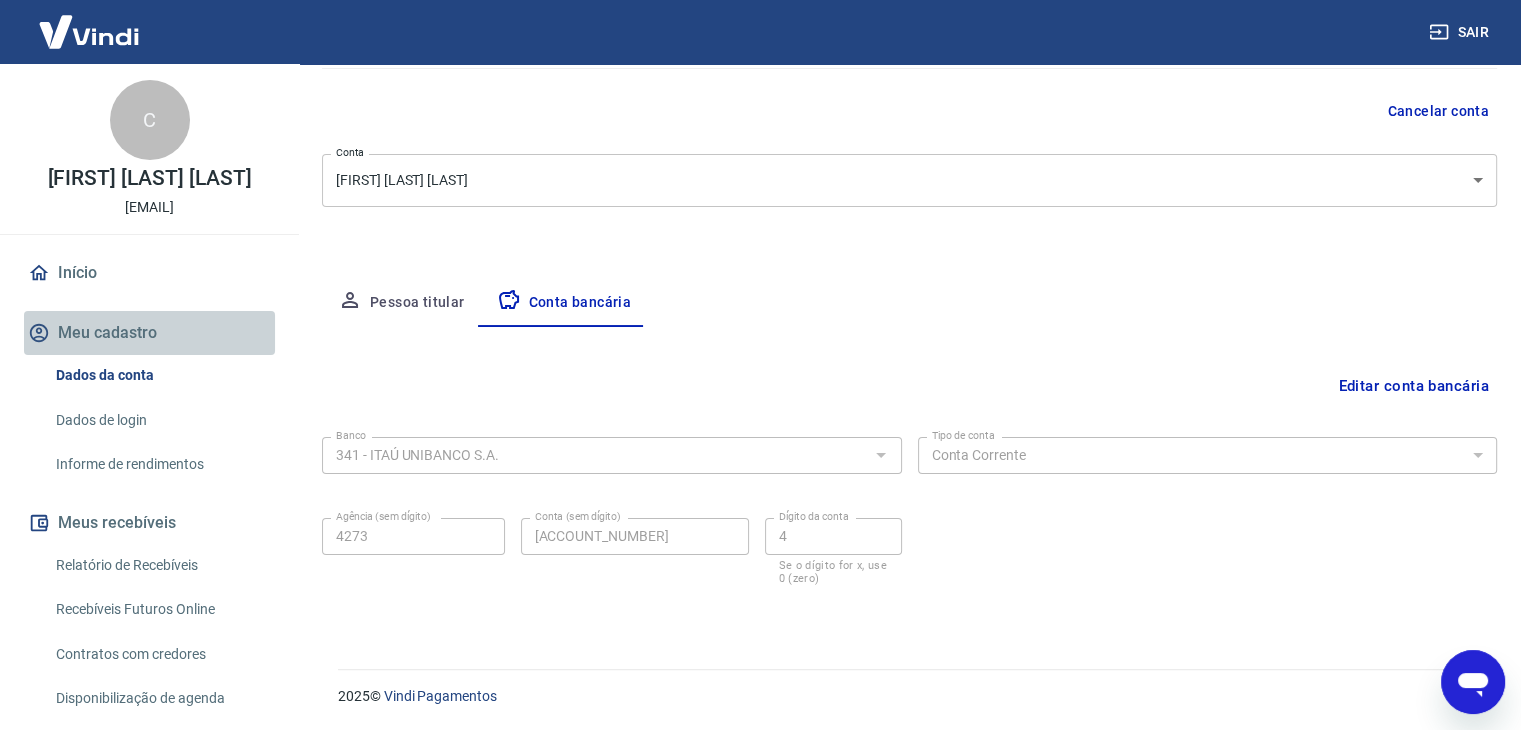 click on "Meu cadastro" at bounding box center [149, 333] 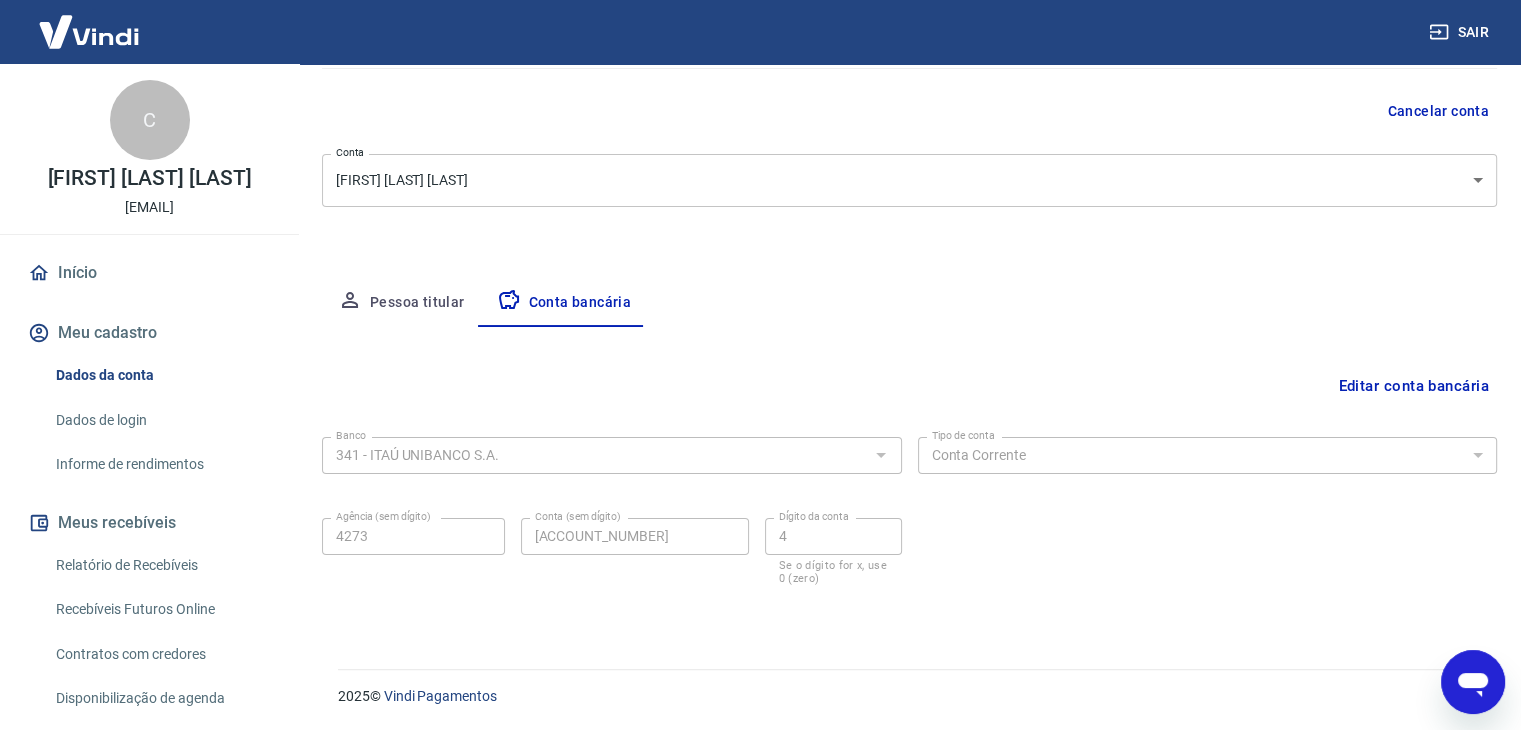 click on "Pessoa titular" at bounding box center [401, 303] 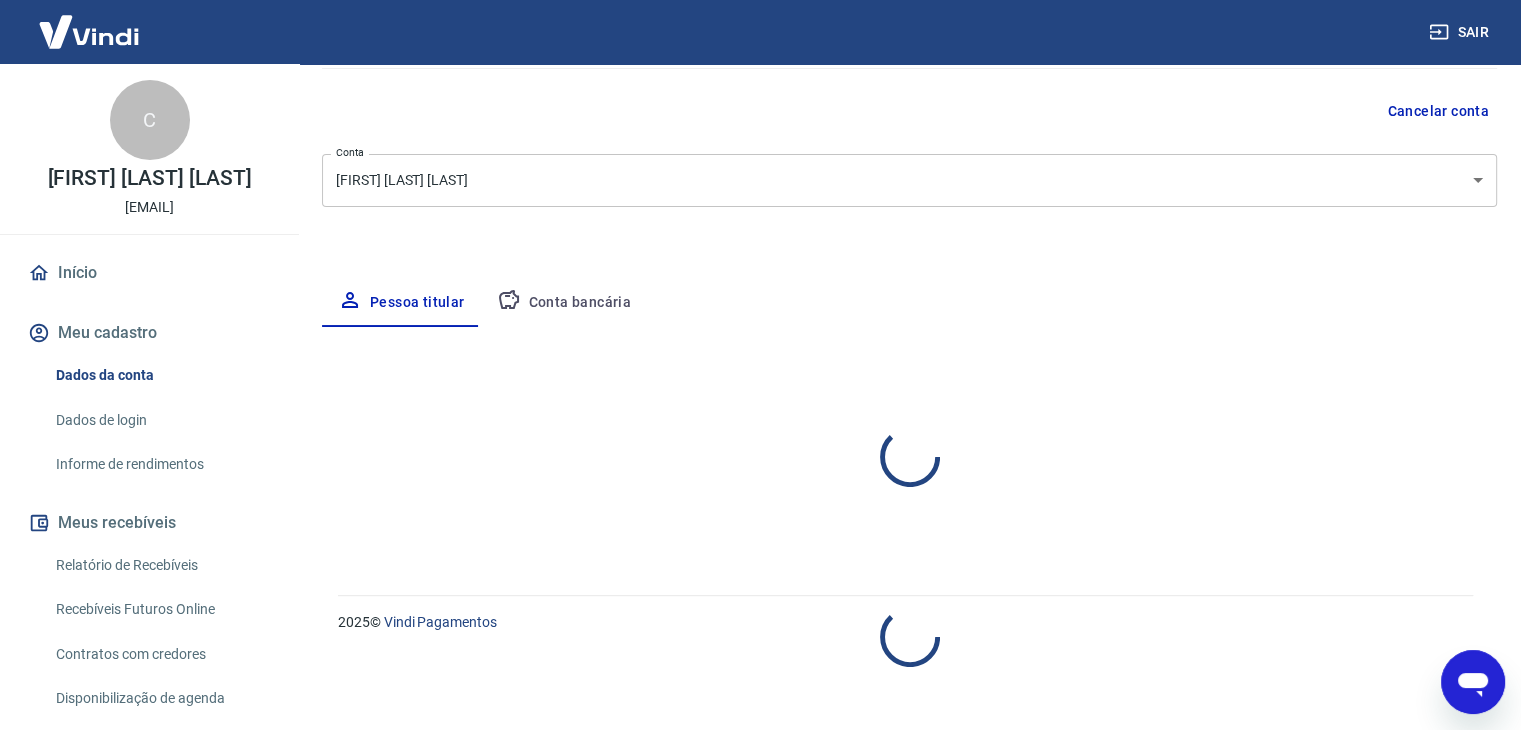 select on "SP" 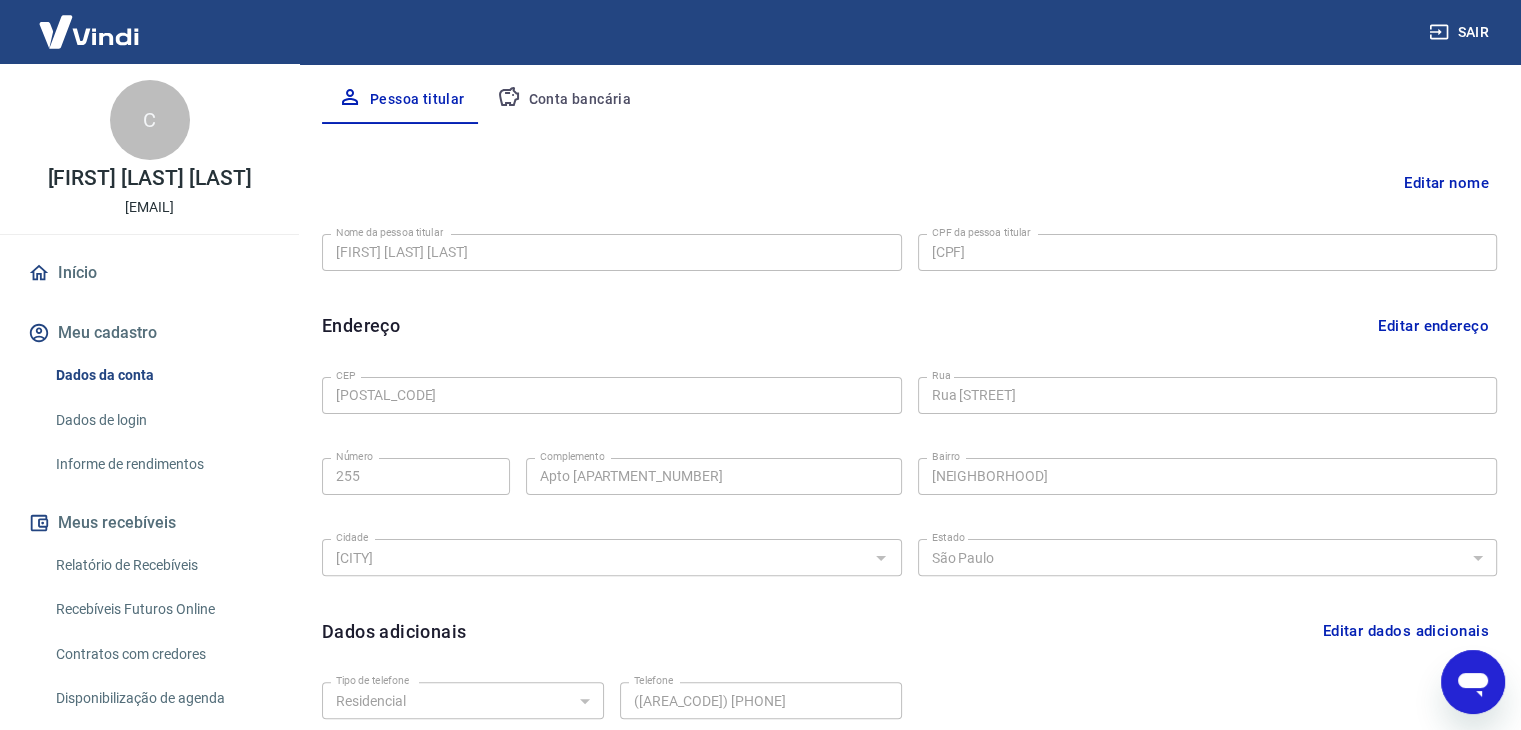 scroll, scrollTop: 380, scrollLeft: 0, axis: vertical 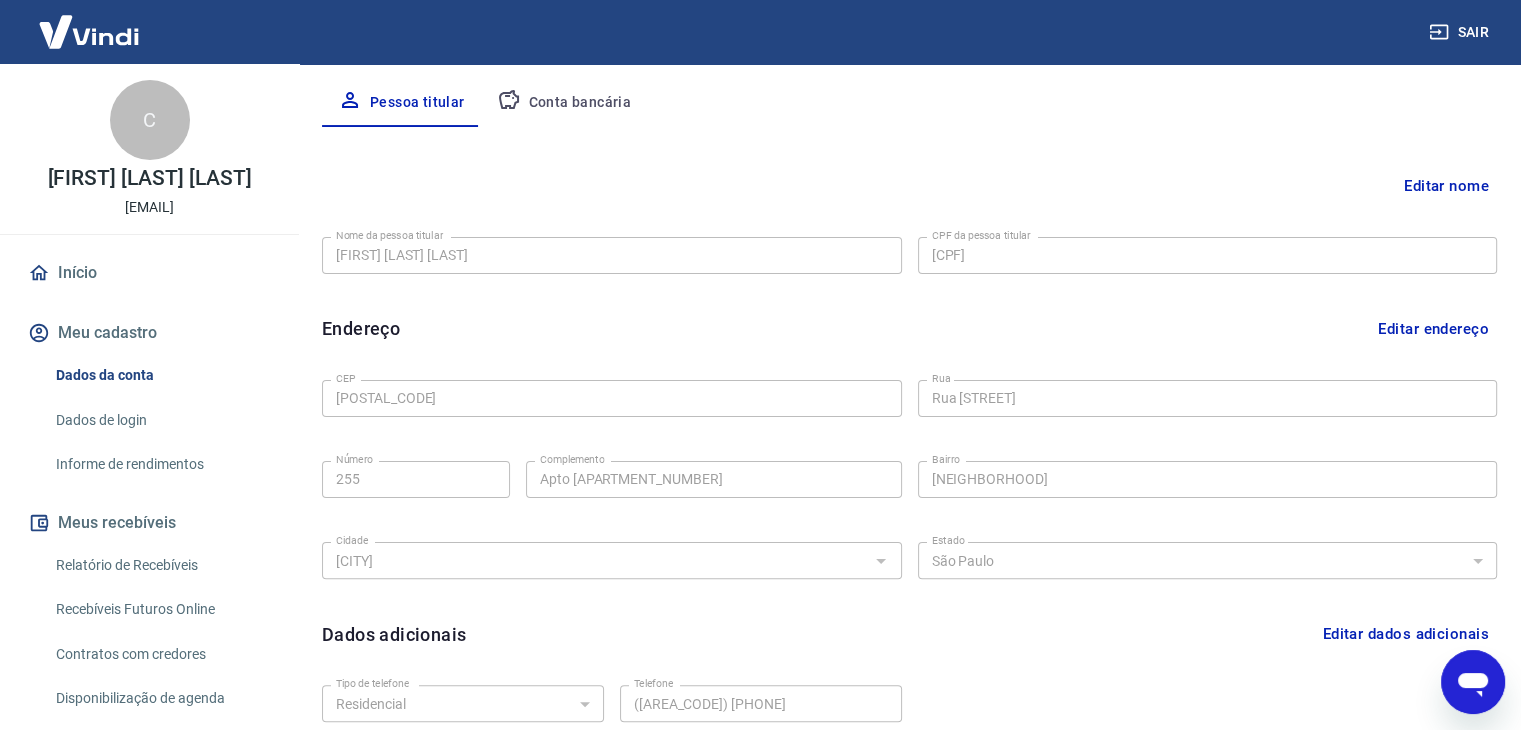 click on "Editar nome" at bounding box center [1446, 186] 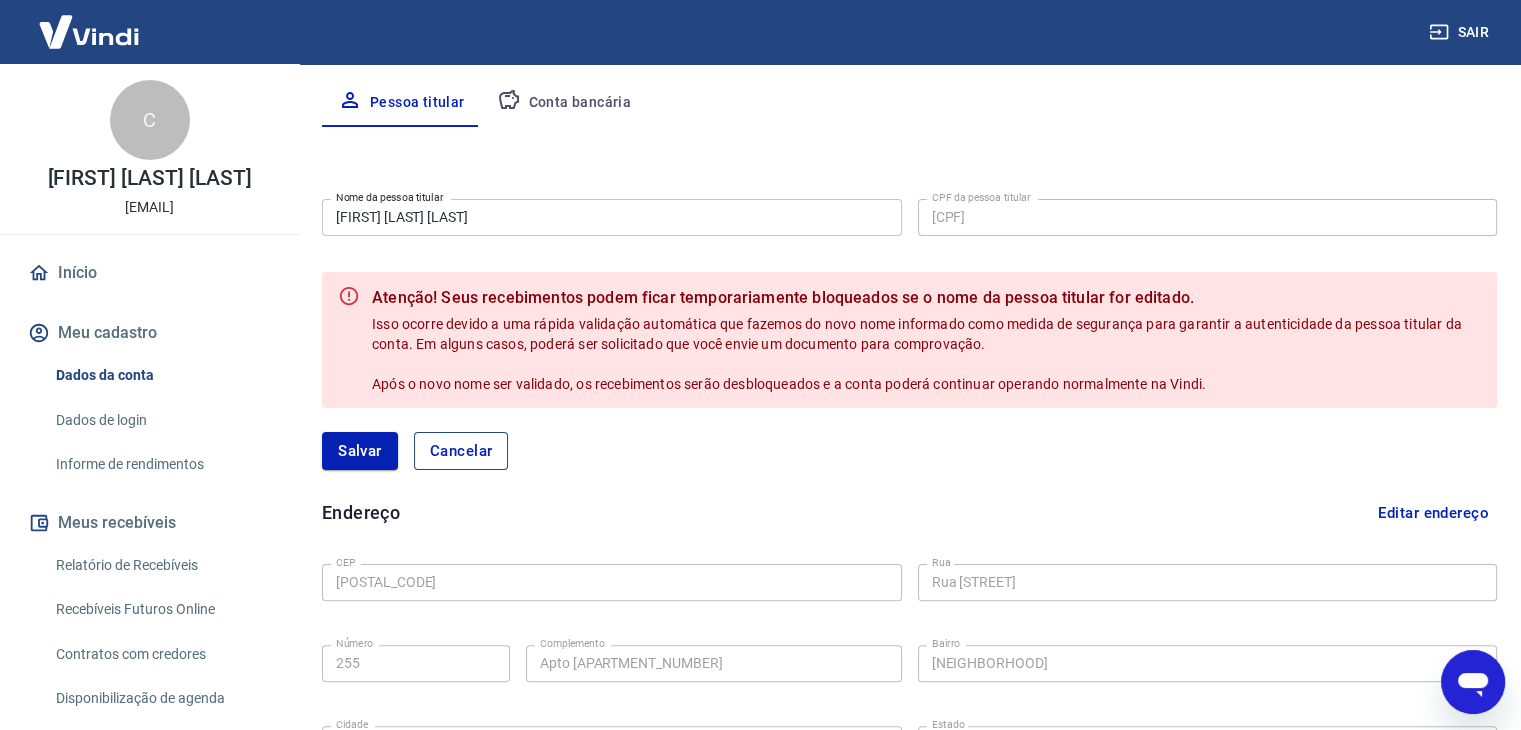 click on "Cancelar" at bounding box center [461, 451] 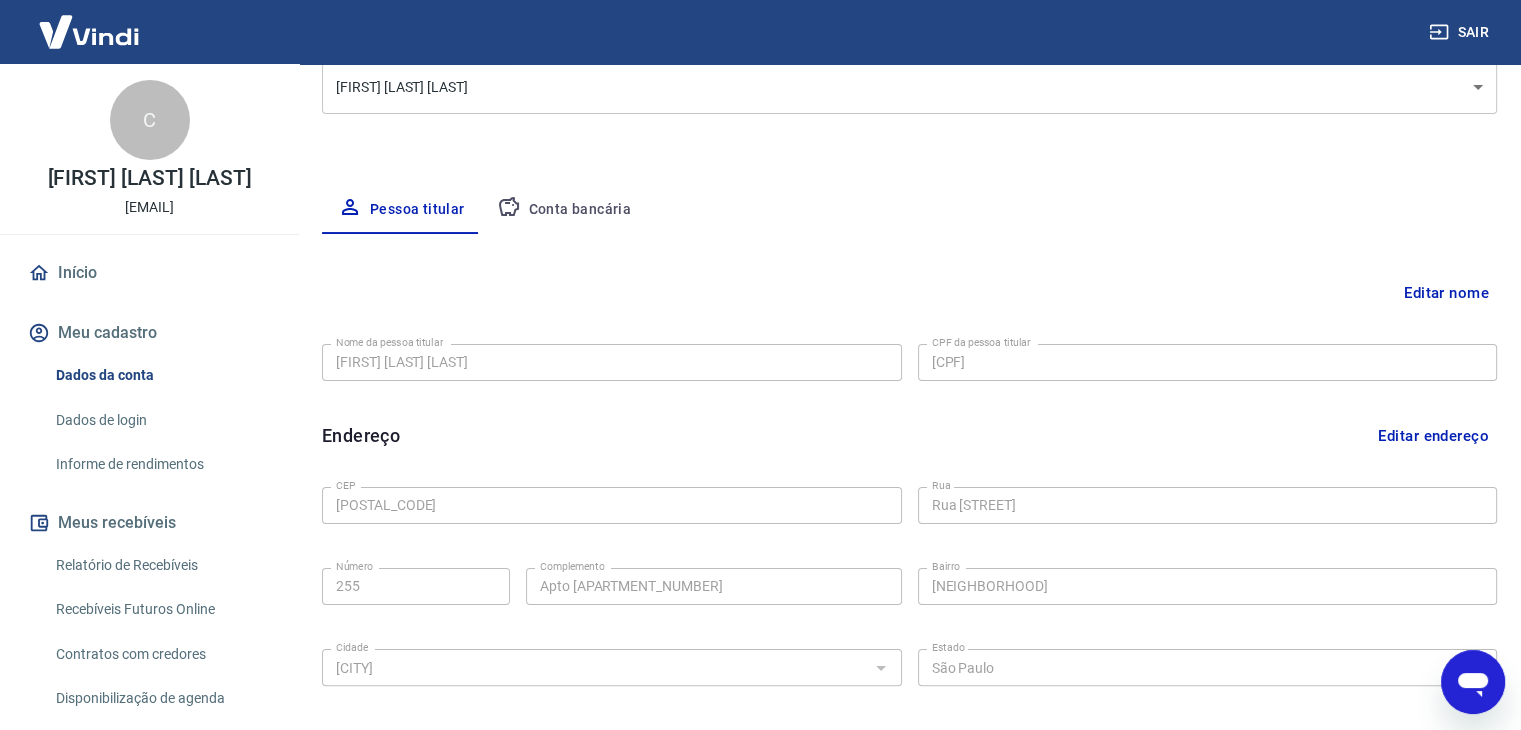 scroll, scrollTop: 250, scrollLeft: 0, axis: vertical 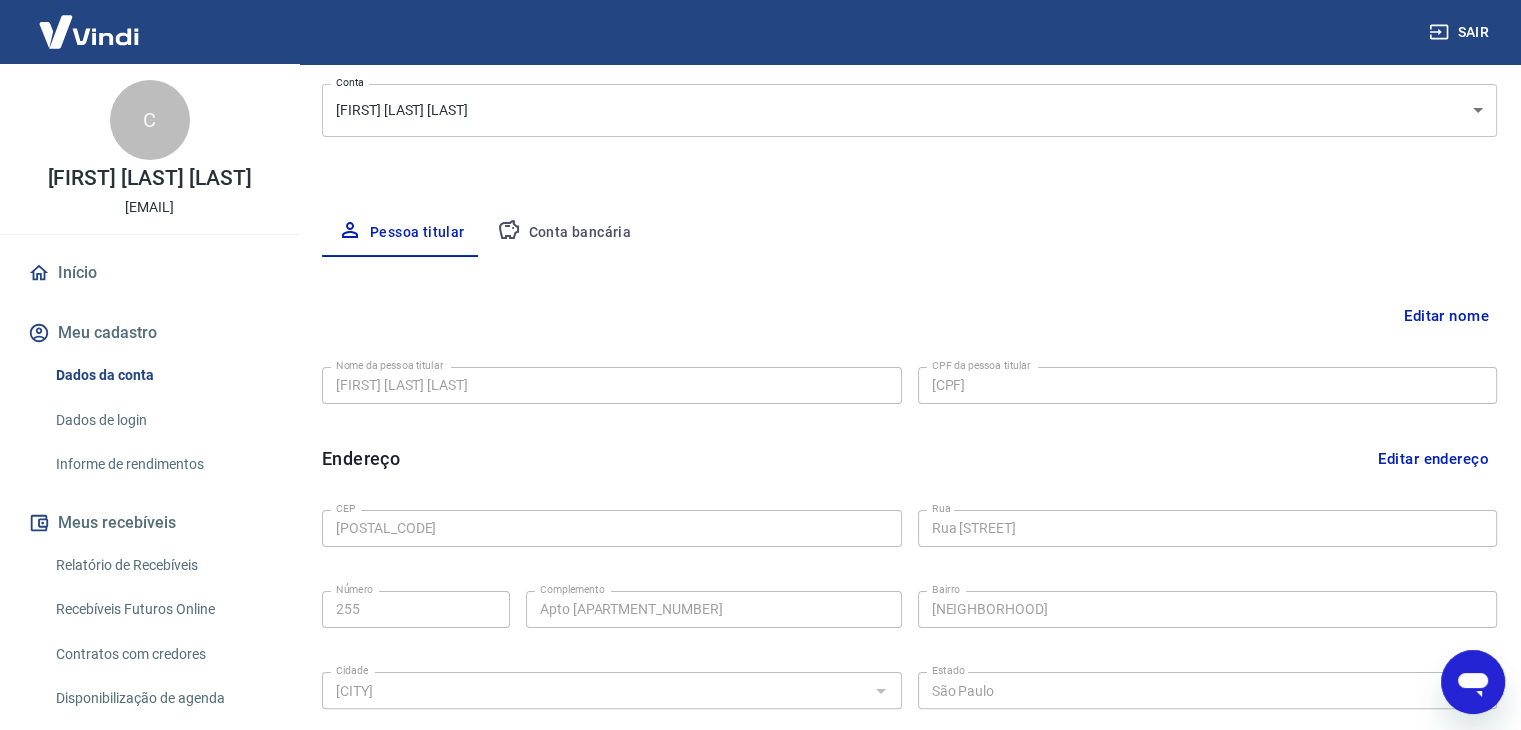 click on "Conta bancária" at bounding box center [564, 233] 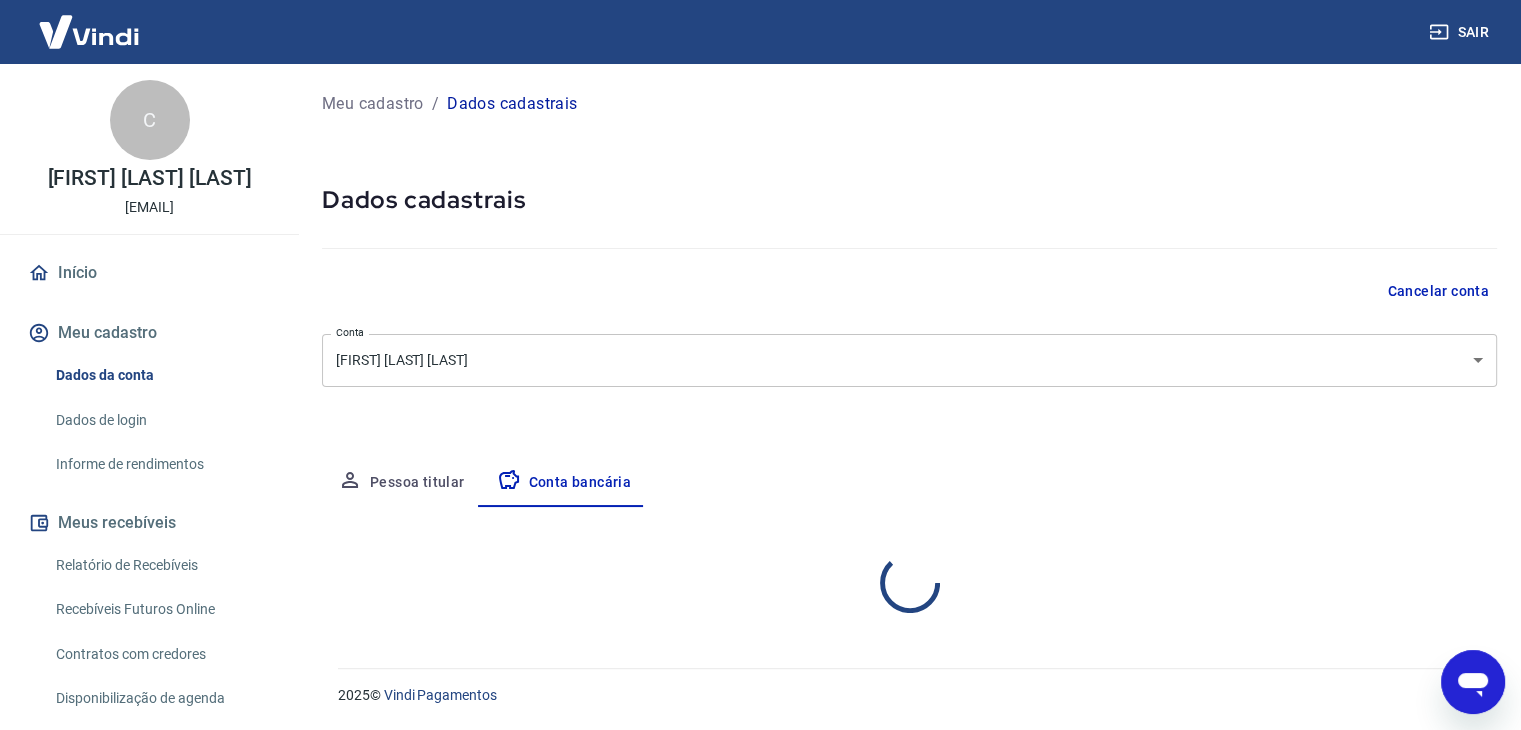 scroll, scrollTop: 0, scrollLeft: 0, axis: both 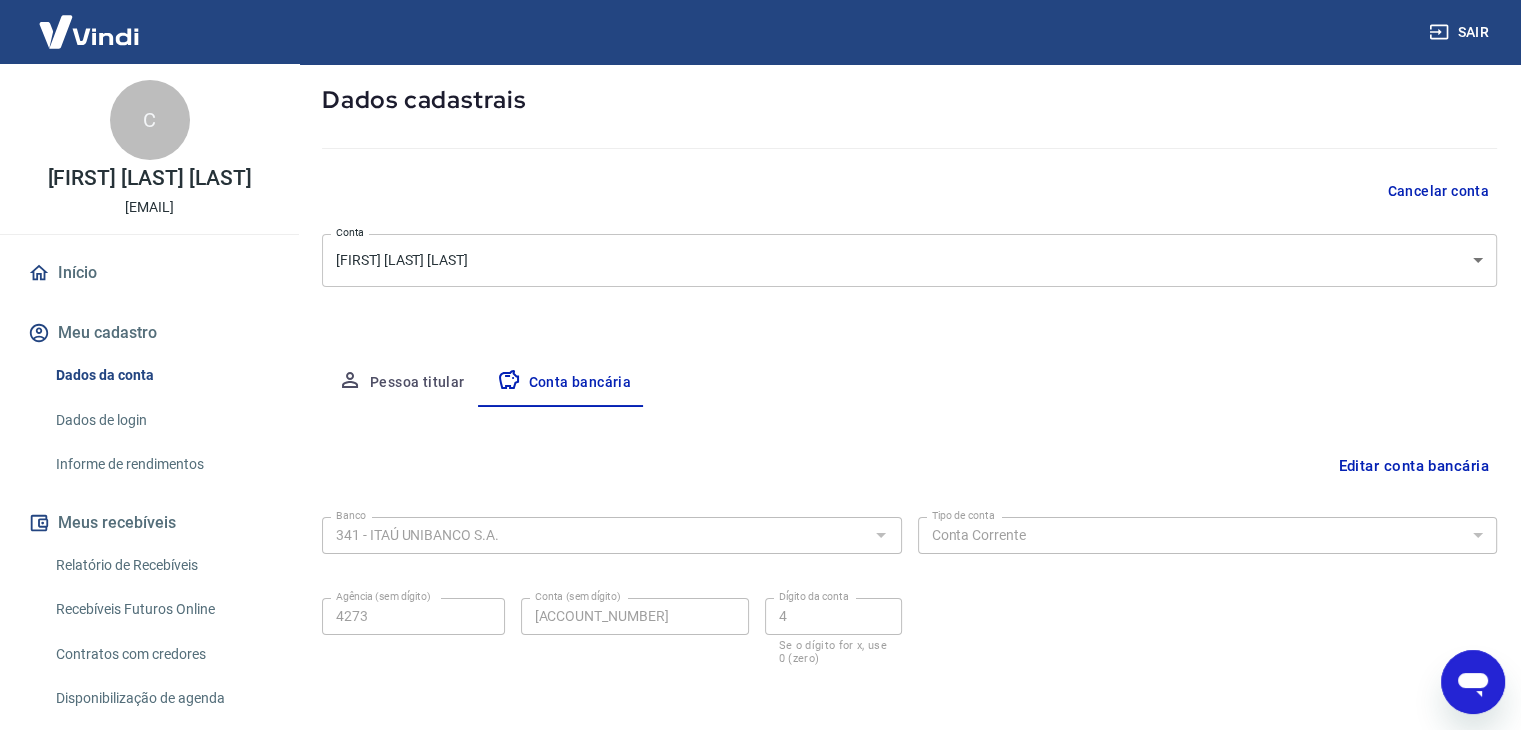 type 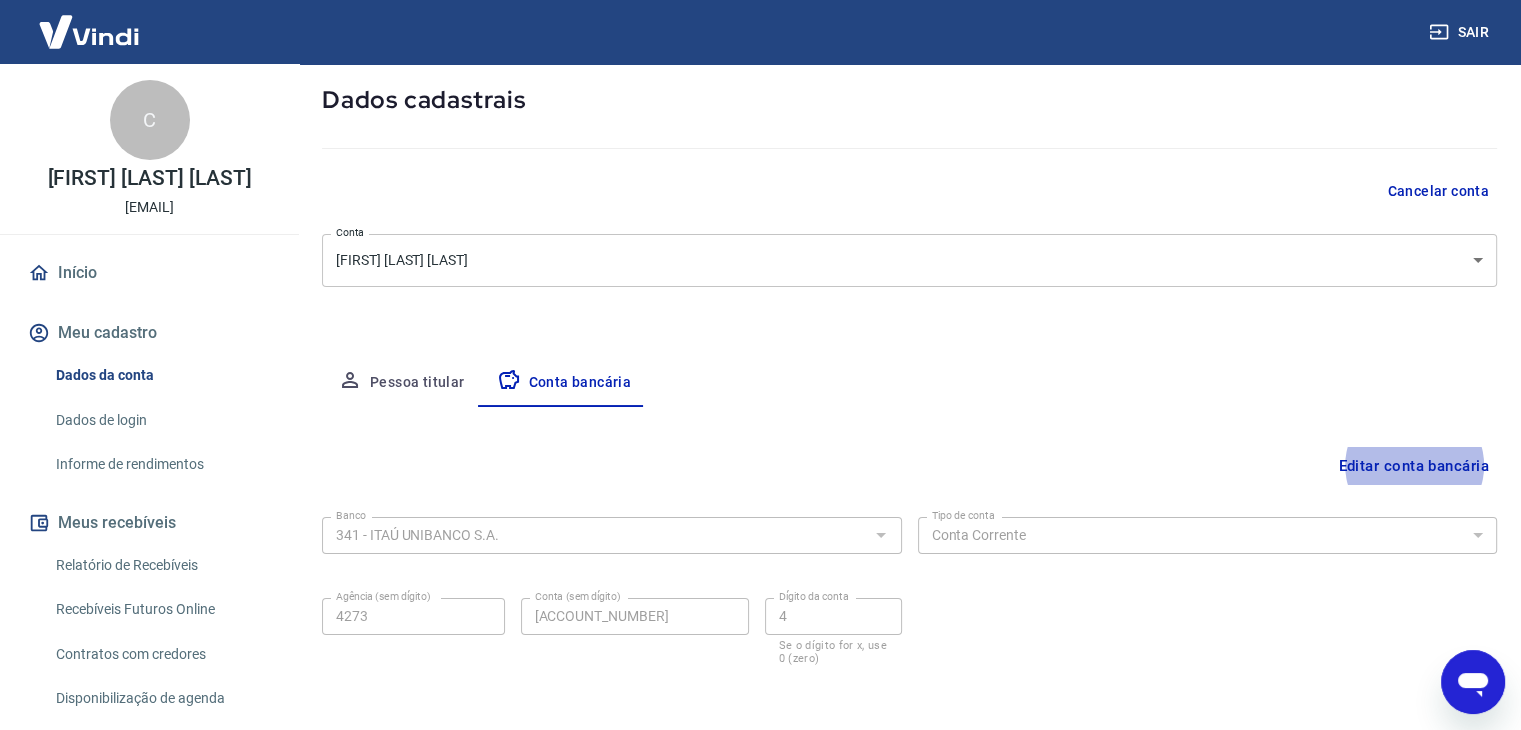 click on "Meu cadastro / Dados cadastrais Dados cadastrais Cancelar conta Conta [FIRST] [LAST] [LAST] Conta Pessoa titular Conta bancária Editar conta bancária Banco 341 - ITAÚ UNIBANCO S.A. Banco Tipo de conta Conta Corrente Conta Poupança Tipo de conta Agência (sem dígito) 4273 Agência (sem dígito) Conta (sem dígito) [ACCOUNT_NUMBER] Conta (sem dígito) Dígito da conta 4 Dígito da conta Se o dígito for x, use 0 (zero) Atenção Ao cadastrar uma nova conta bancária, faremos um crédito de valor simbólico na conta bancária informada. Este crédito é apenas para verificação de segurança e será feito automaticamente após a alteração da conta. Salvar Cancelar" at bounding box center [909, 344] 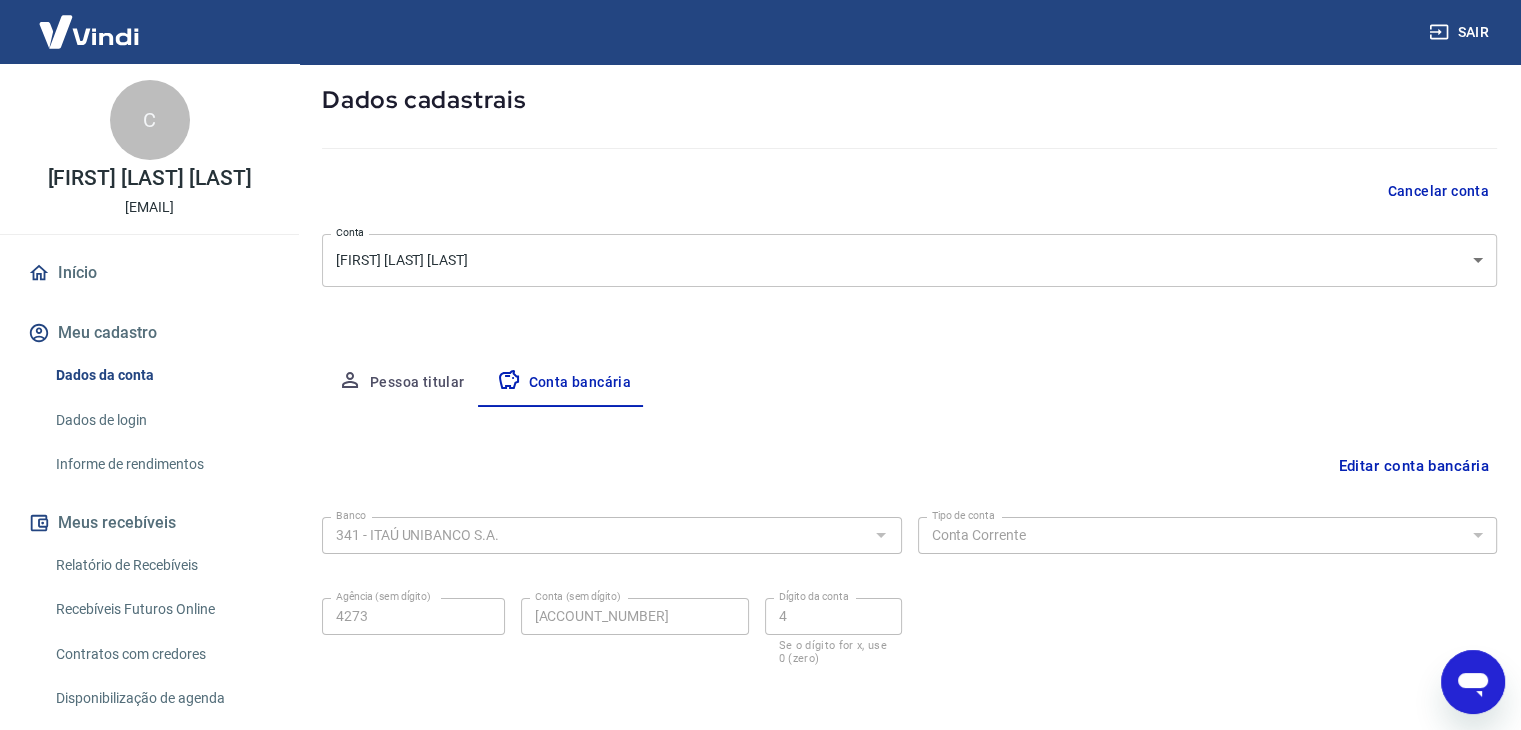 scroll, scrollTop: 92, scrollLeft: 0, axis: vertical 